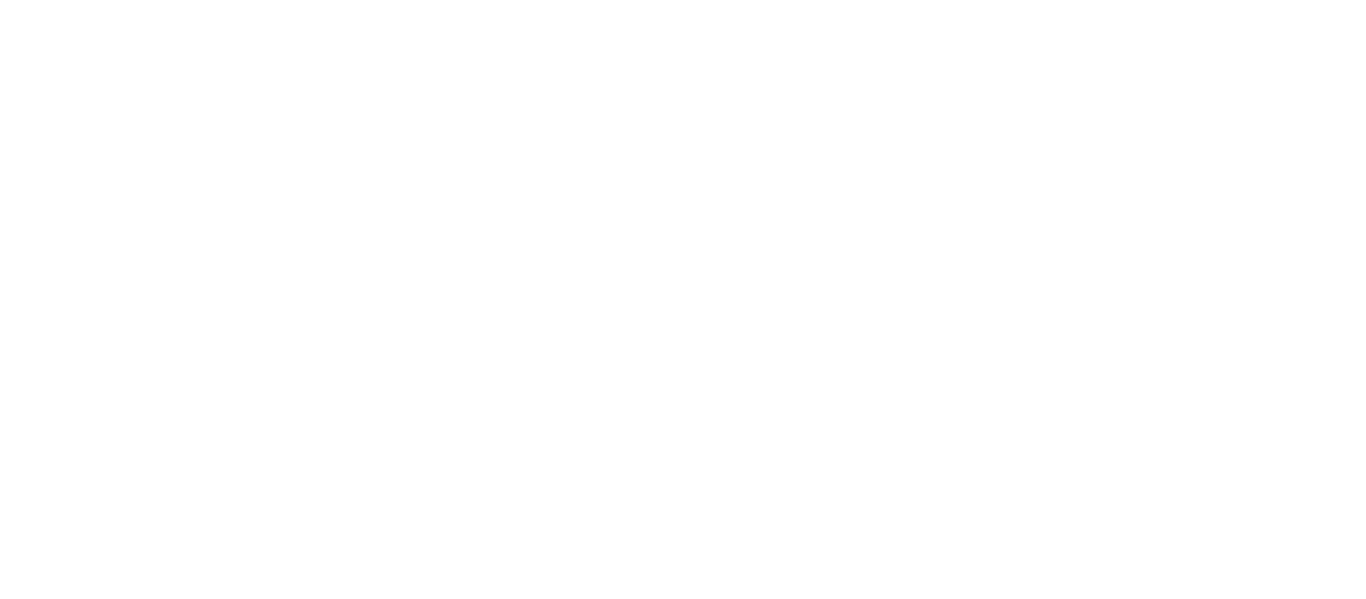 scroll, scrollTop: 0, scrollLeft: 0, axis: both 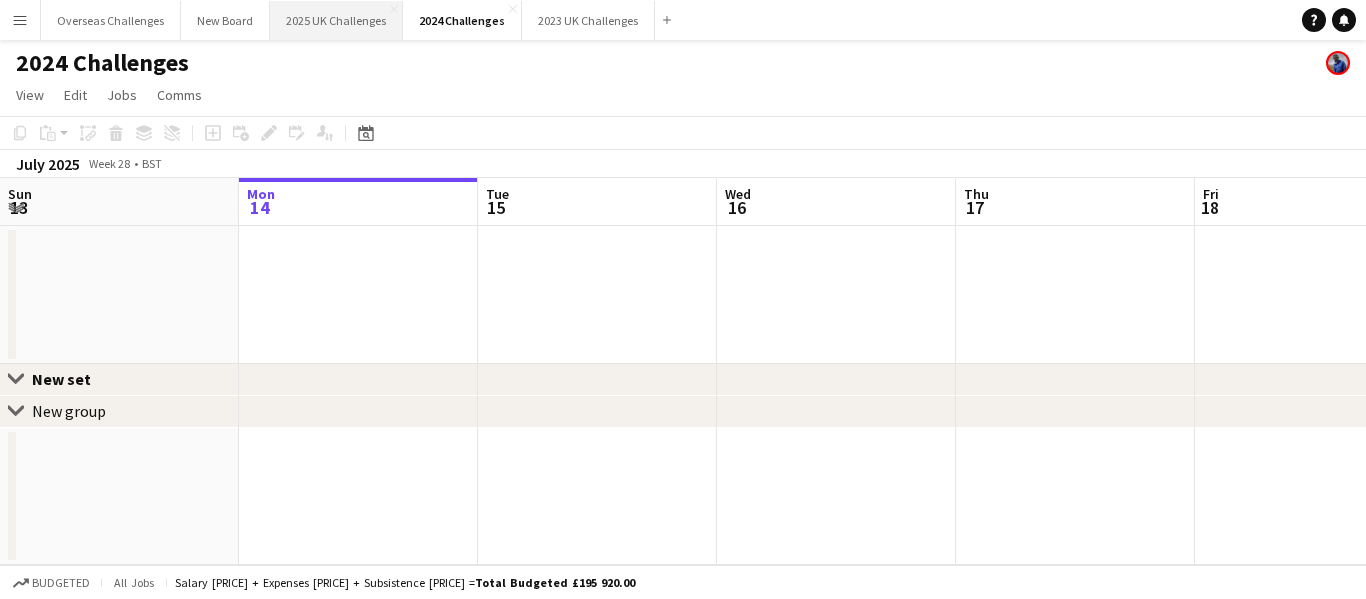 click on "2025 UK Challenges
Close" at bounding box center (336, 20) 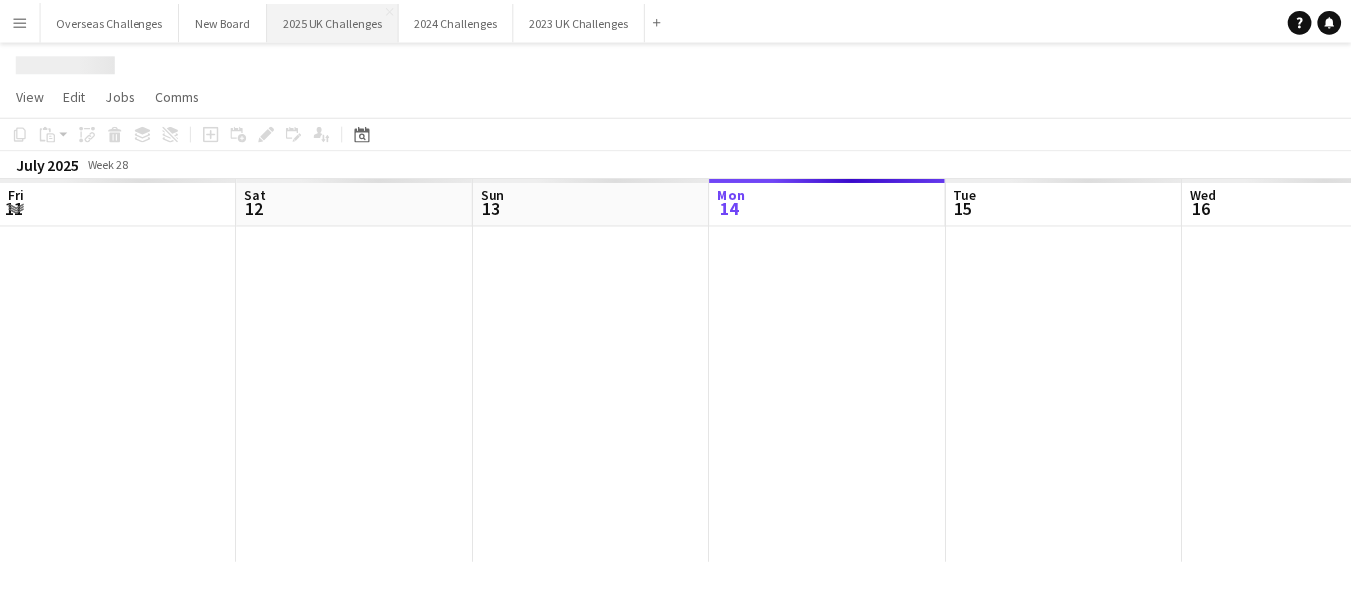 scroll, scrollTop: 0, scrollLeft: 478, axis: horizontal 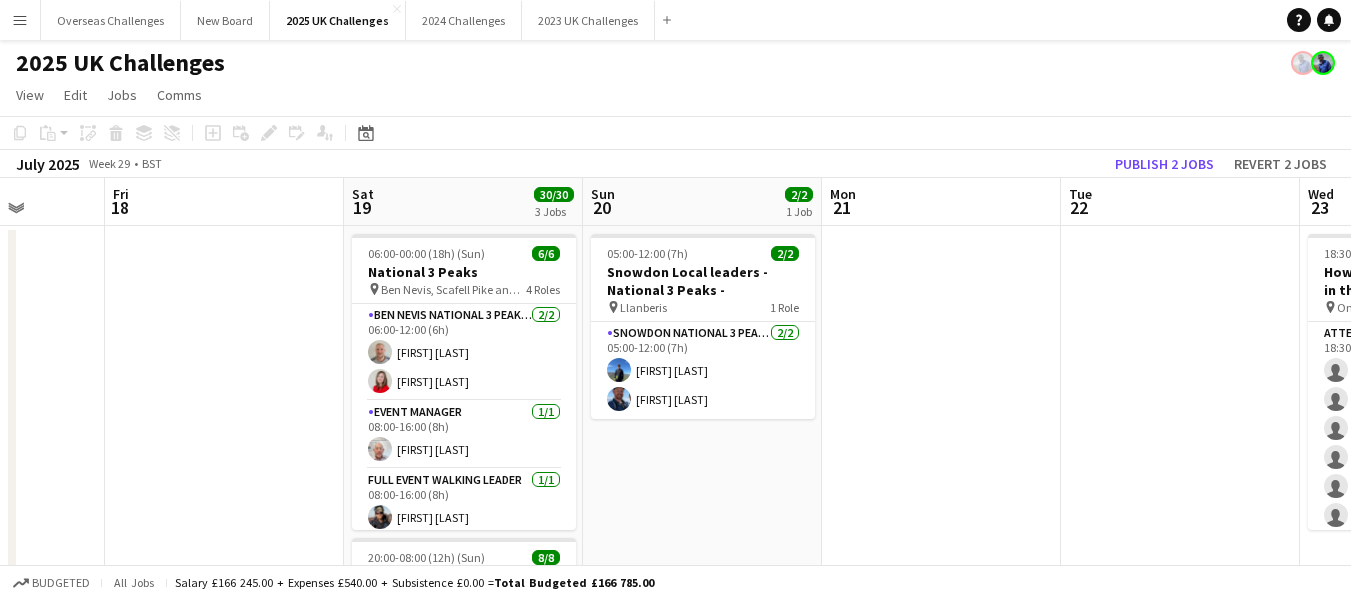 drag, startPoint x: 1090, startPoint y: 282, endPoint x: 0, endPoint y: 289, distance: 1090.0225 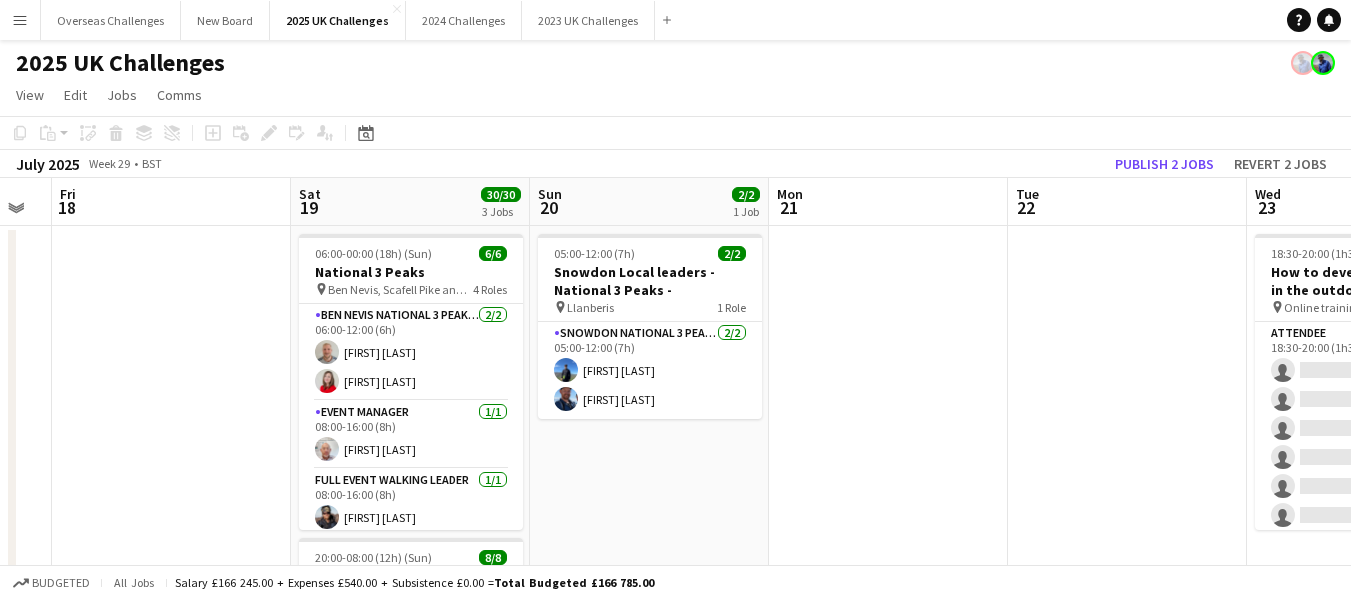 scroll, scrollTop: 0, scrollLeft: 749, axis: horizontal 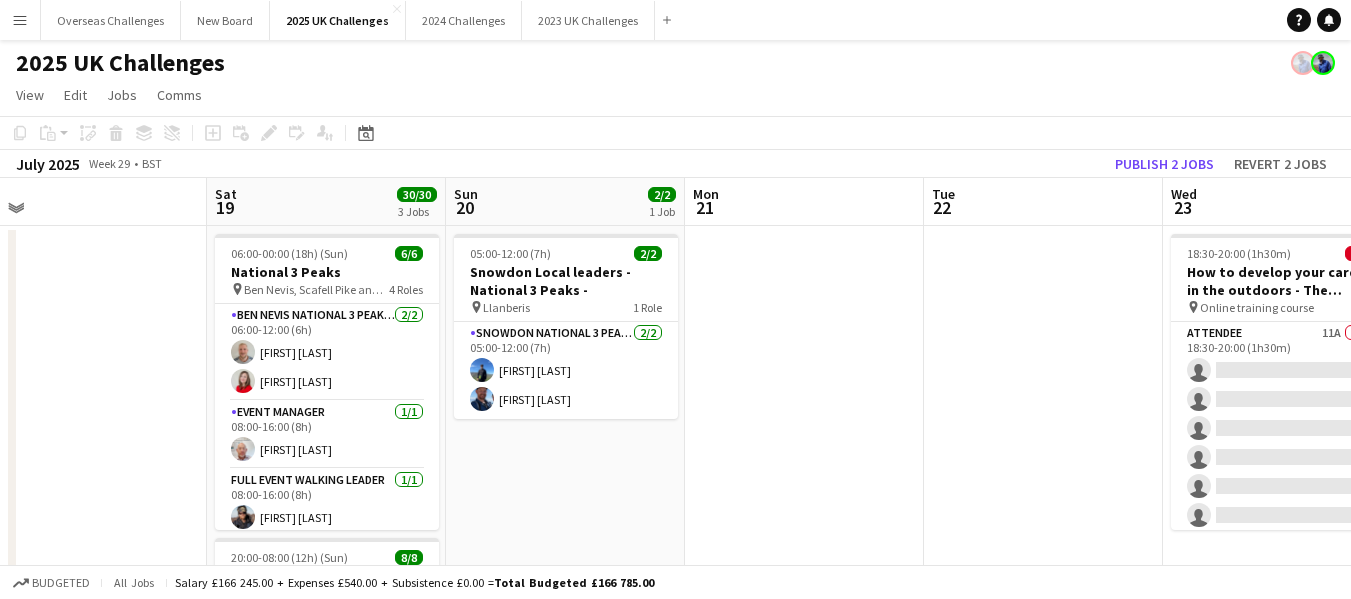 drag, startPoint x: 177, startPoint y: 288, endPoint x: 40, endPoint y: 290, distance: 137.0146 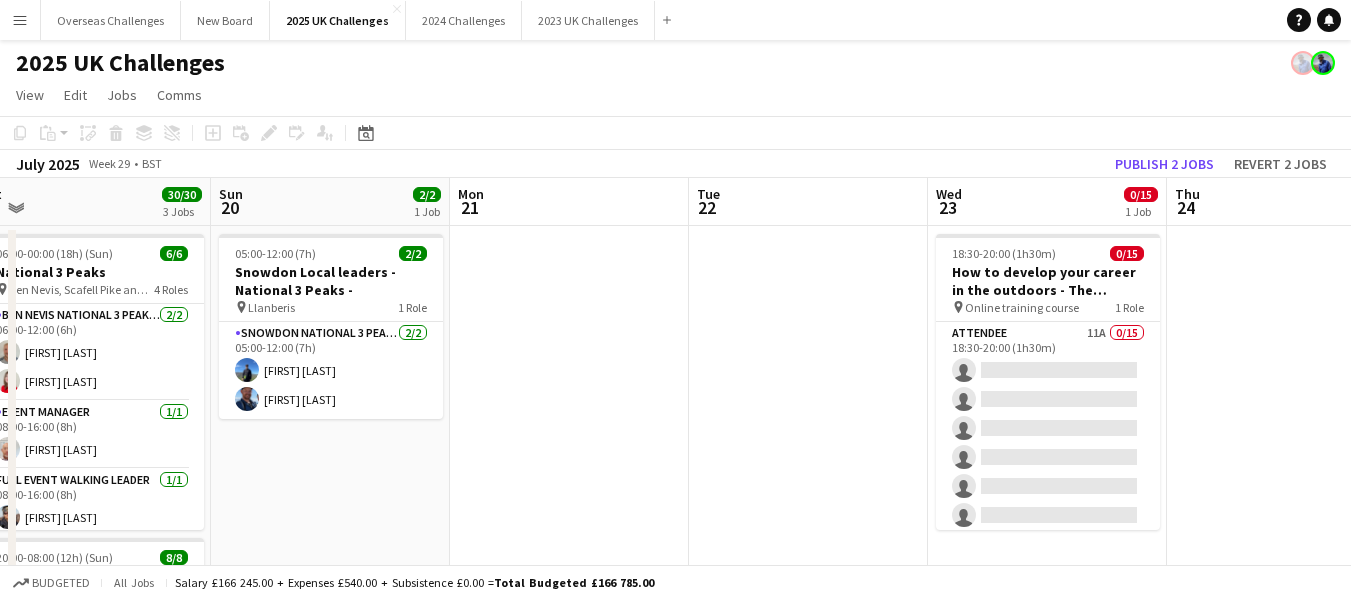 scroll, scrollTop: 0, scrollLeft: 483, axis: horizontal 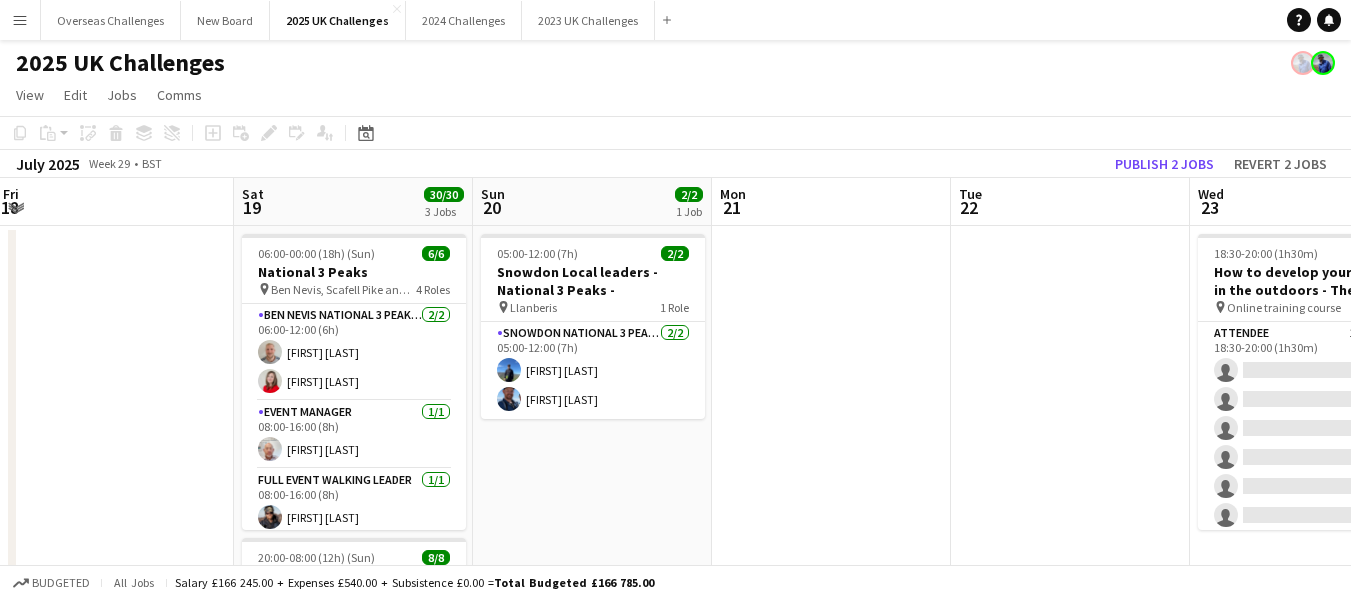 drag, startPoint x: 1013, startPoint y: 269, endPoint x: 1040, endPoint y: 279, distance: 28.79236 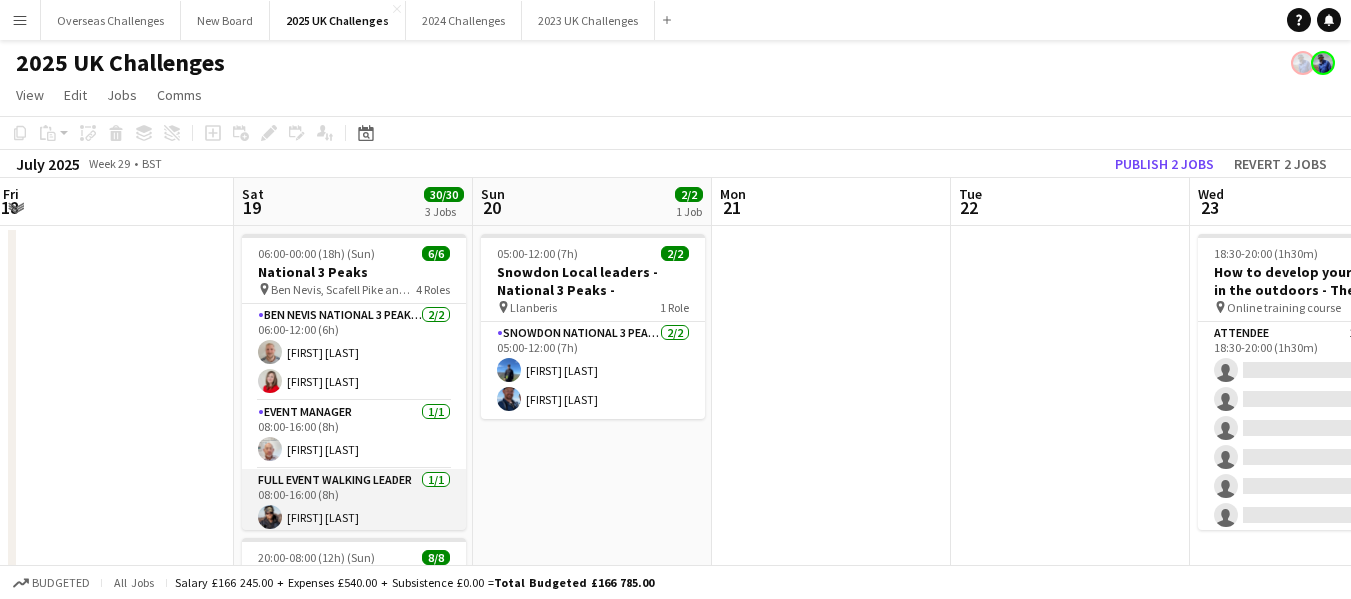 click on "[ROLE]   1/1   08:00-16:00 (8h)
[FIRST] [LAST]" at bounding box center (354, 503) 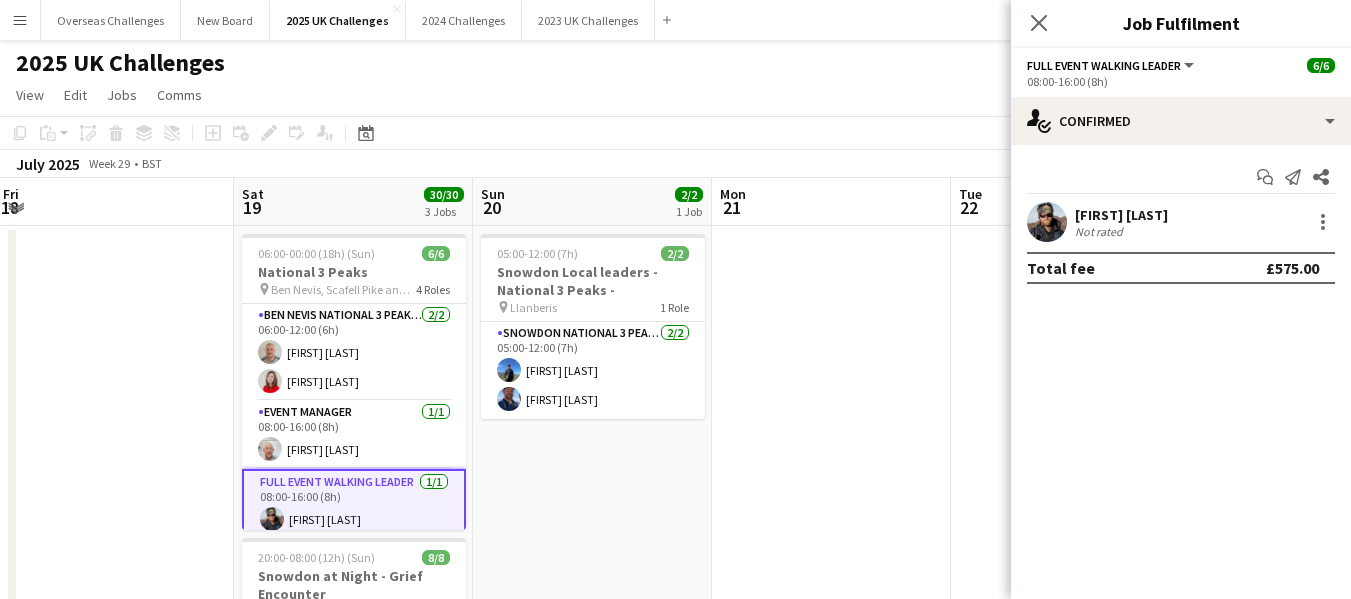 click on "[FIRST] [LAST]" at bounding box center (1121, 215) 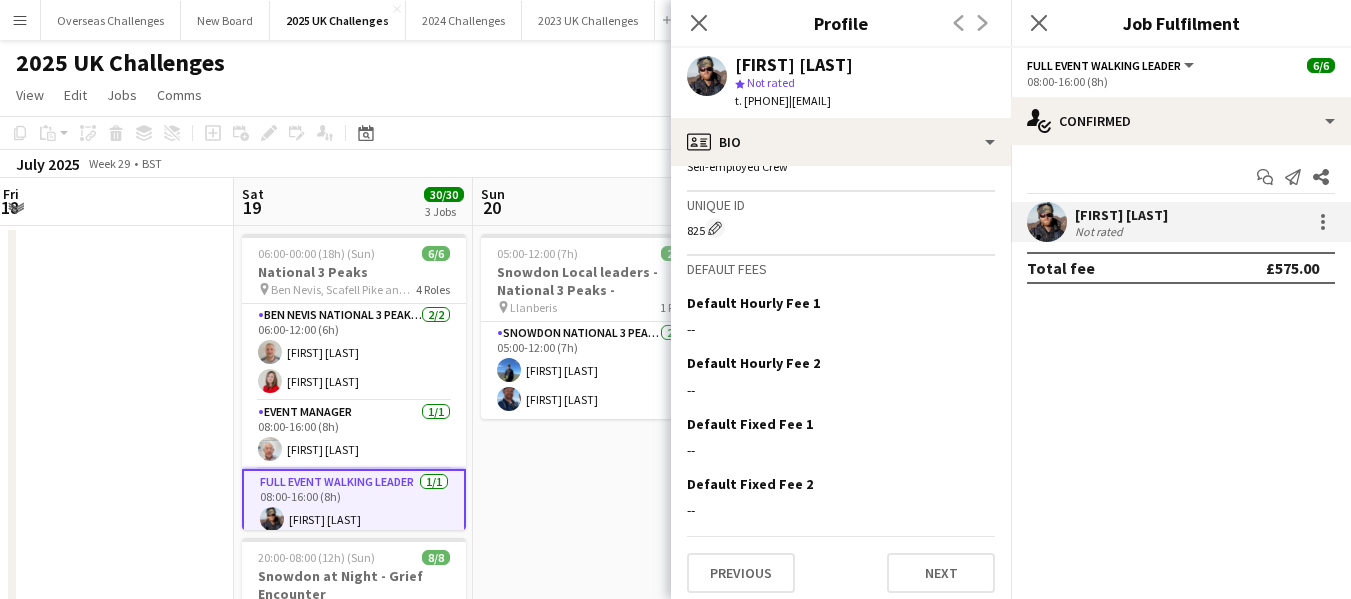 scroll, scrollTop: 961, scrollLeft: 0, axis: vertical 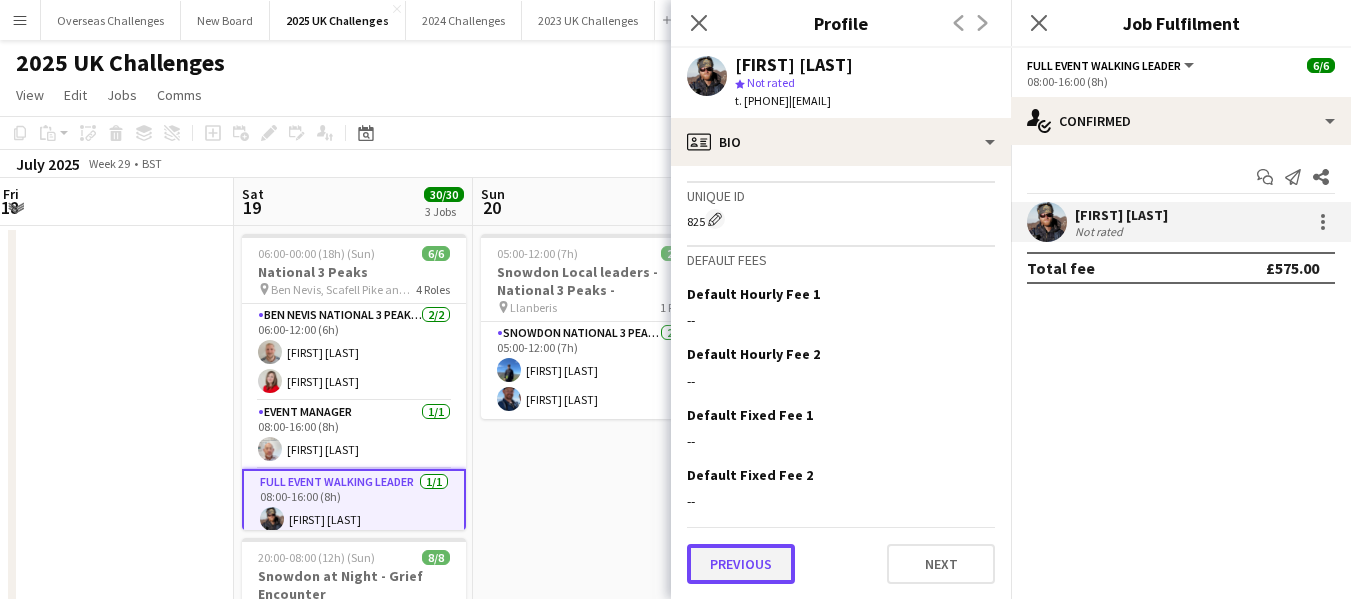 click on "Previous" 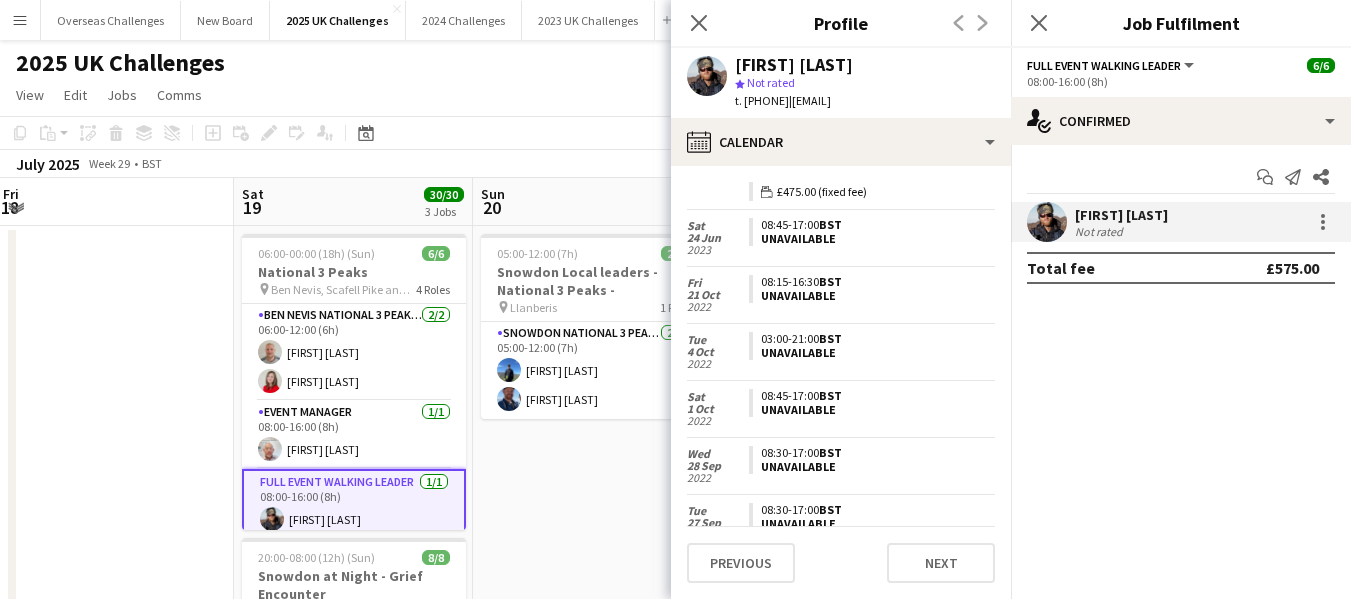 scroll, scrollTop: 3282, scrollLeft: 0, axis: vertical 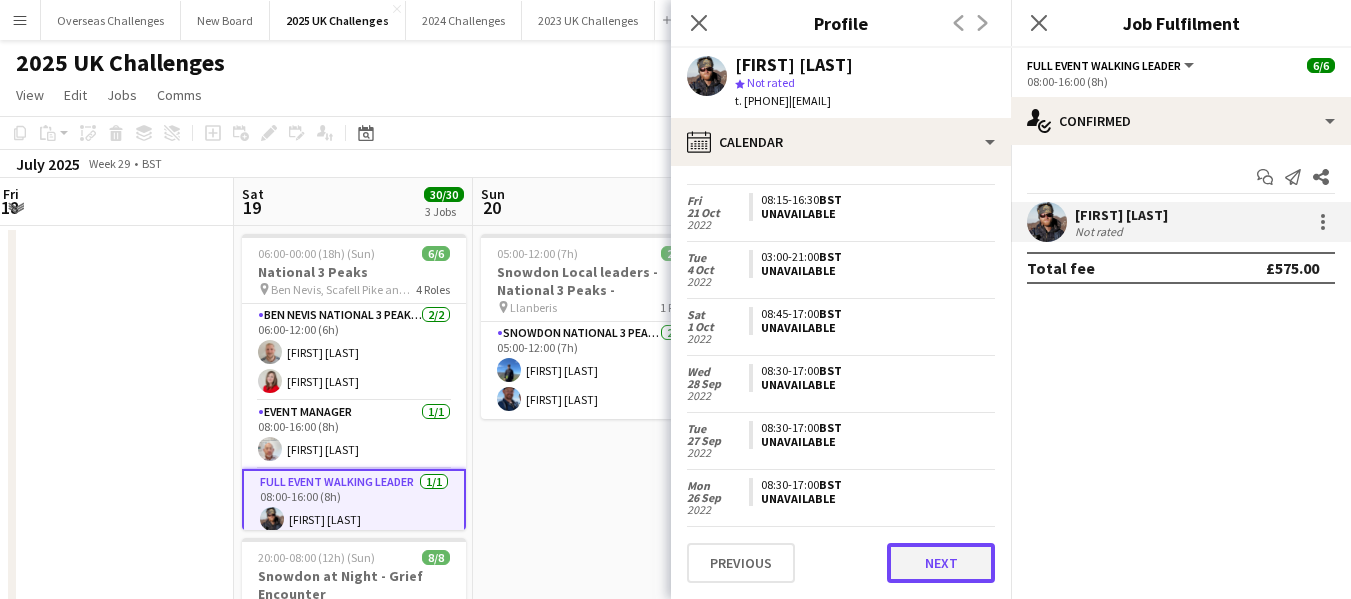 click on "Next" 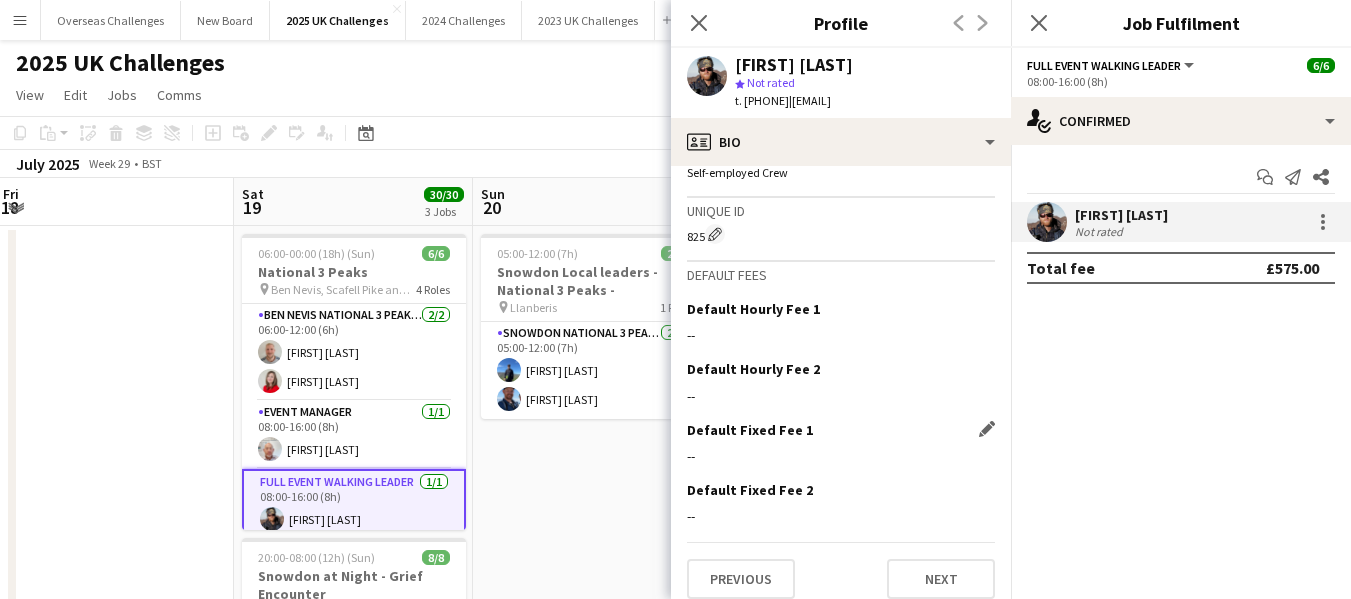 scroll, scrollTop: 961, scrollLeft: 0, axis: vertical 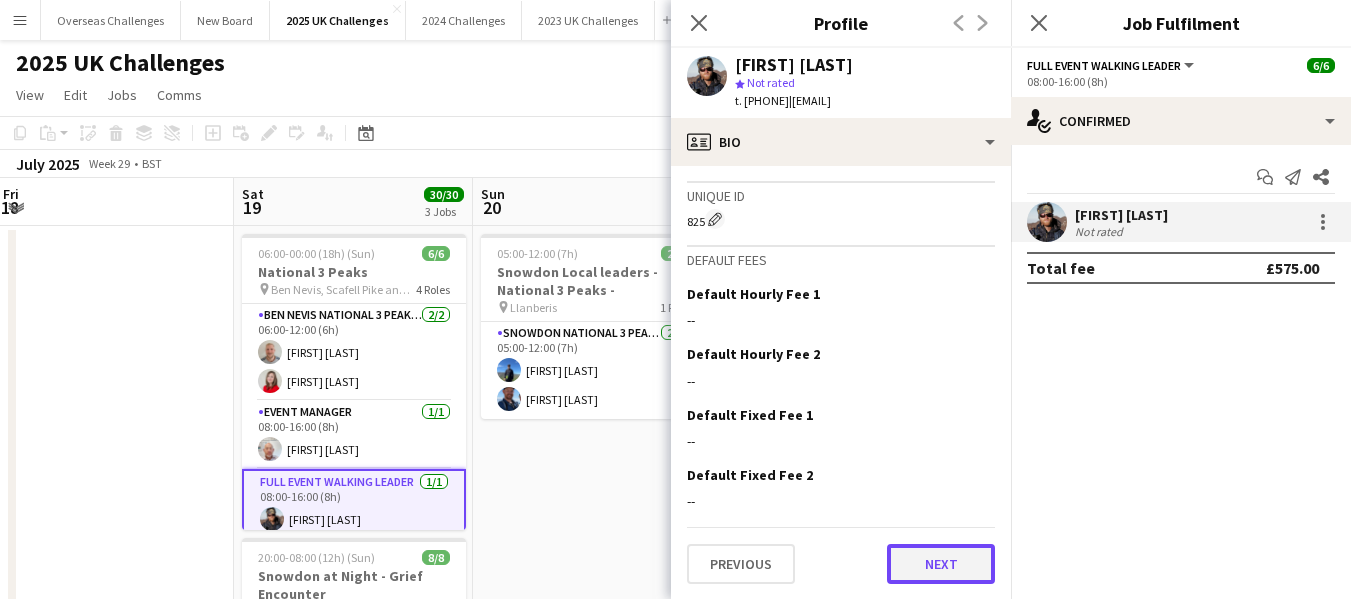 click on "Next" 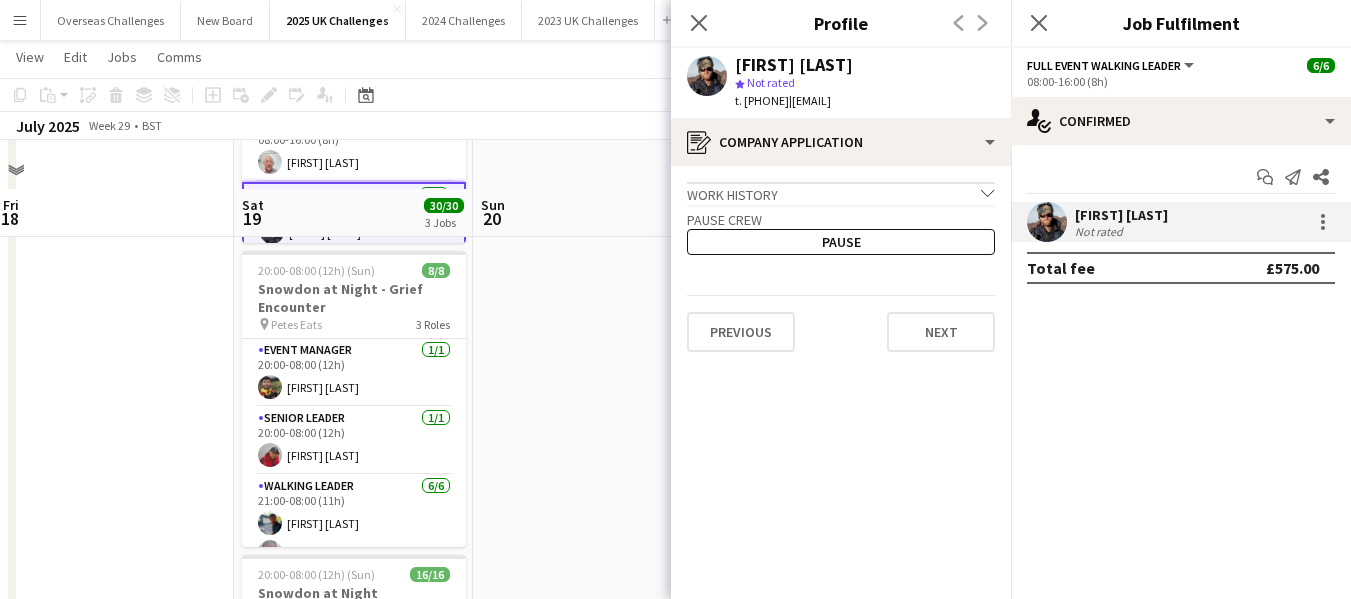 scroll, scrollTop: 0, scrollLeft: 0, axis: both 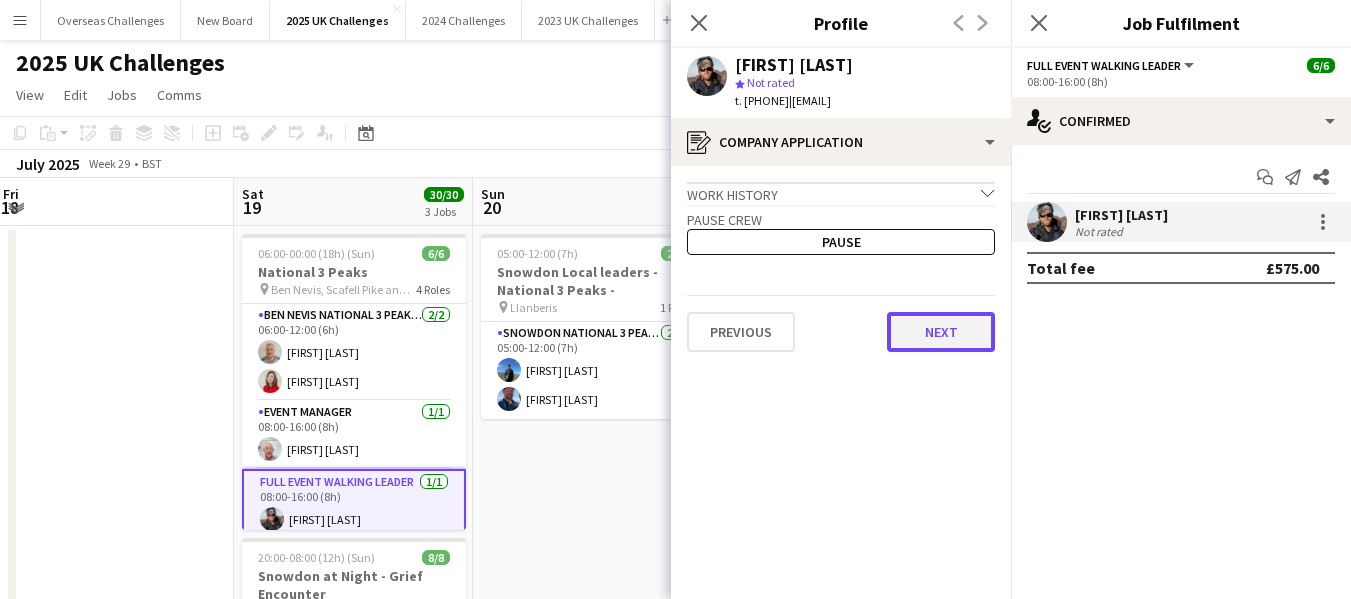 click on "Next" 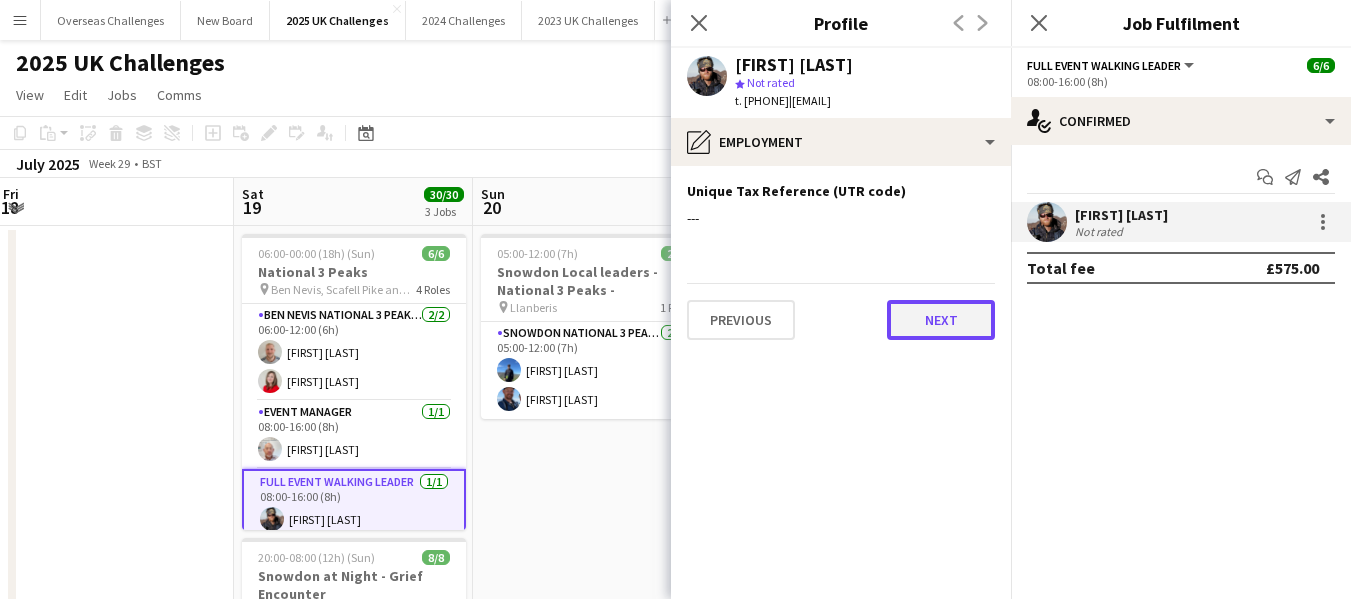 click on "Next" 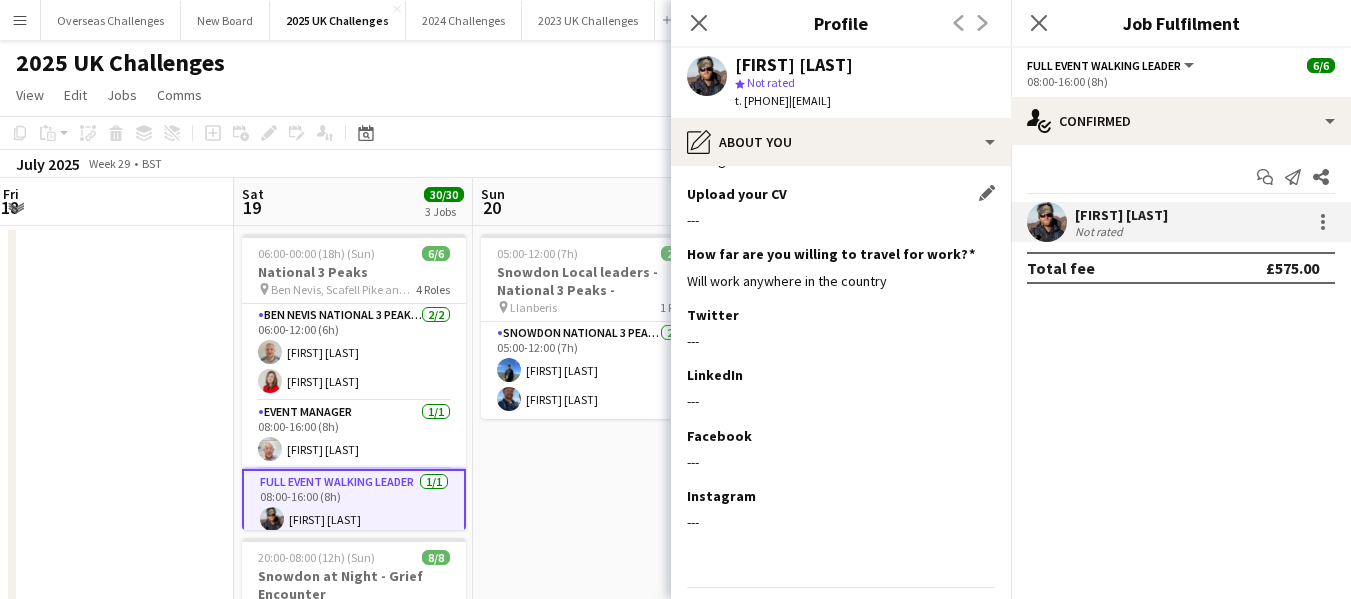 scroll, scrollTop: 228, scrollLeft: 0, axis: vertical 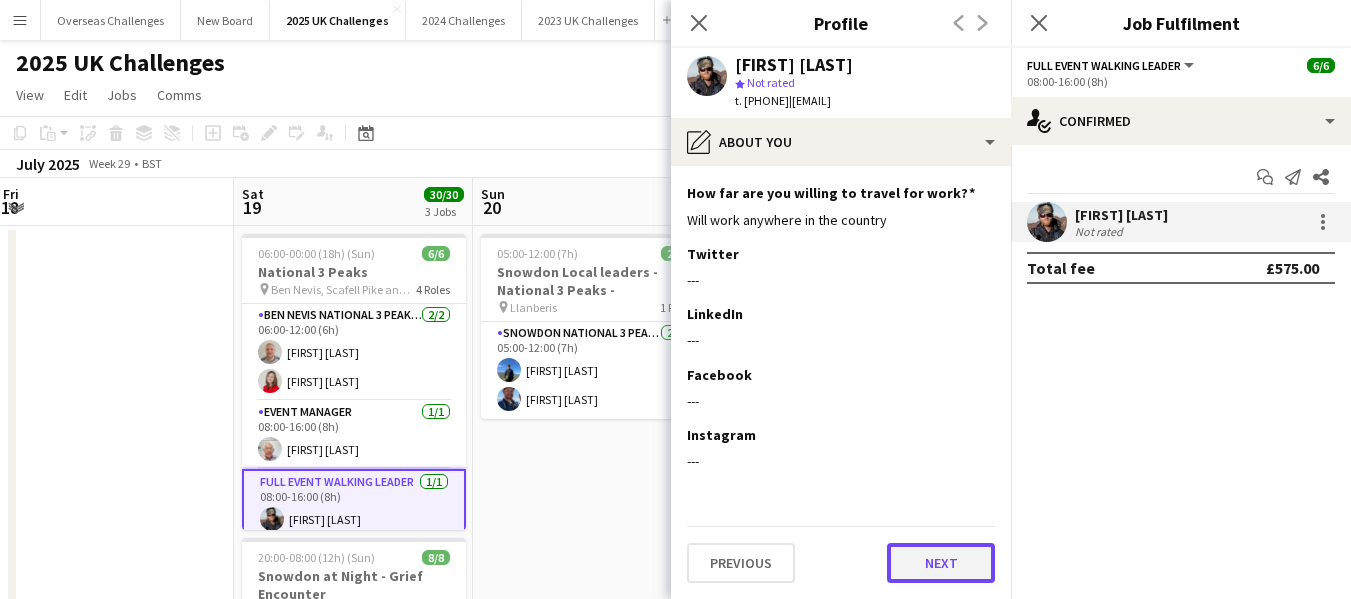 click on "Next" 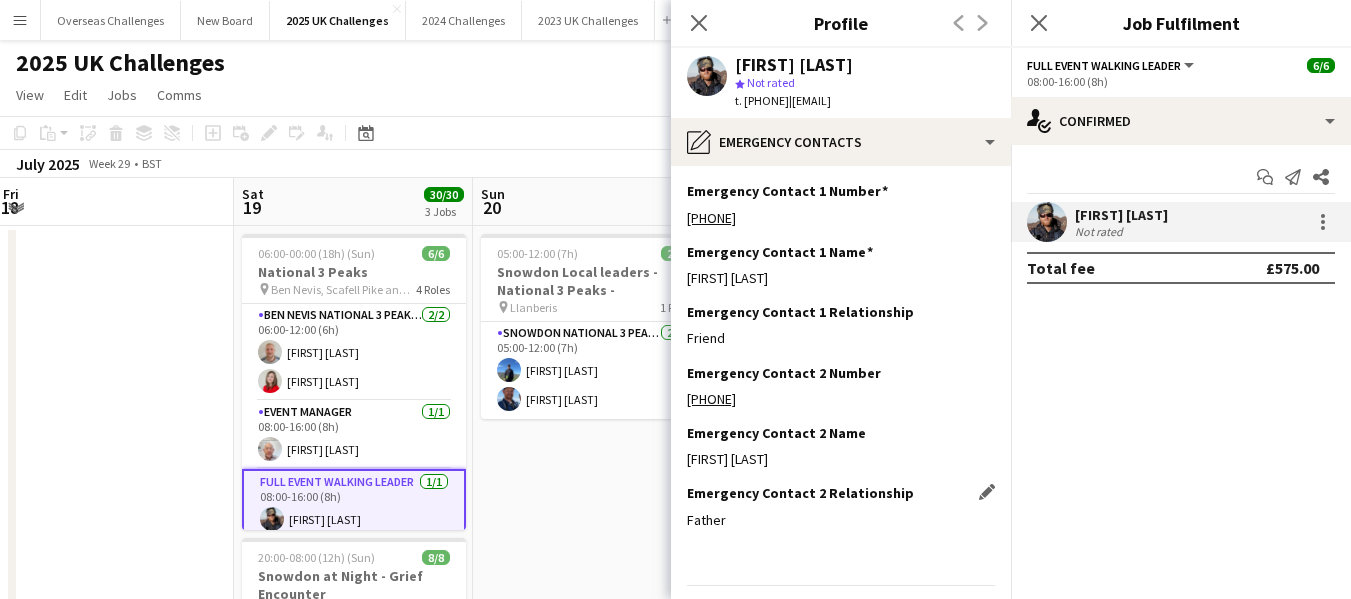 scroll, scrollTop: 58, scrollLeft: 0, axis: vertical 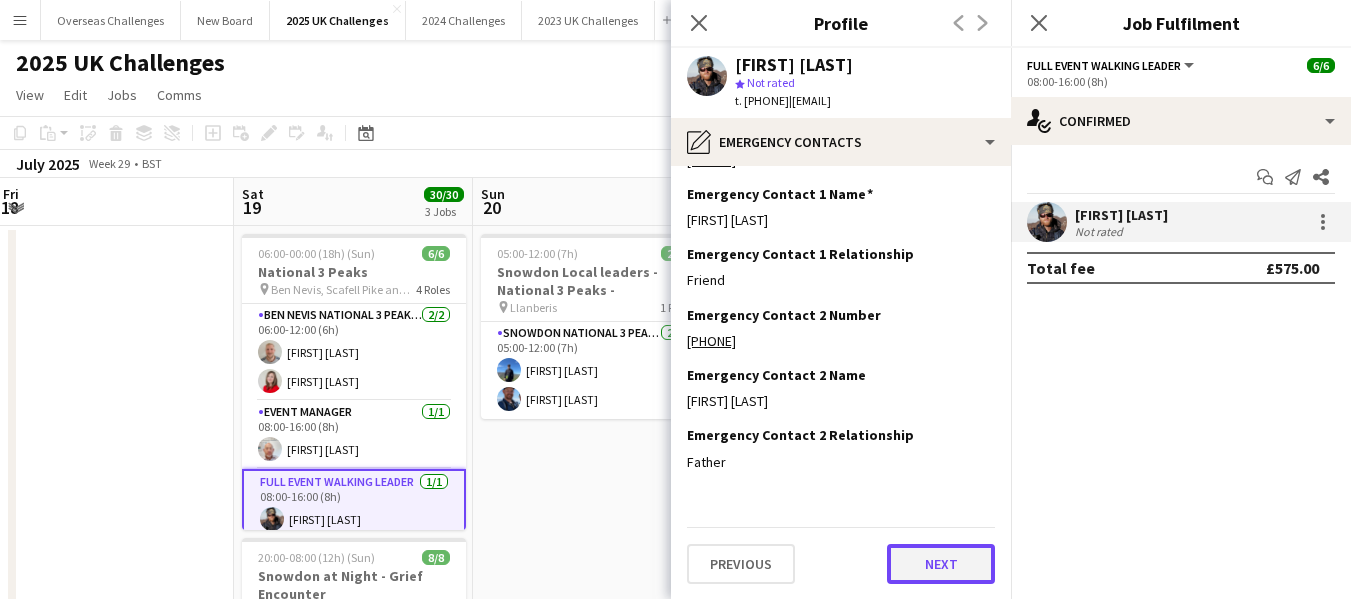 click on "Next" 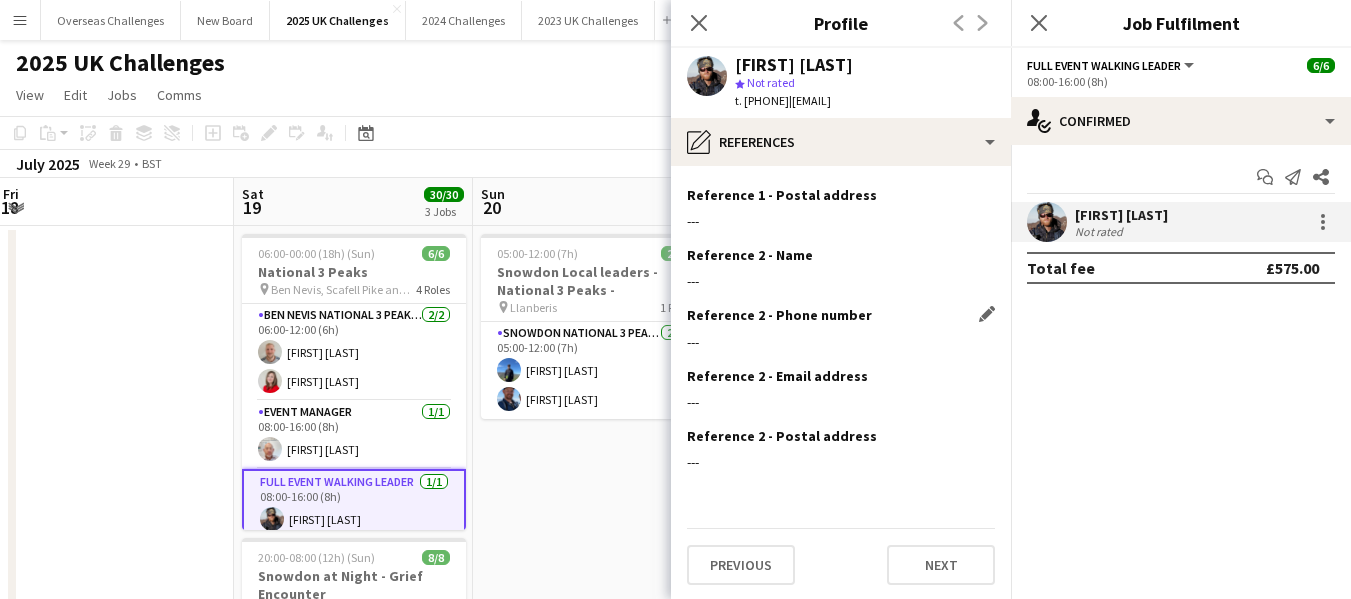 scroll, scrollTop: 179, scrollLeft: 0, axis: vertical 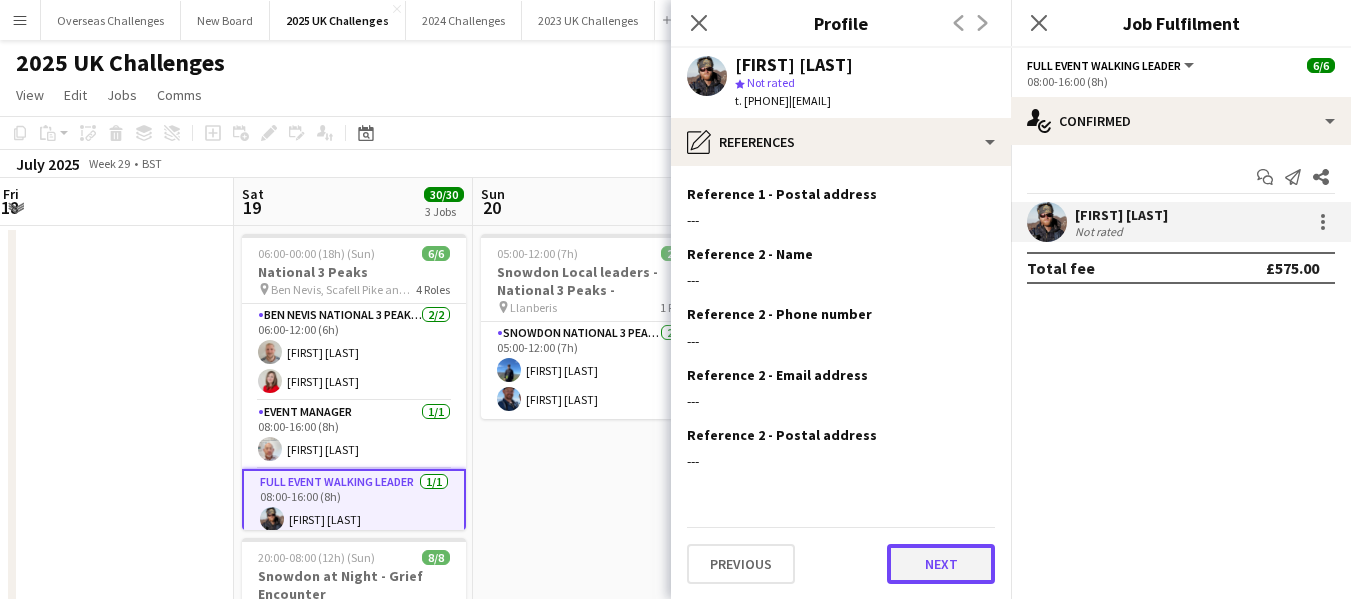 click on "Next" 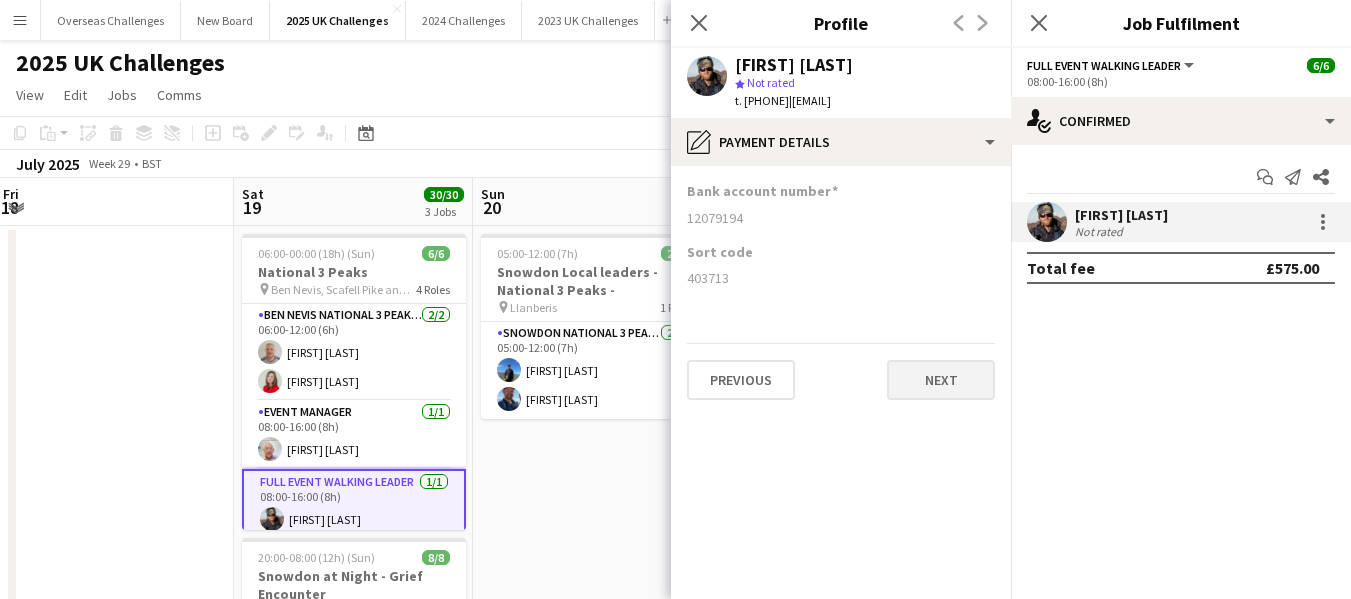 scroll, scrollTop: 0, scrollLeft: 0, axis: both 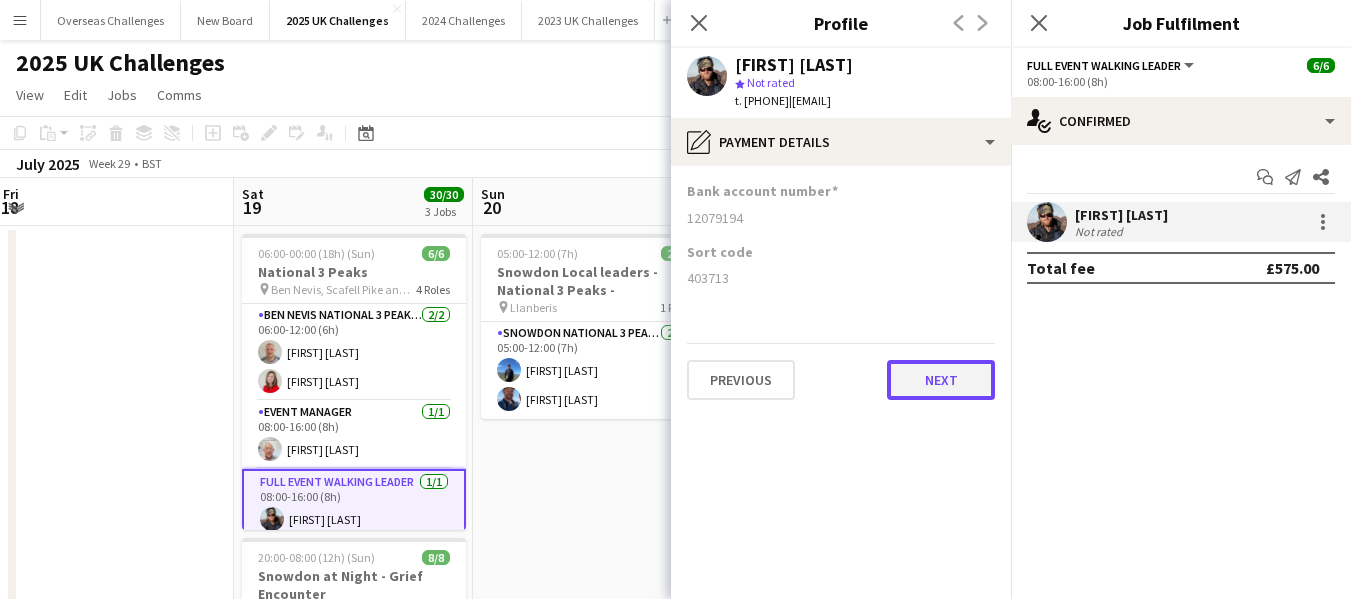 click on "Next" 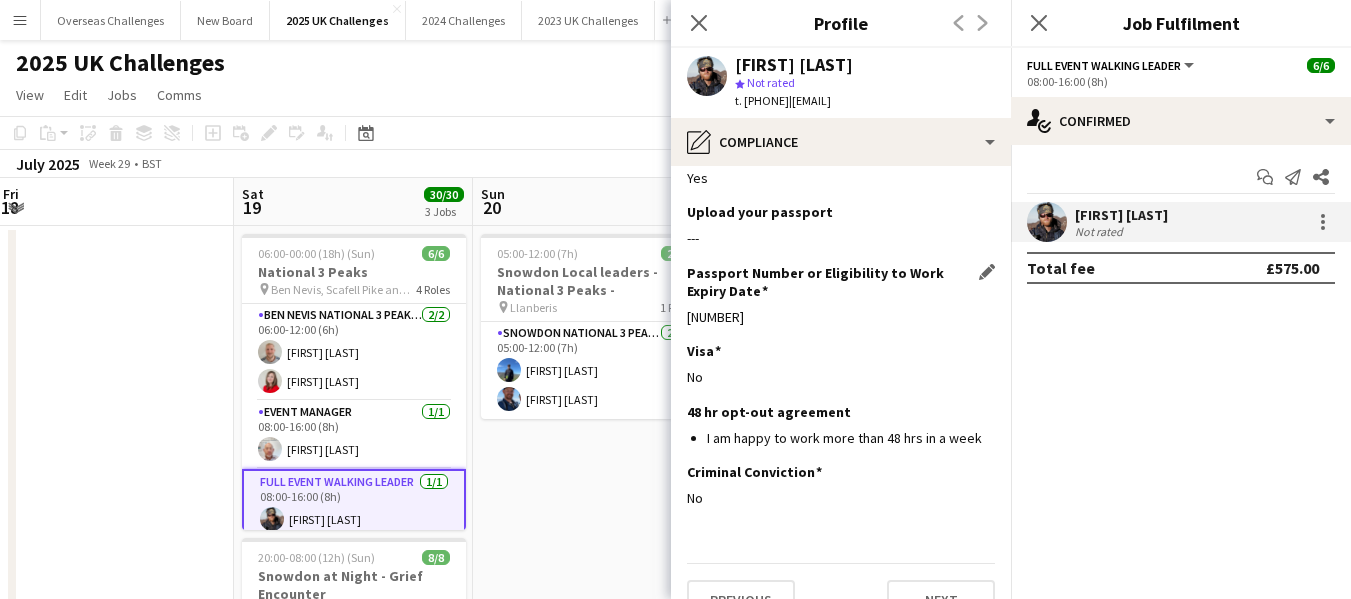 scroll, scrollTop: 137, scrollLeft: 0, axis: vertical 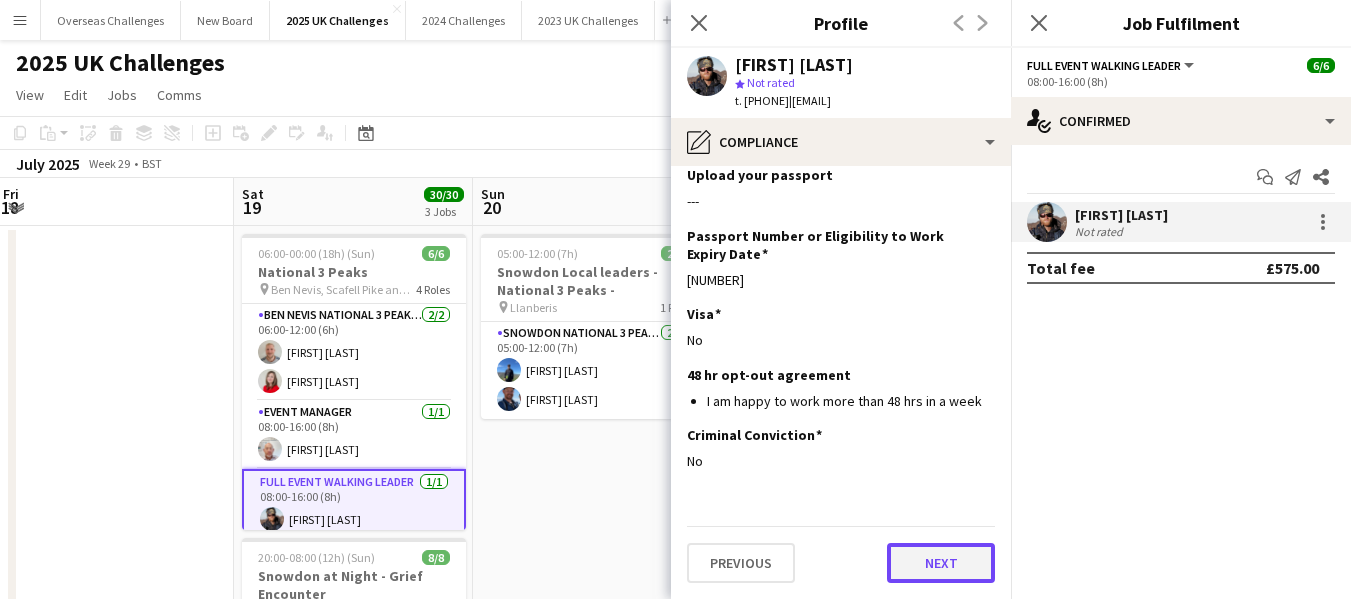click on "Next" 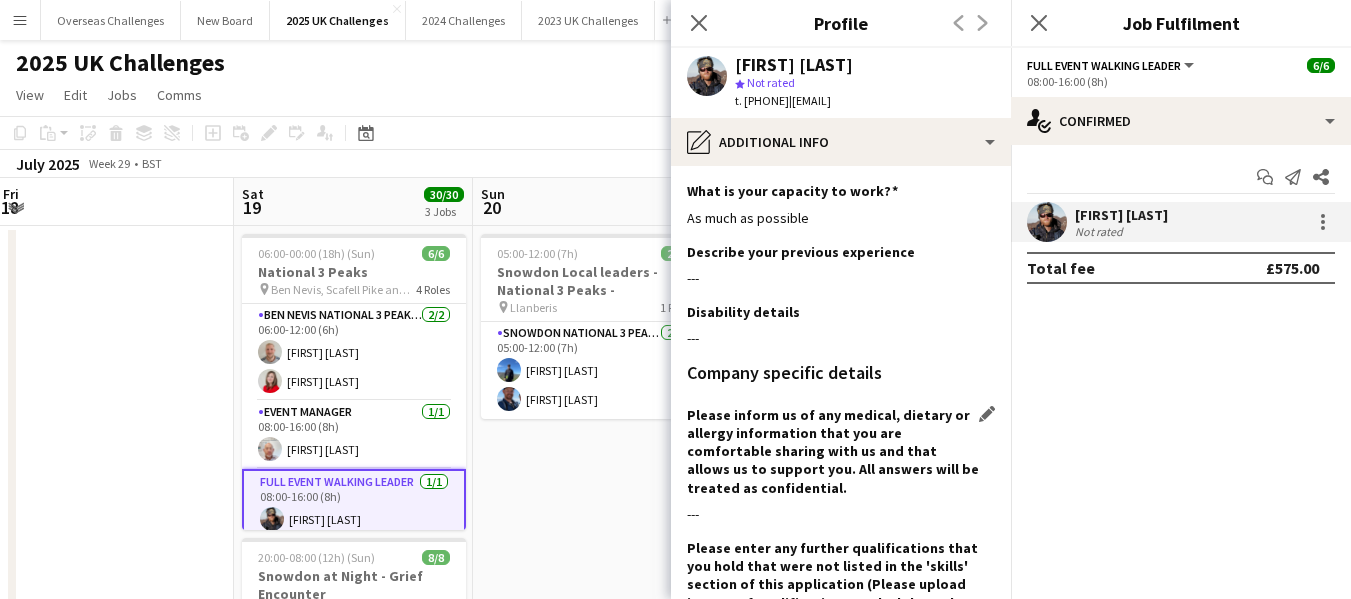 scroll, scrollTop: 186, scrollLeft: 0, axis: vertical 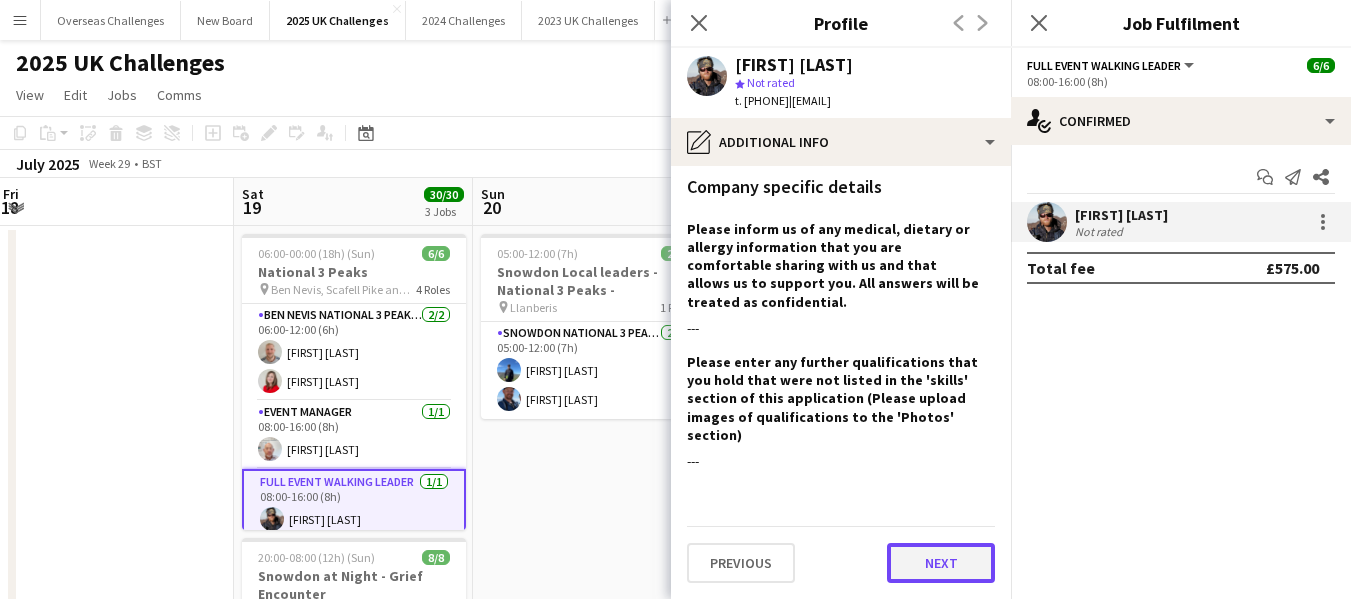click on "Next" 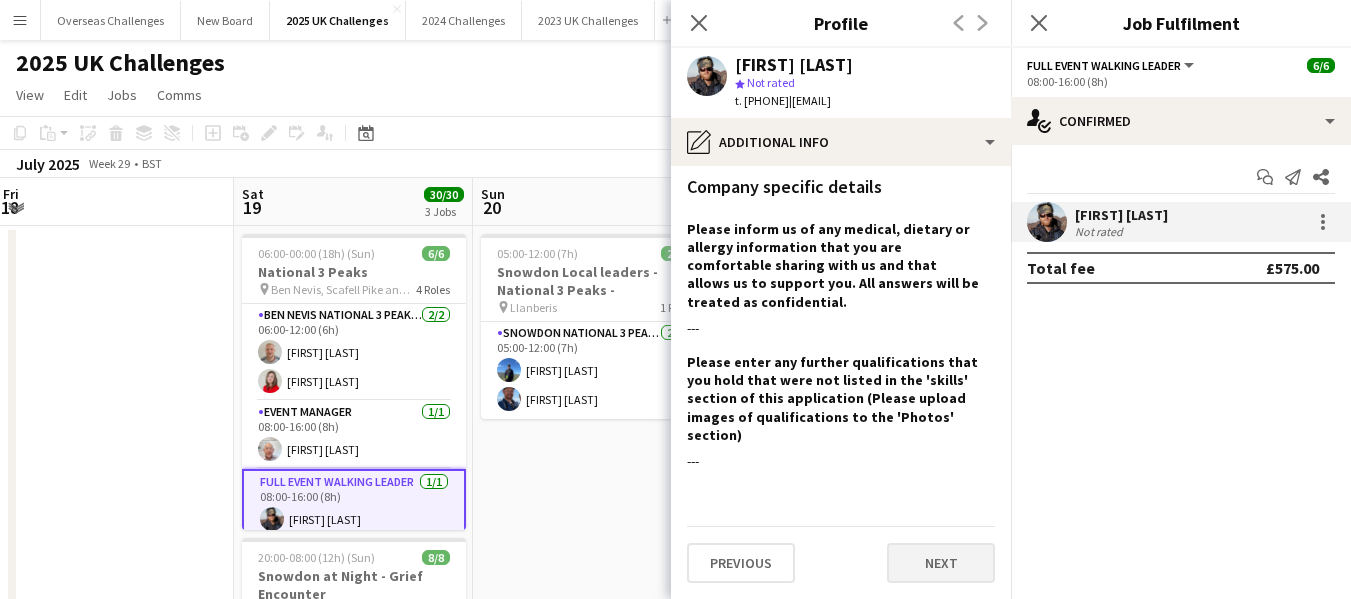 scroll, scrollTop: 0, scrollLeft: 0, axis: both 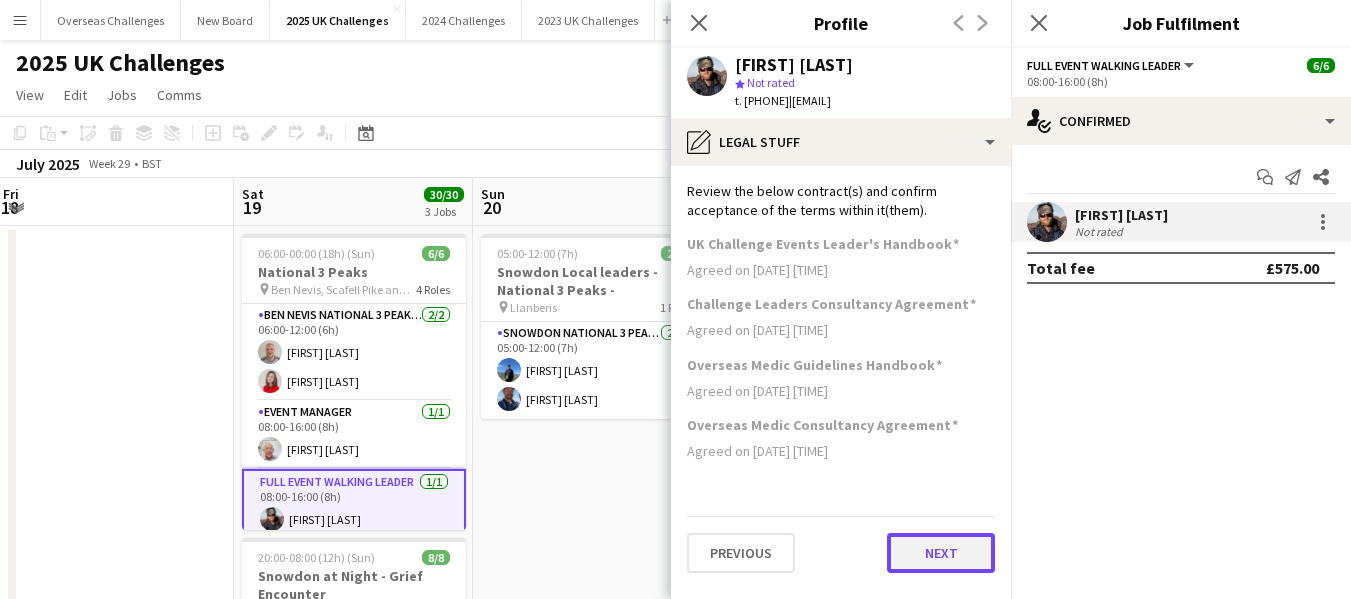 click on "Next" 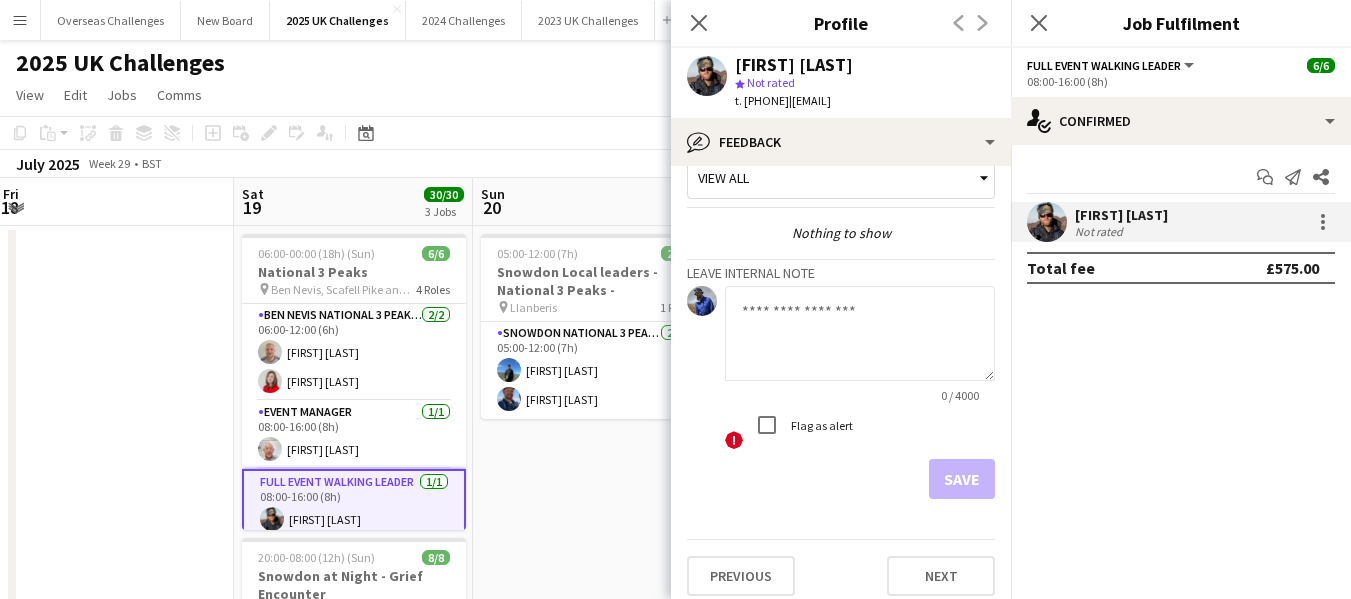 scroll, scrollTop: 46, scrollLeft: 0, axis: vertical 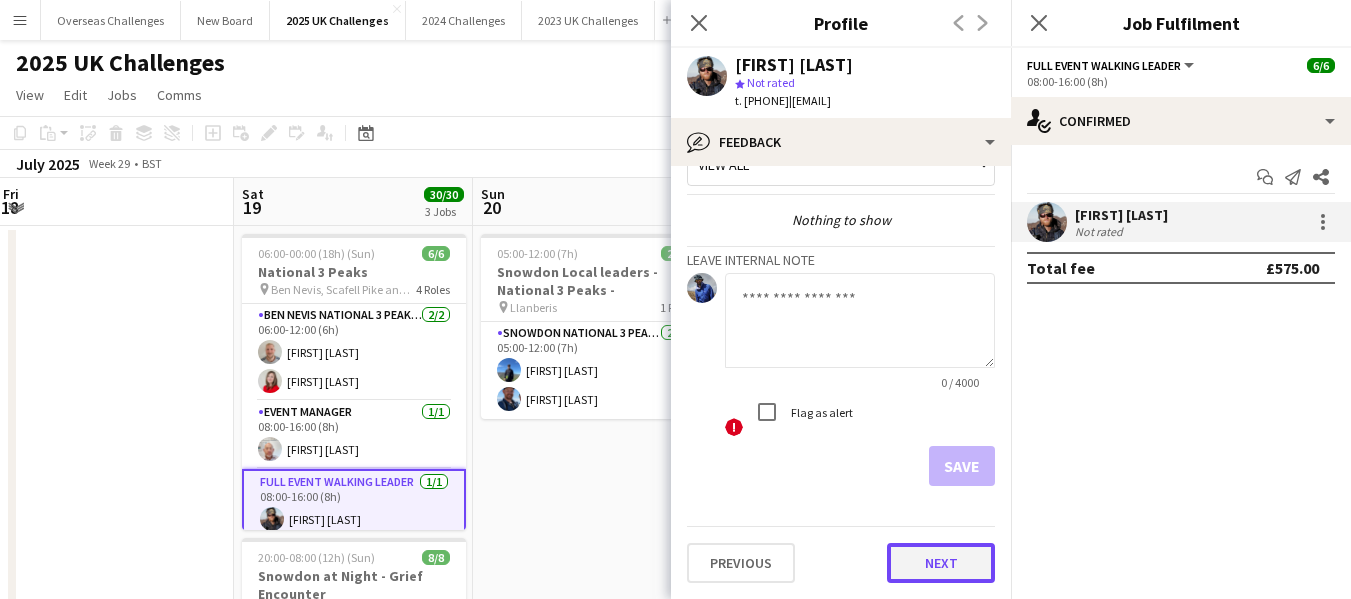 click on "Next" 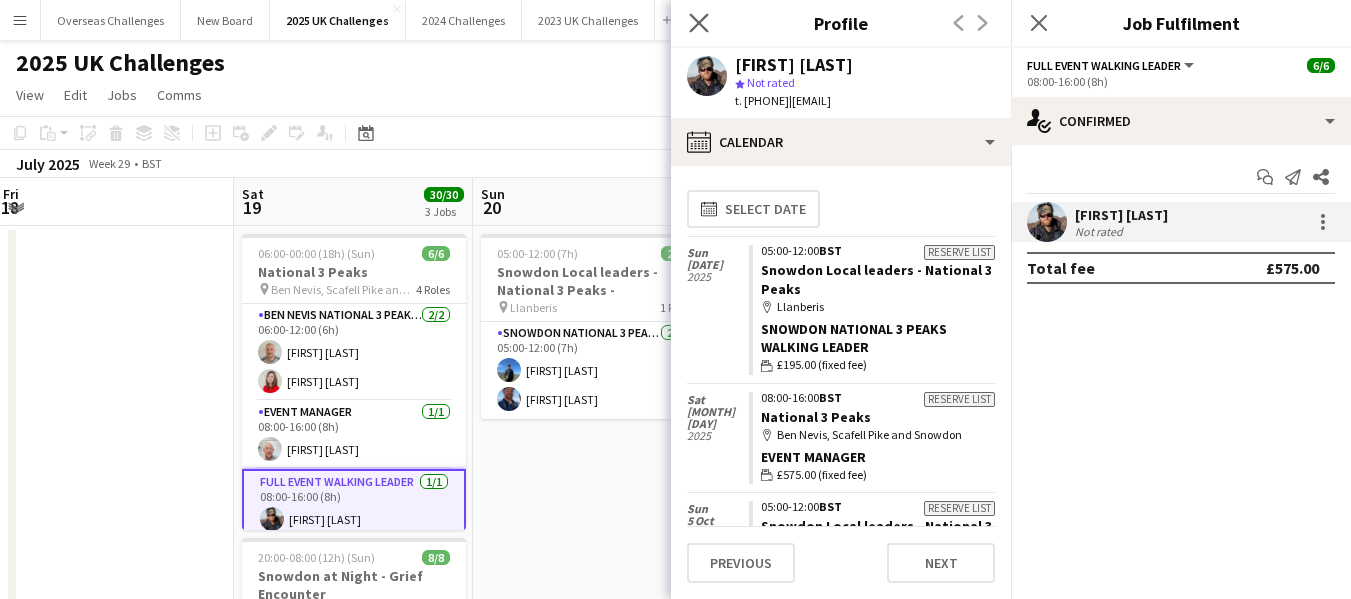 click on "Close pop-in" 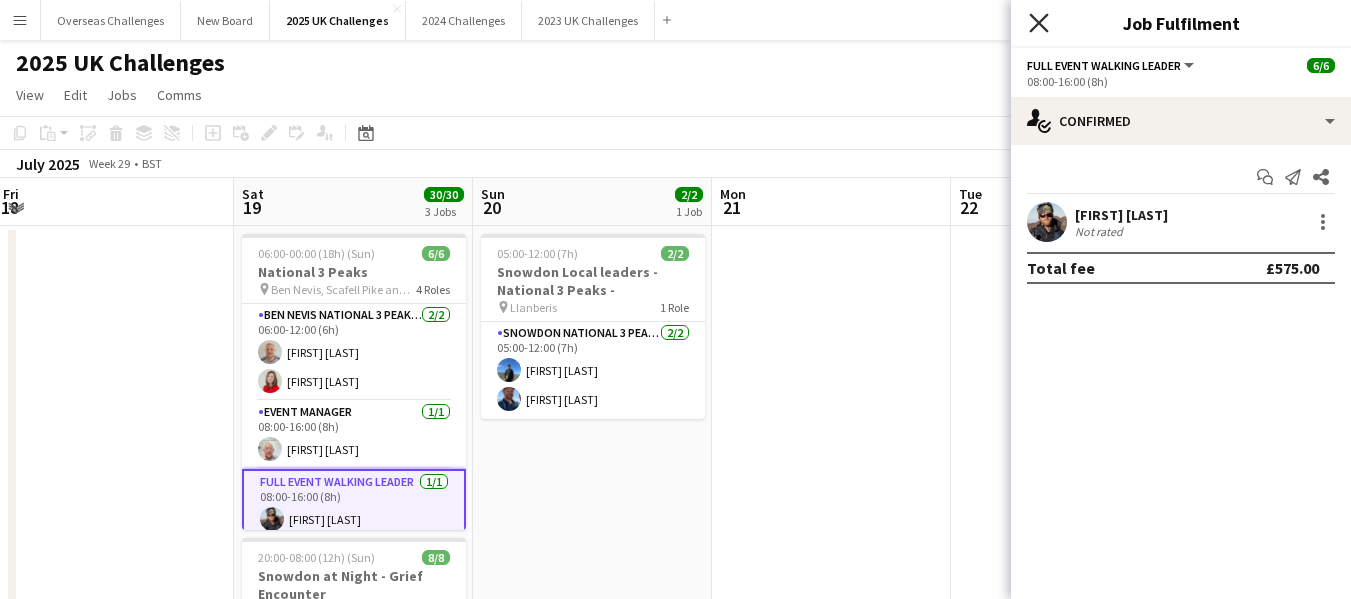click 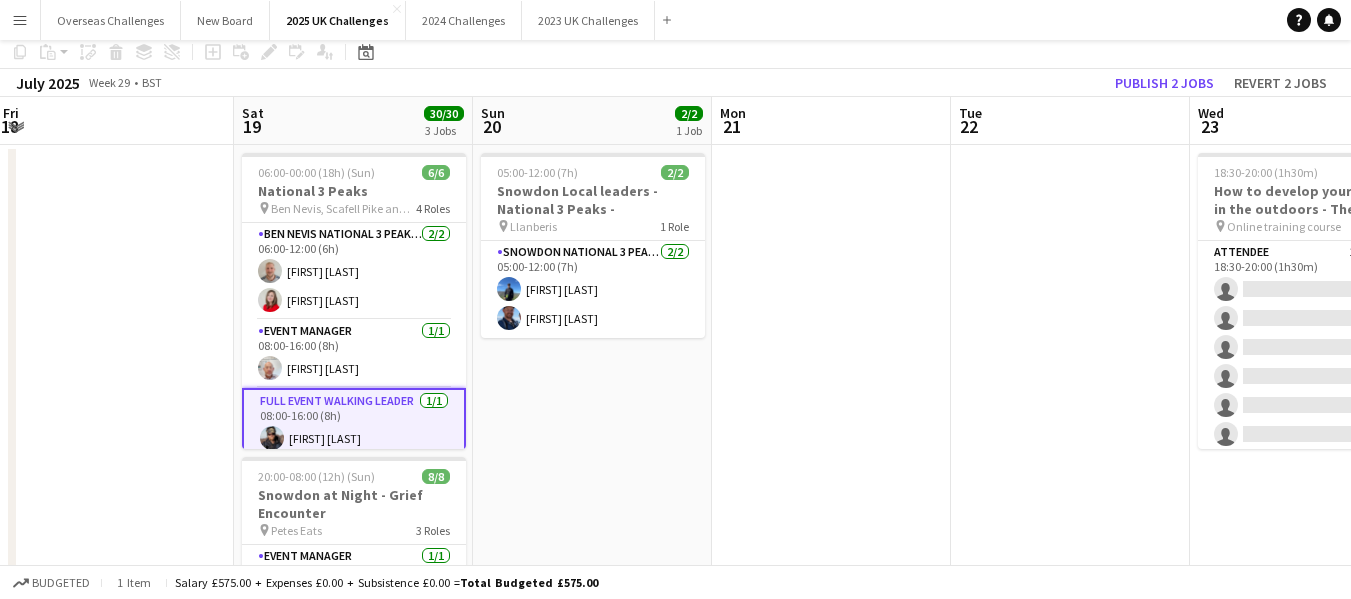 scroll, scrollTop: 200, scrollLeft: 0, axis: vertical 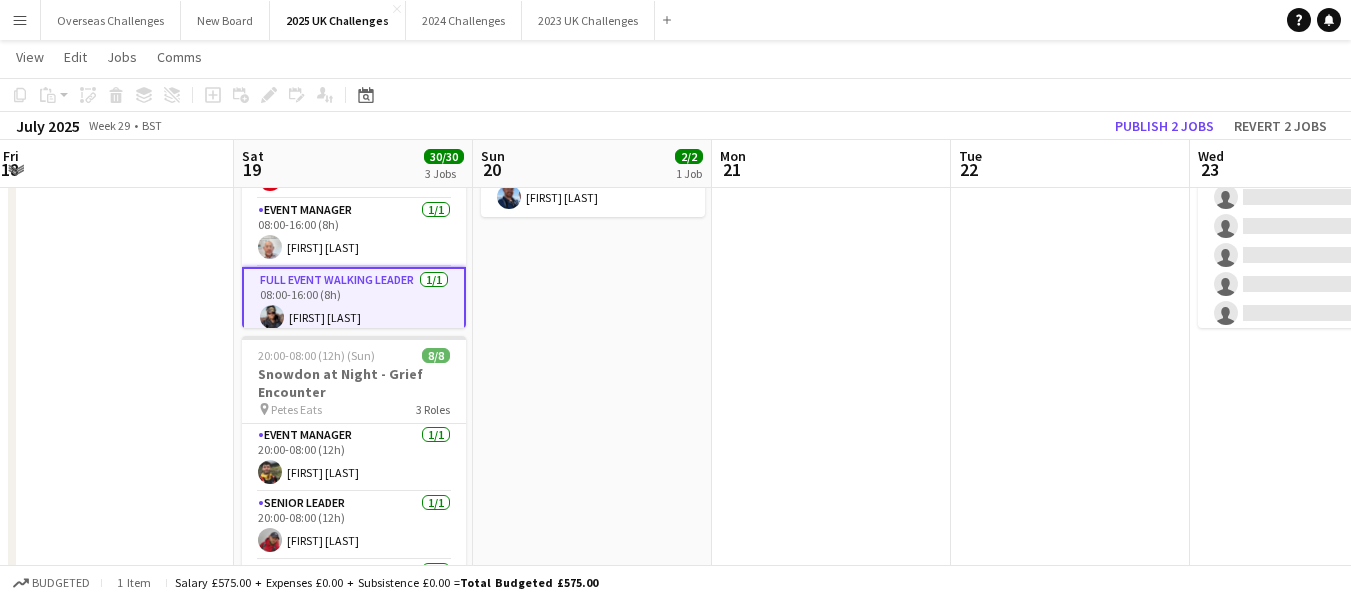 click on "[TIME]-[TIME] ([DURATION])    [NUMBER]/[NUMBER]   Snowdon Local leaders - National 3 Peaks -
pin
Llanberis   1 Role   Snowdon National 3 Peaks Walking Leader   [NUMBER]/[NUMBER]   [TIME]-[TIME] ([DURATION])
Eduardo Perez Willis Bryn Hughes" at bounding box center (592, 500) 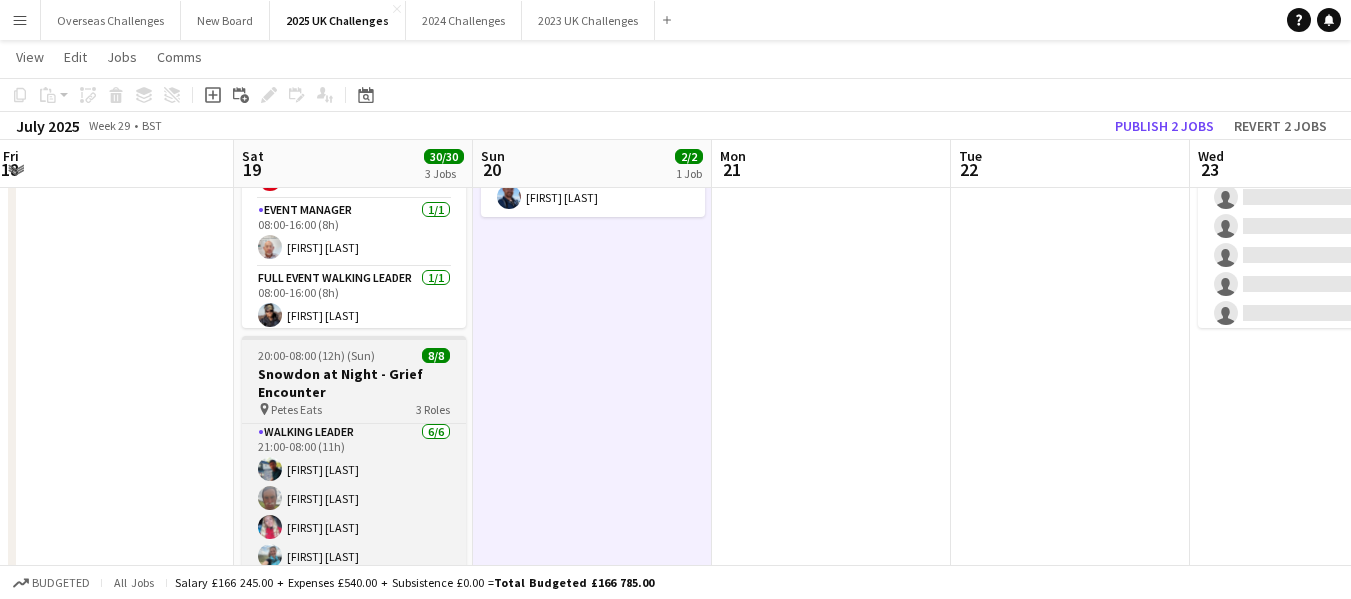 scroll, scrollTop: 141, scrollLeft: 0, axis: vertical 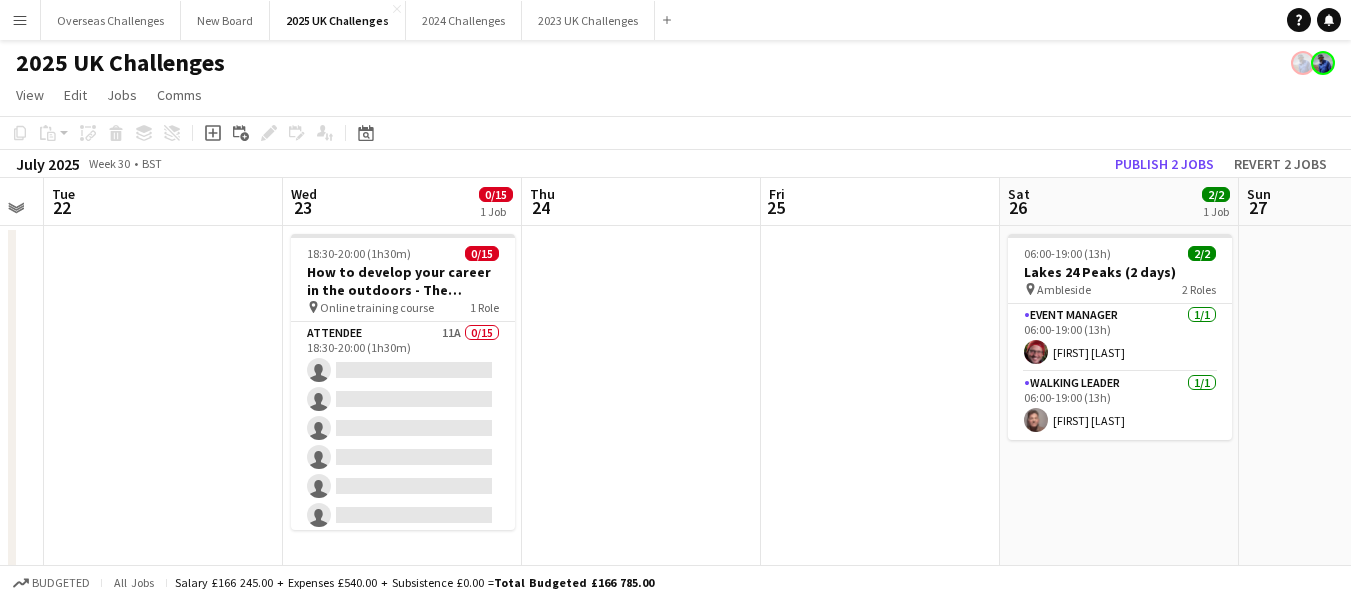 drag, startPoint x: 1027, startPoint y: 338, endPoint x: 120, endPoint y: 410, distance: 909.8533 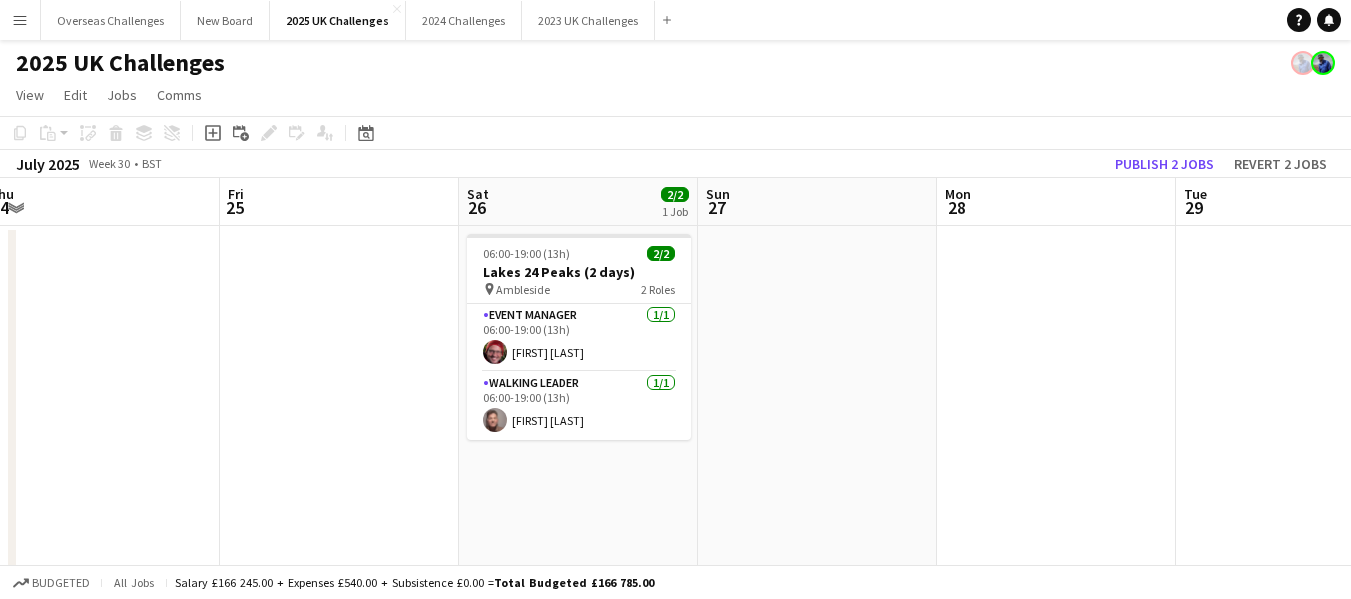 scroll, scrollTop: 0, scrollLeft: 862, axis: horizontal 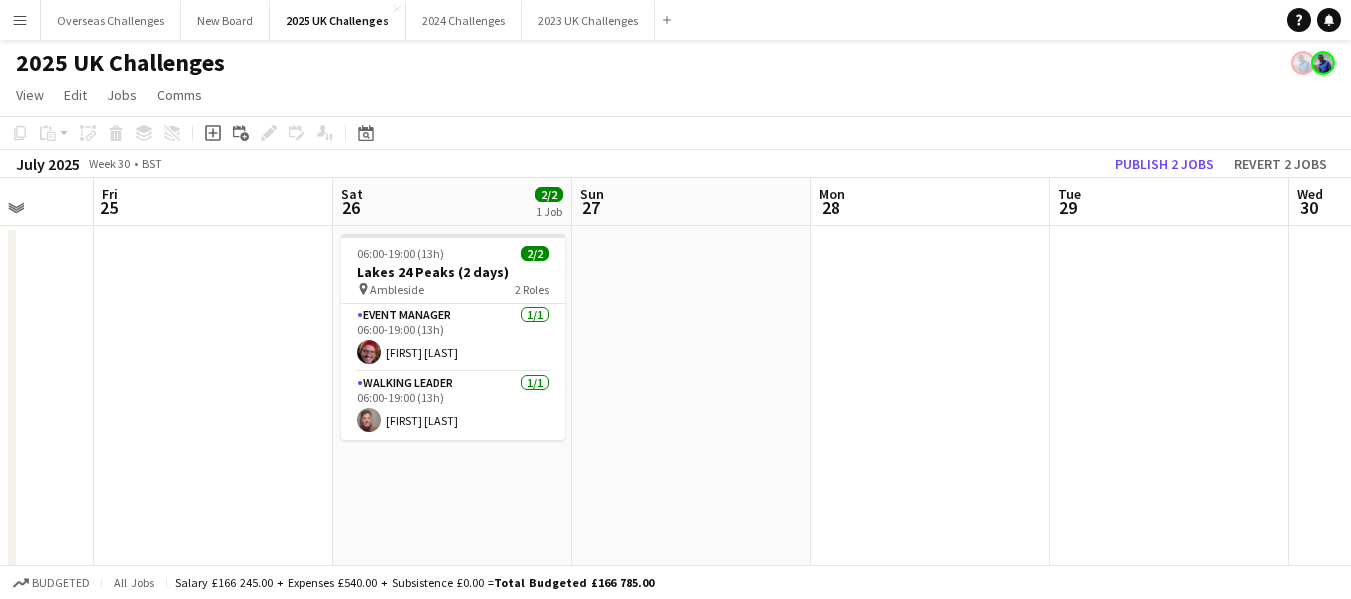 drag, startPoint x: 885, startPoint y: 361, endPoint x: 254, endPoint y: 436, distance: 635.4416 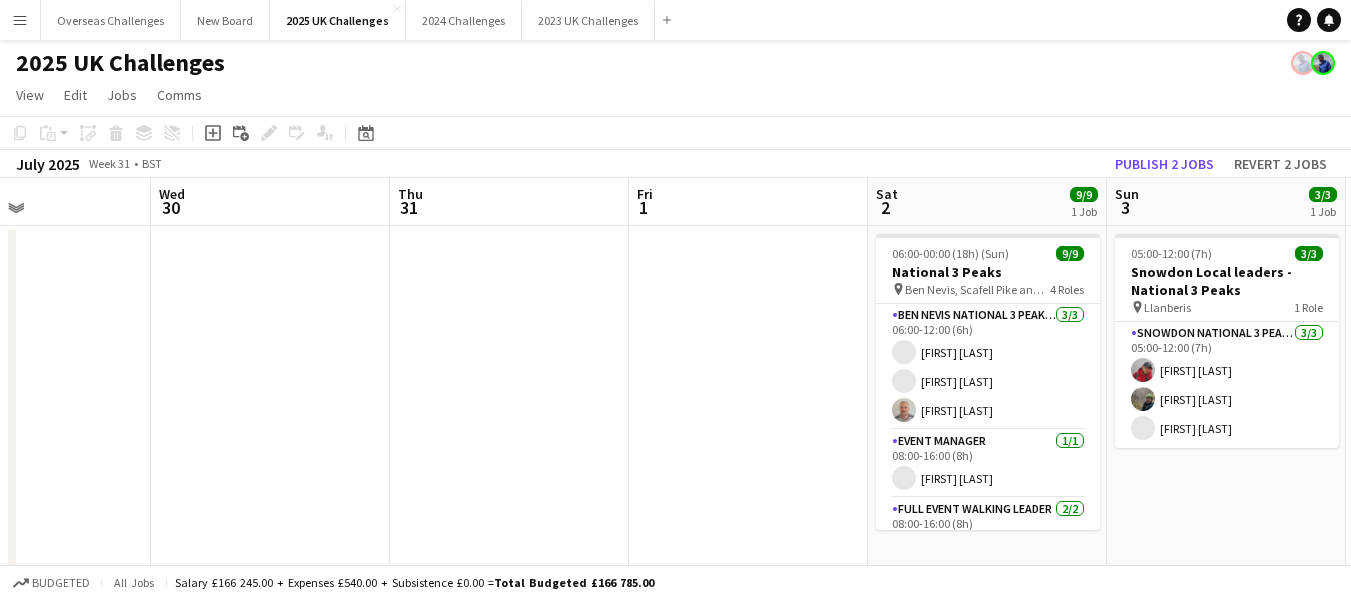 drag, startPoint x: 1162, startPoint y: 350, endPoint x: 28, endPoint y: 421, distance: 1136.2205 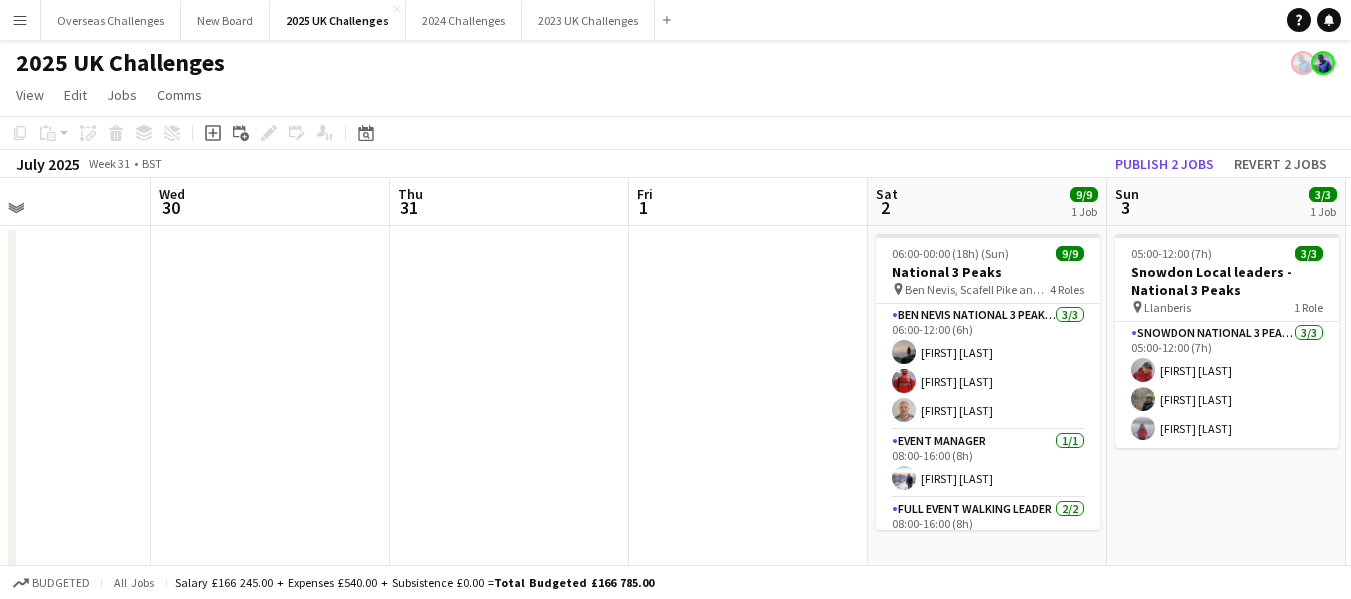 click on "Sat   26   2/2   1 Job   Sun   27   Mon   28   Tue   29   Wed   30   Thu   31   Fri   1   Sat   2   9/9   1 Job   Sun   3   3/3   1 Job   Mon   4   Tue   5      06:00-19:00 (13h)    2/2   Lakes 24 Peaks (2 days)
pin
Ambleside   2 Roles   Event Manager   1/1   06:00-19:00 (13h)
[FIRST] [LAST]  Walking Leader   1/1   06:00-19:00 (13h)
[FIRST] [LAST]     06:00-00:00 (18h) (Sun)   9/9   National 3 Peaks
pin
Ben Nevis, Scafell Pike and Snowdon   4 Roles   Ben Nevis National 3 Peaks Walking Leader   3/3   06:00-12:00 (6h)
[FIRST] [LAST] [FIRST] [LAST] [FIRST] [LAST]  Event Manager   1/1   08:00-16:00 (8h)
[FIRST] [LAST]  Full Event Walking Leader   2/2   08:00-16:00 (8h)
[FIRST] [LAST] [FIRST] [LAST]  Scafell Pike National 3 Peaks Walking Leader   3/3   17:00-00:00 (7h)
[FIRST] [LAST]-[FIRST] [LAST] [FIRST] [LAST]     05:00-12:00 (7h)    3/3   Snowdon Local leaders - National 3 Peaks
pin
Llanberis" at bounding box center [675, 724] 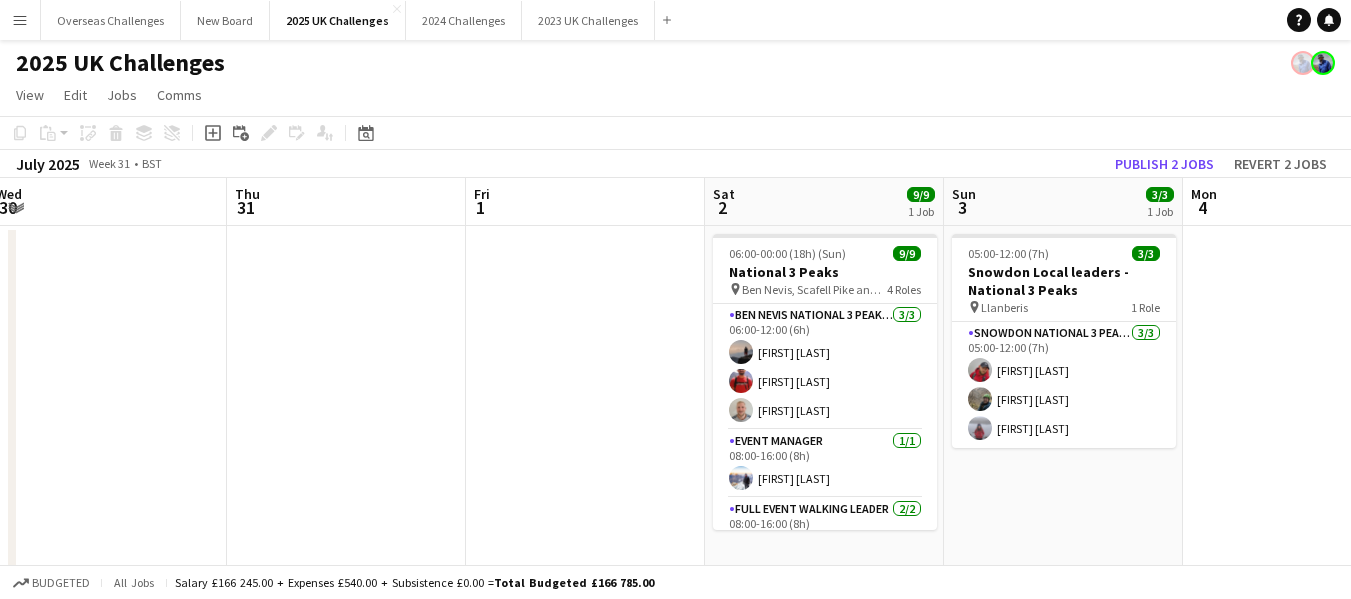scroll, scrollTop: 0, scrollLeft: 778, axis: horizontal 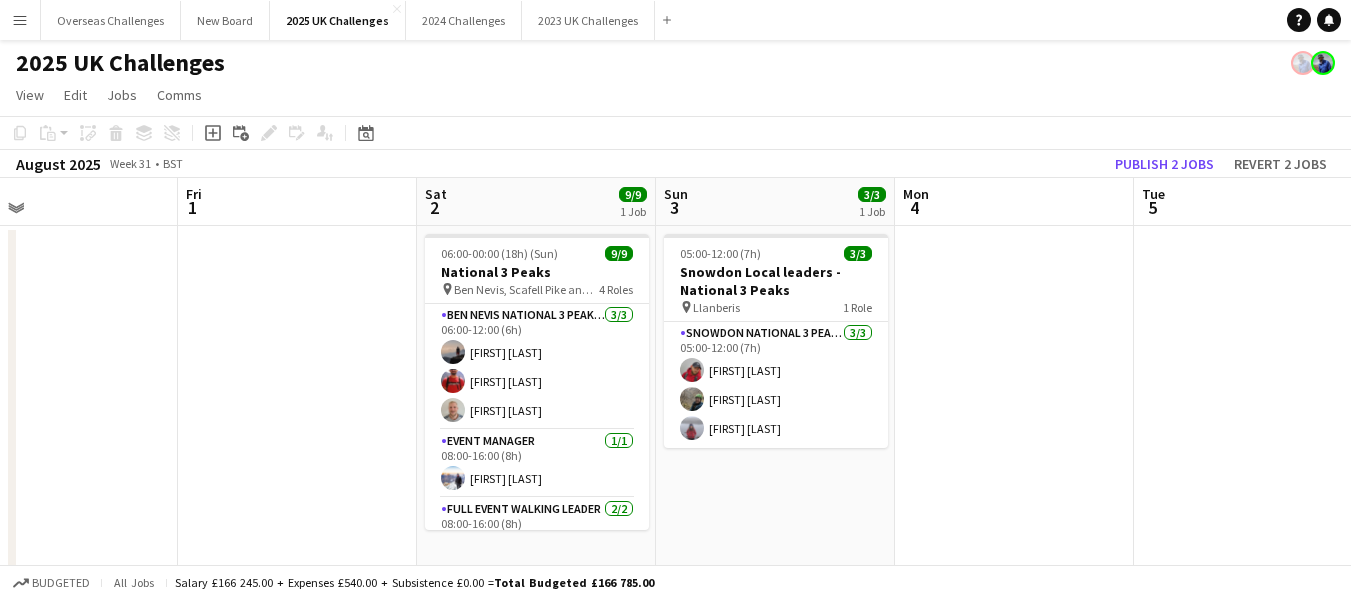 drag, startPoint x: 654, startPoint y: 326, endPoint x: 204, endPoint y: 386, distance: 453.9824 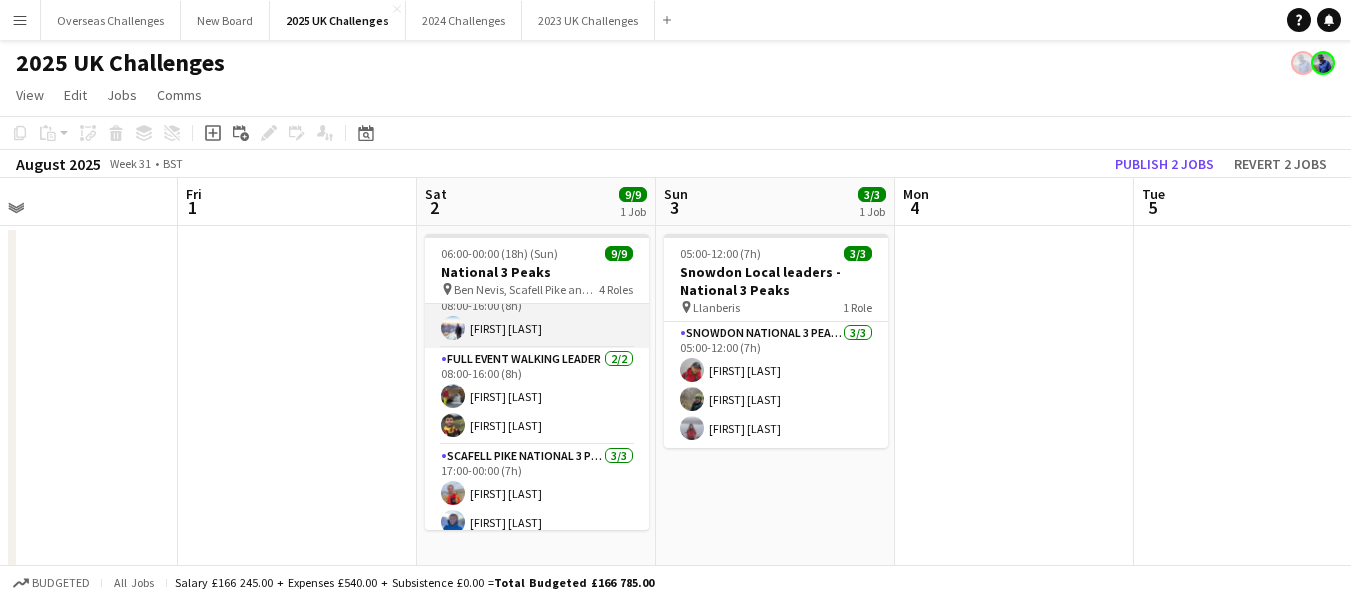 scroll, scrollTop: 191, scrollLeft: 0, axis: vertical 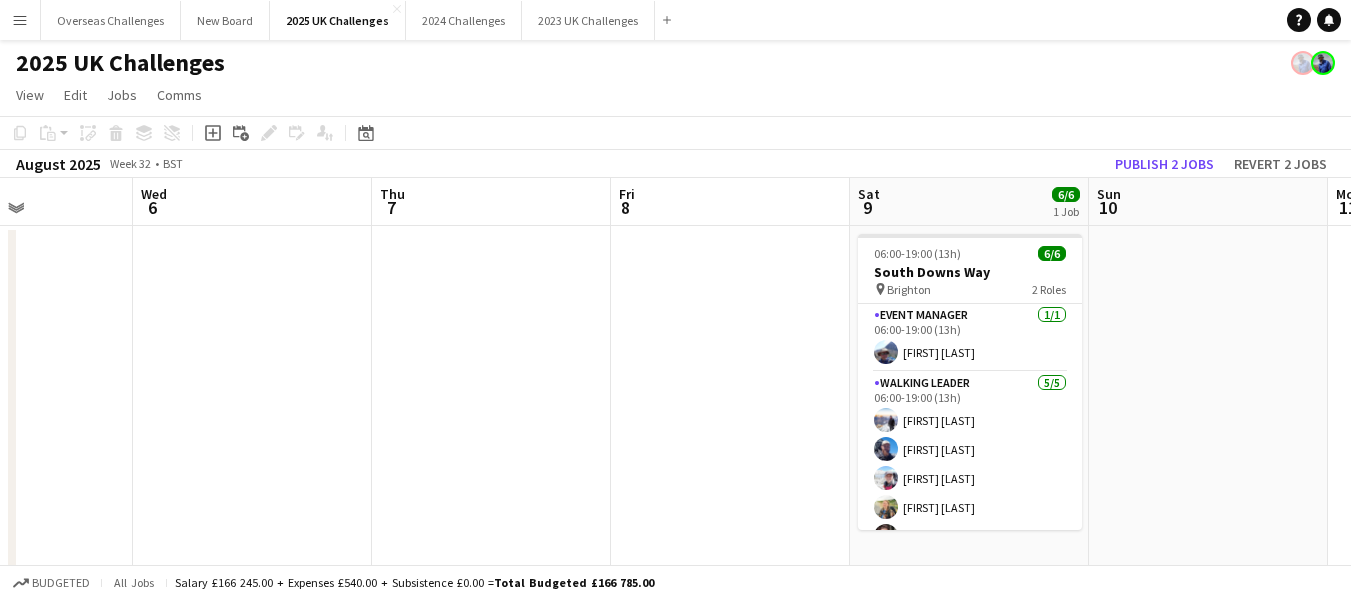 drag, startPoint x: 1240, startPoint y: 287, endPoint x: 0, endPoint y: 450, distance: 1250.6675 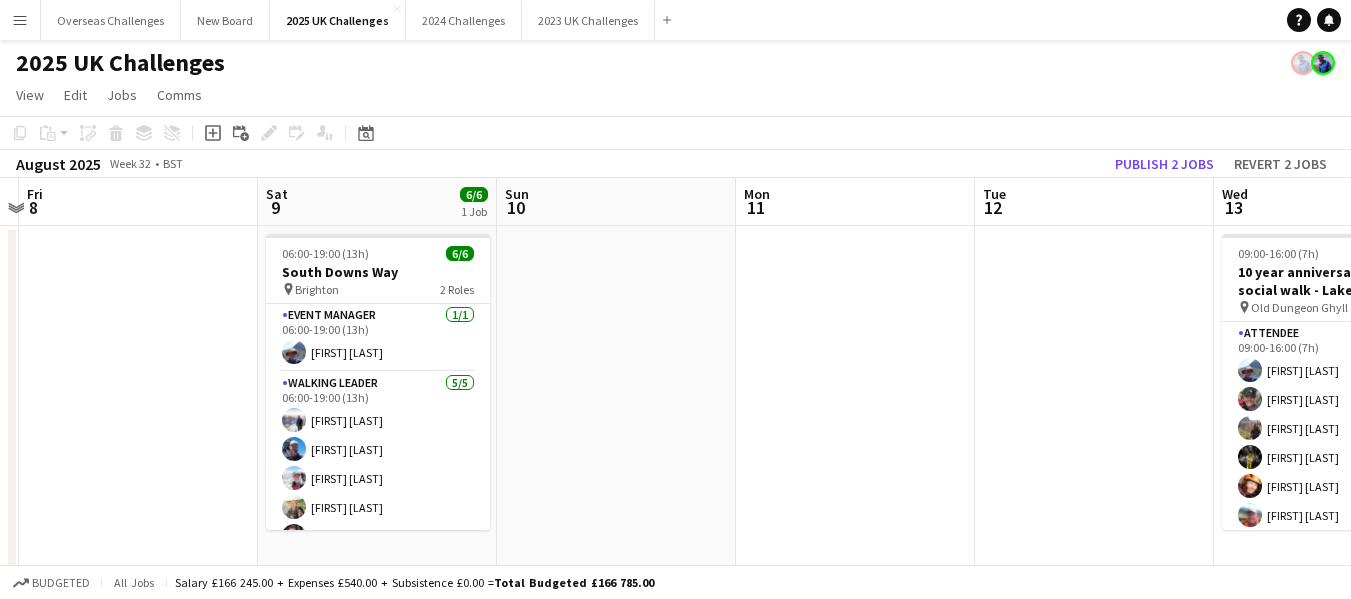scroll, scrollTop: 0, scrollLeft: 720, axis: horizontal 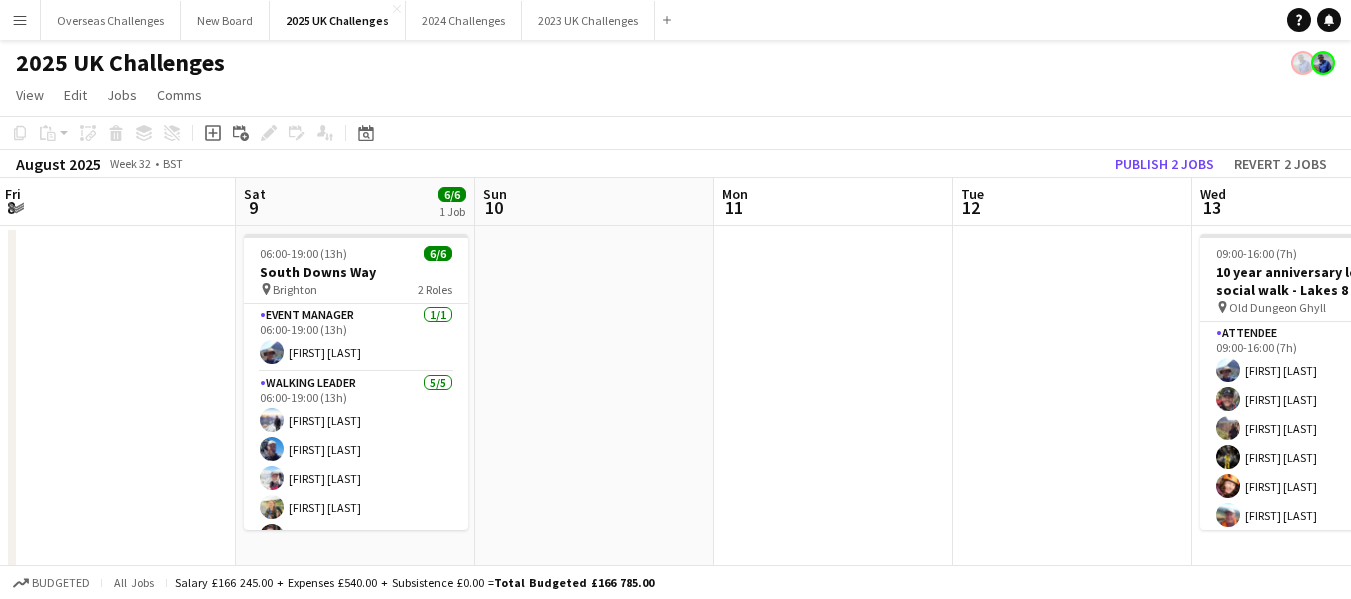 drag, startPoint x: 671, startPoint y: 363, endPoint x: 57, endPoint y: 434, distance: 618.09143 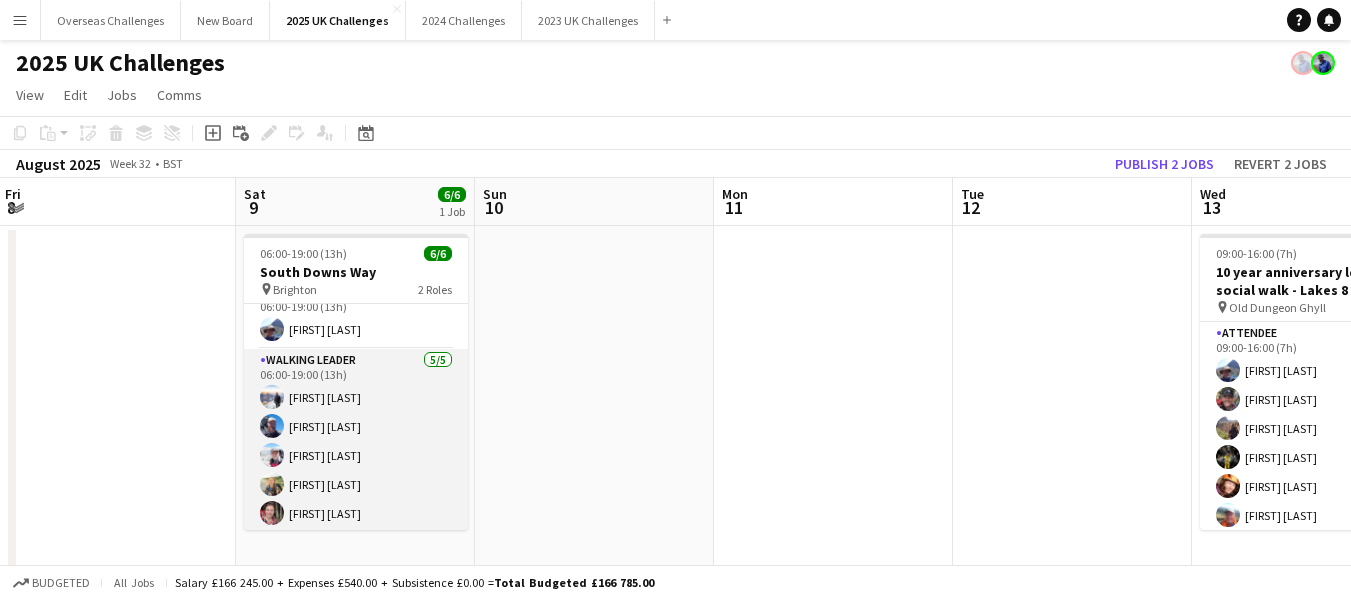 scroll, scrollTop: 26, scrollLeft: 0, axis: vertical 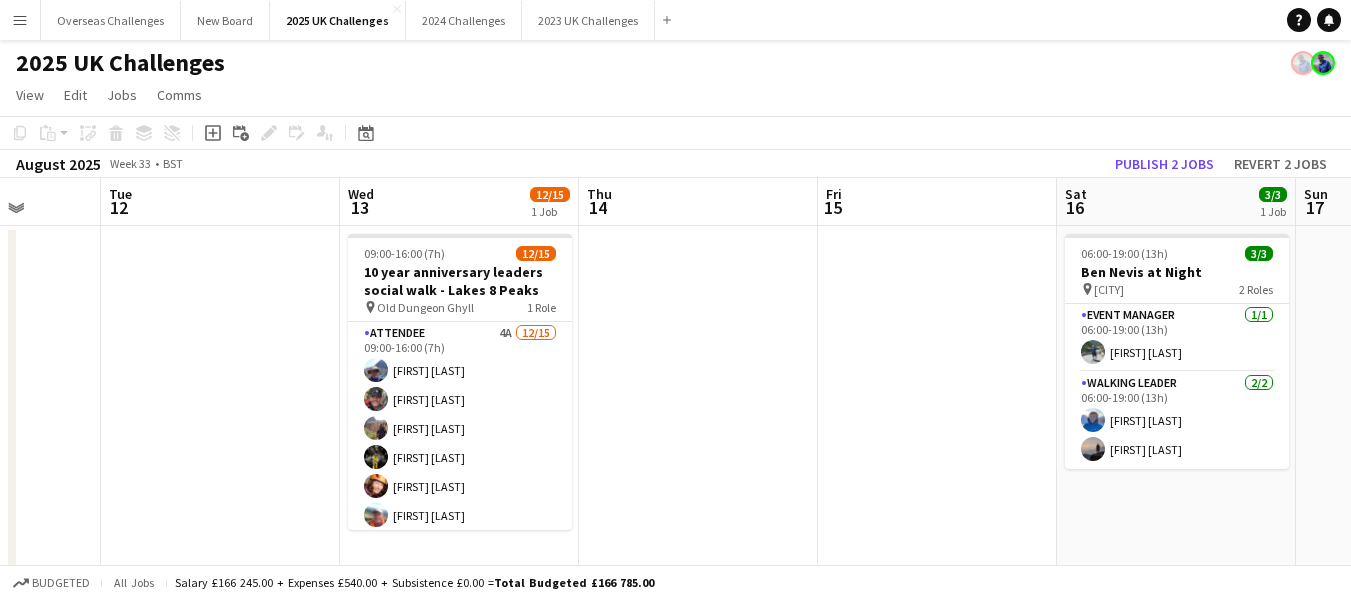 drag, startPoint x: 1057, startPoint y: 348, endPoint x: 205, endPoint y: 449, distance: 857.96564 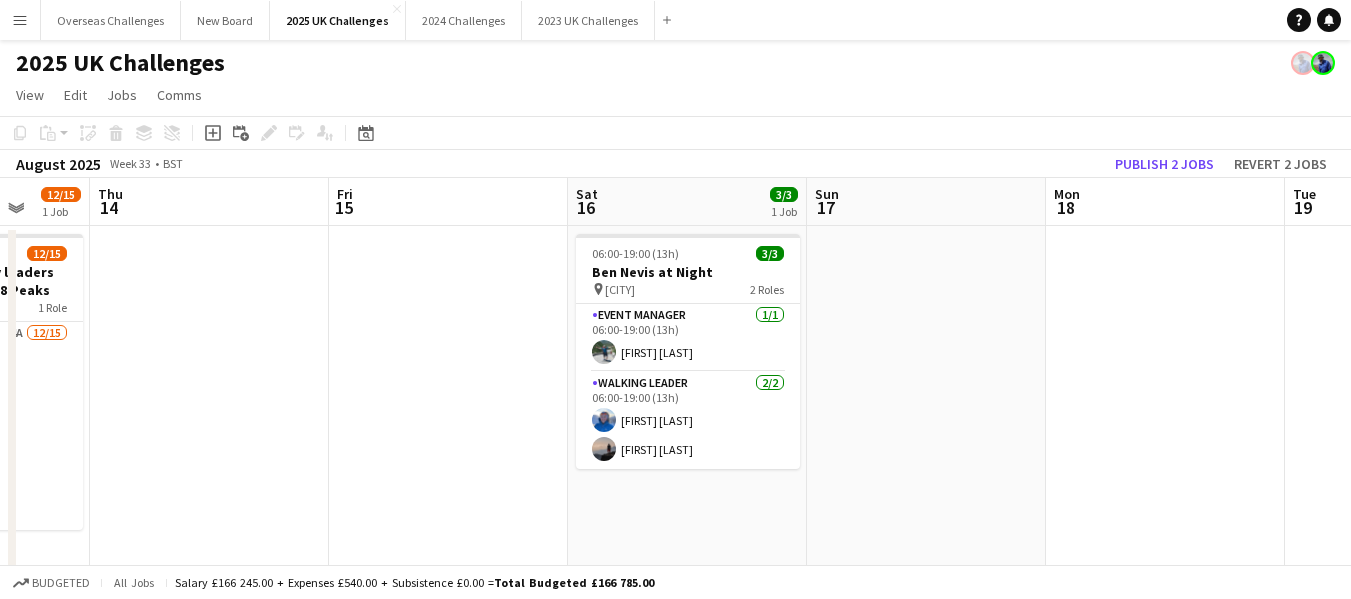 scroll, scrollTop: 0, scrollLeft: 868, axis: horizontal 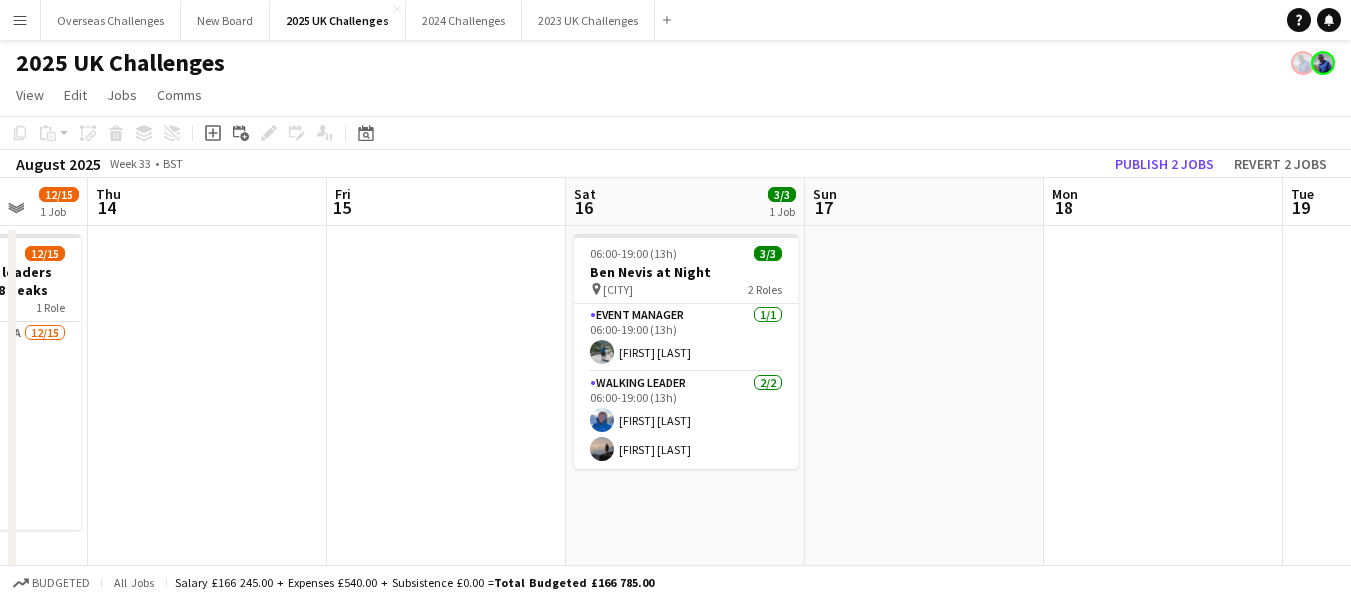 drag, startPoint x: 849, startPoint y: 387, endPoint x: 358, endPoint y: 434, distance: 493.24435 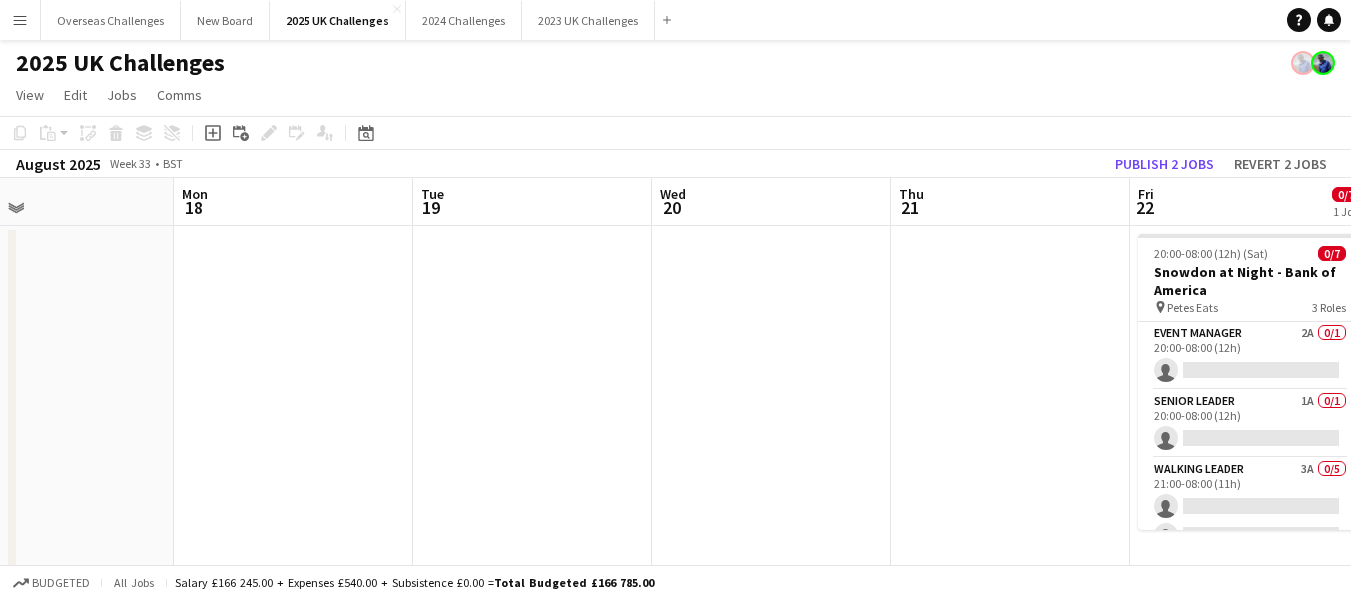 drag, startPoint x: 1202, startPoint y: 331, endPoint x: 612, endPoint y: 350, distance: 590.30585 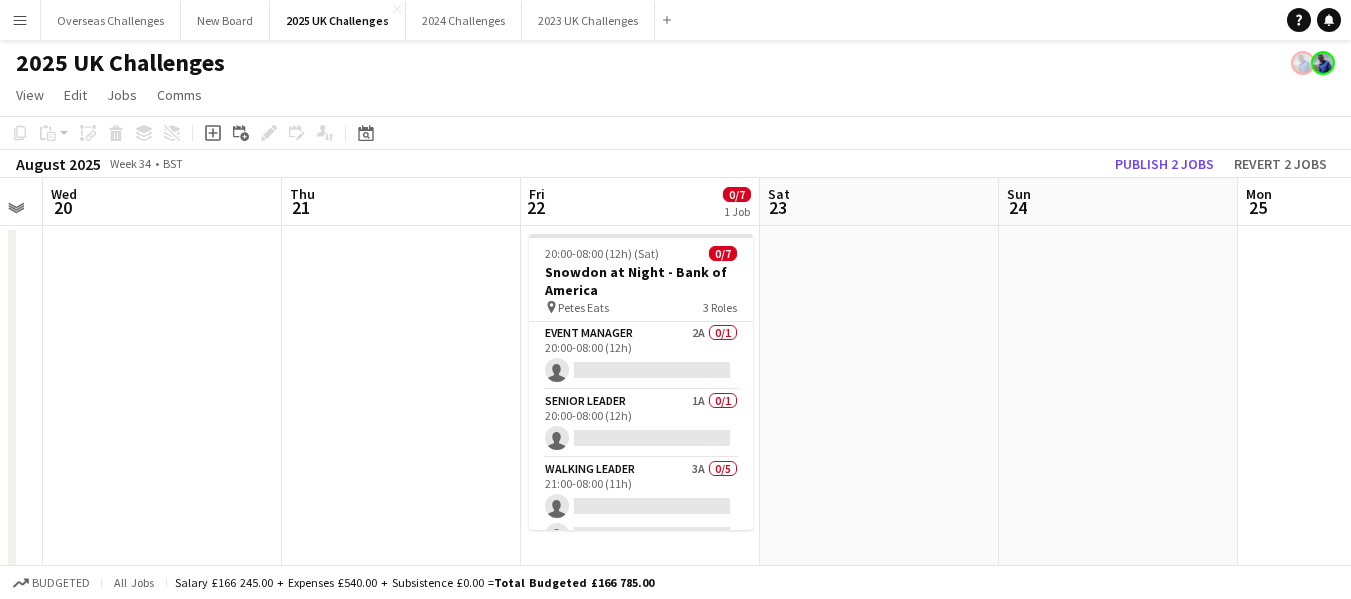 scroll, scrollTop: 0, scrollLeft: 724, axis: horizontal 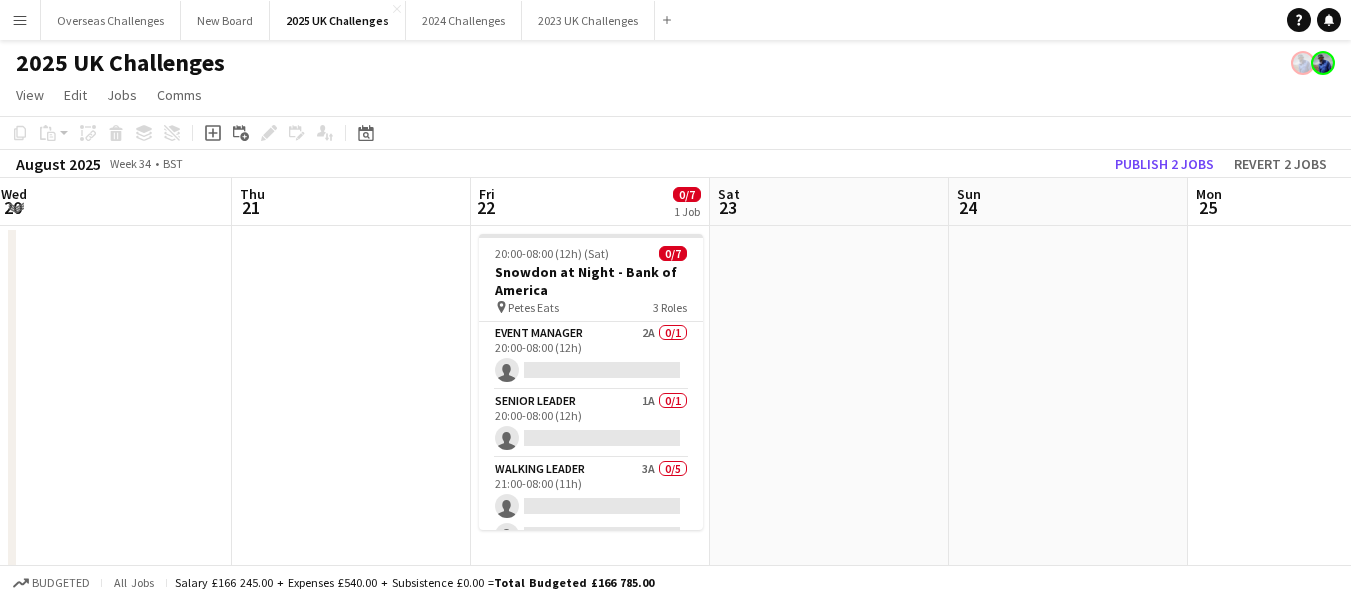 drag, startPoint x: 931, startPoint y: 336, endPoint x: 268, endPoint y: 383, distance: 664.6638 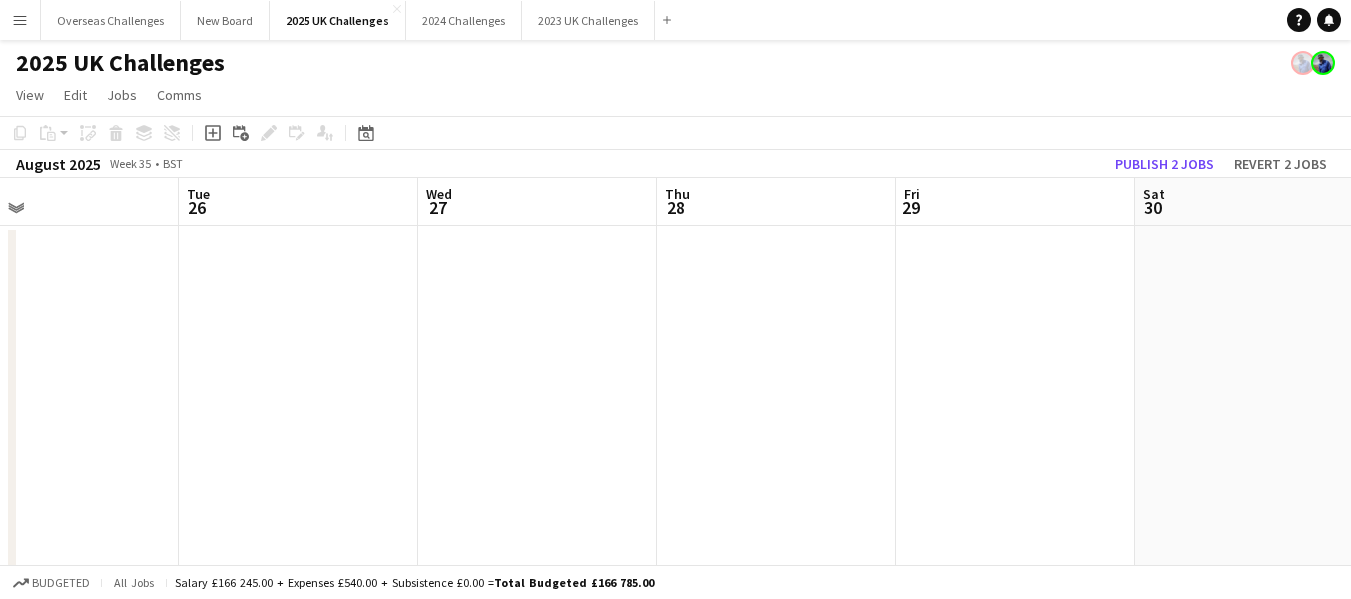 scroll, scrollTop: 0, scrollLeft: 811, axis: horizontal 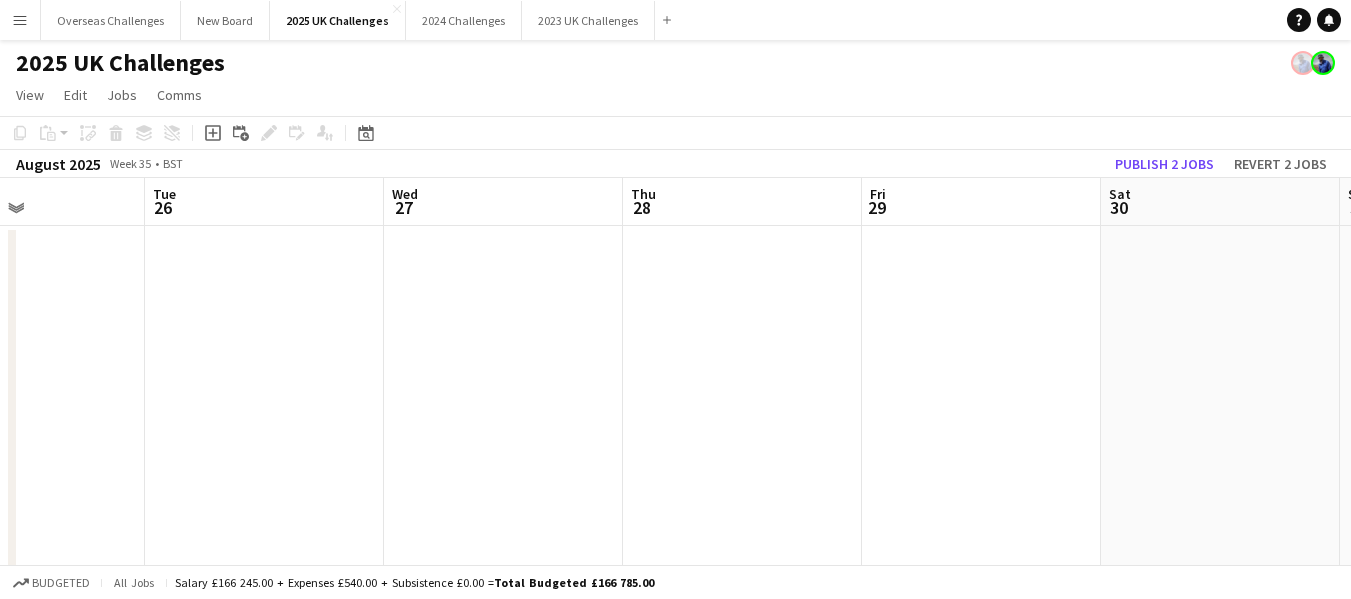 drag, startPoint x: 1296, startPoint y: 353, endPoint x: 454, endPoint y: 394, distance: 842.9976 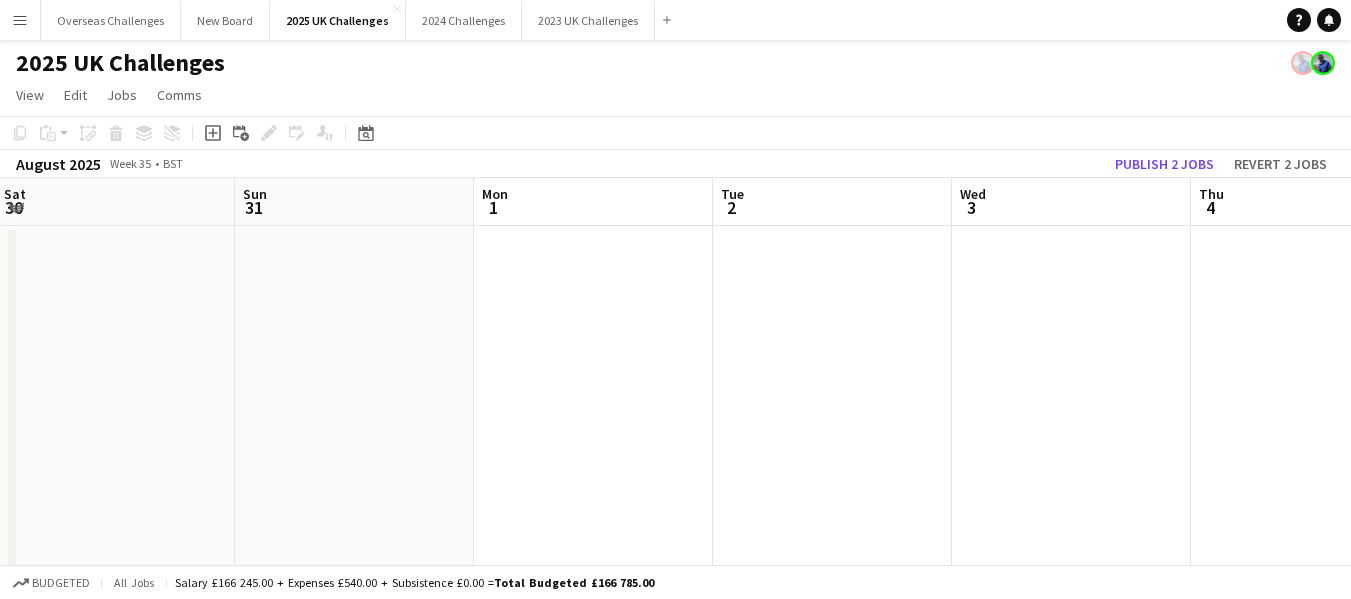 drag, startPoint x: 1203, startPoint y: 366, endPoint x: 98, endPoint y: 365, distance: 1105.0005 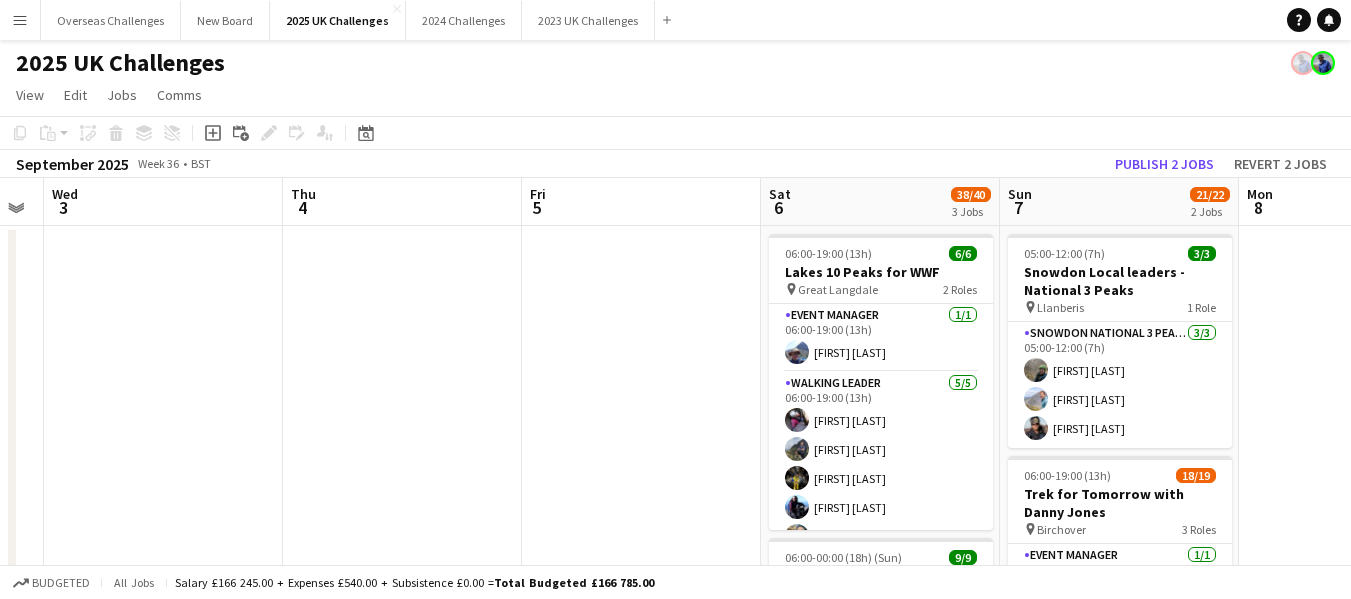 drag, startPoint x: 926, startPoint y: 357, endPoint x: 18, endPoint y: 379, distance: 908.2665 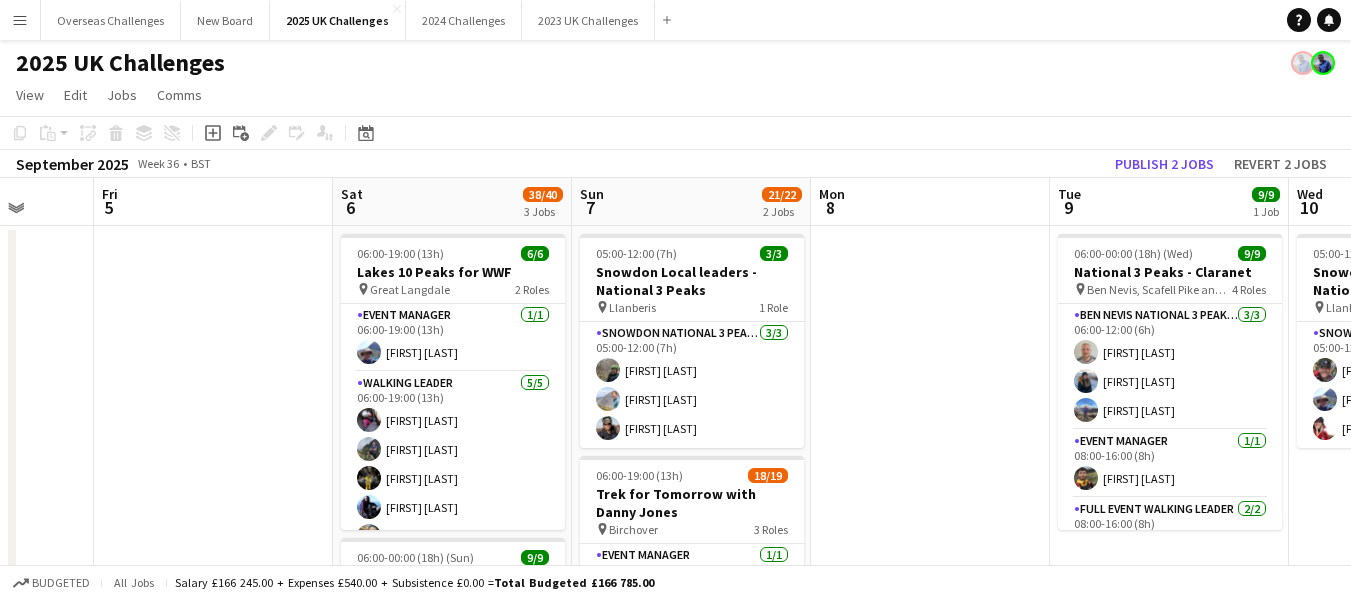 scroll, scrollTop: 0, scrollLeft: 863, axis: horizontal 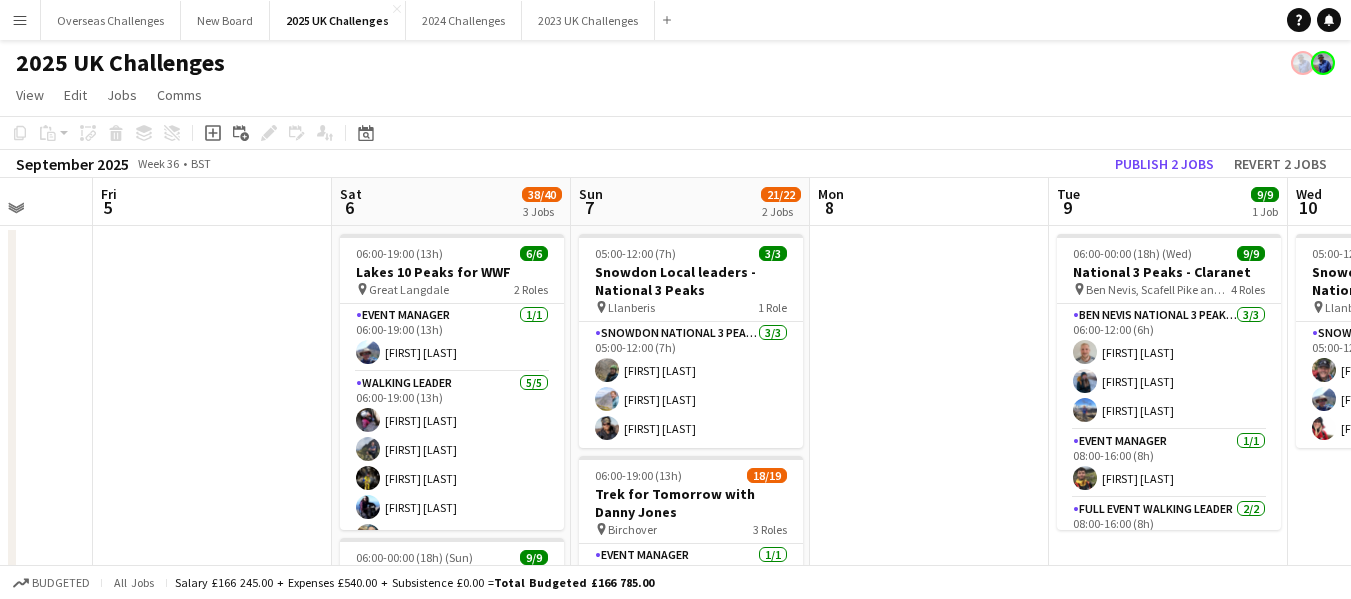 drag, startPoint x: 514, startPoint y: 357, endPoint x: 85, endPoint y: 360, distance: 429.0105 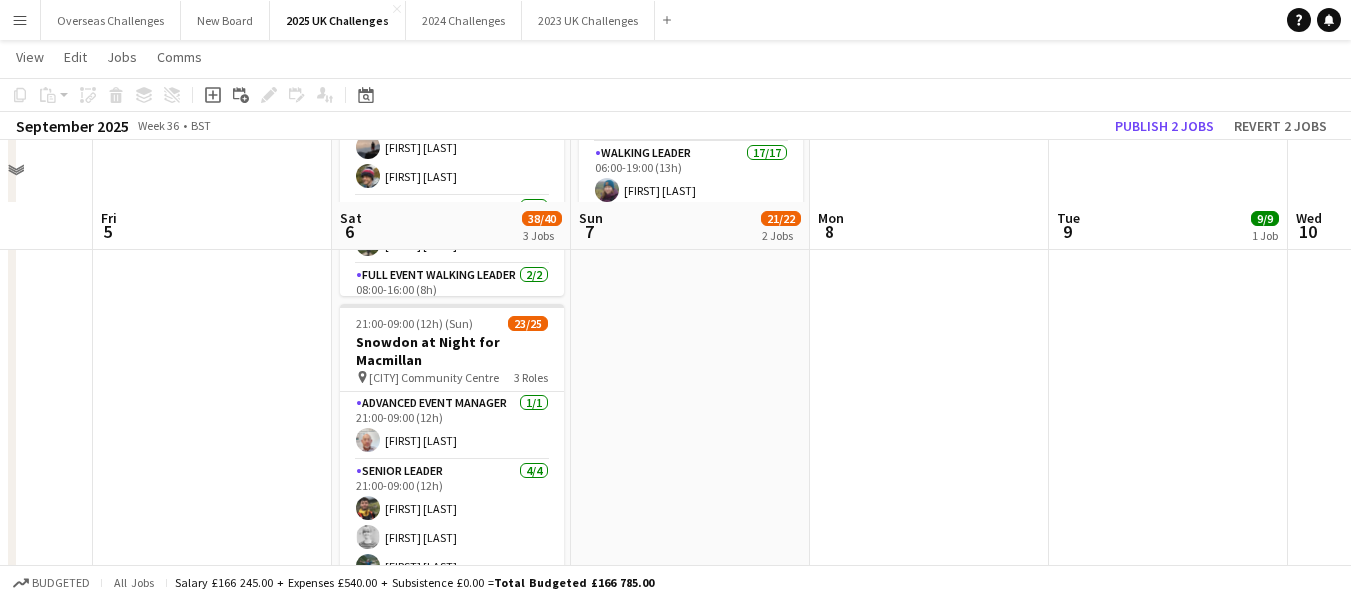 scroll, scrollTop: 600, scrollLeft: 0, axis: vertical 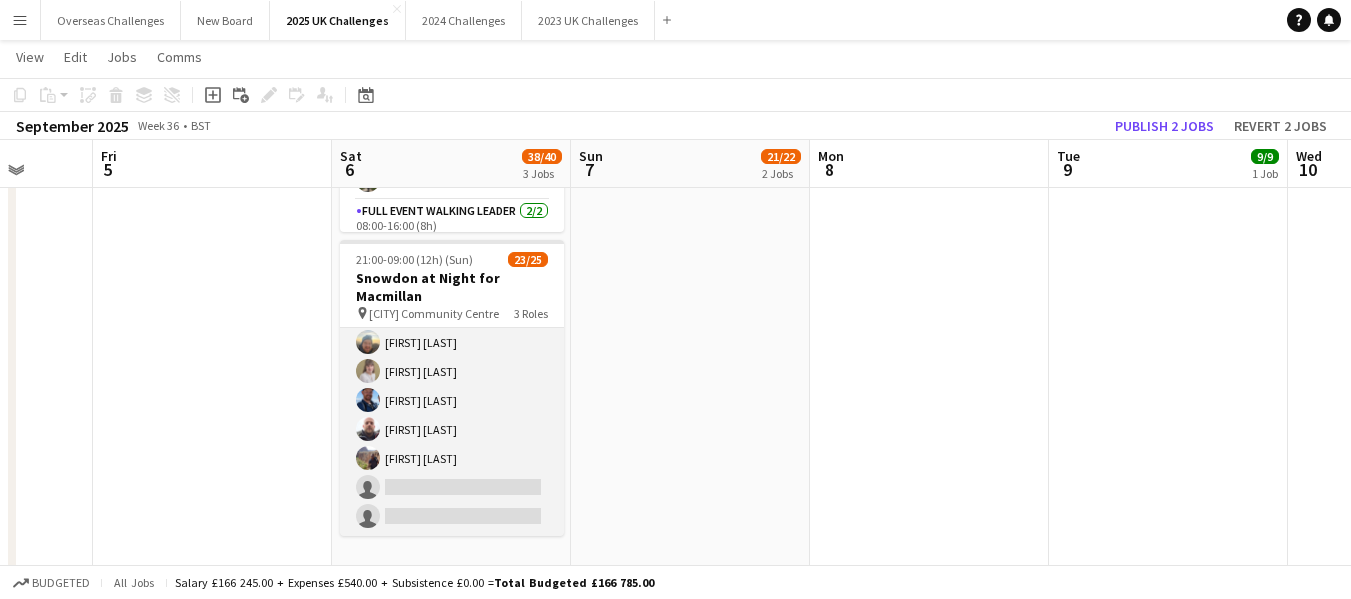 click on "Walking Leader   3A   18/20   21:00-09:00 (12h)
[FIRST] [LAST] [FIRST] [LAST] [FIRST] [LAST] [FIRST] [LAST] [FIRST] [LAST] [FIRST] [LAST] [FIRST] [LAST] [FIRST] [LAST] [FIRST] [LAST] [FIRST] [LAST] [FIRST] [LAST] [FIRST] [LAST] [FIRST] [LAST] [FIRST] [LAST] [FIRST] [LAST] [FIRST] [LAST]
single-neutral-actions
single-neutral-actions" at bounding box center [452, 226] 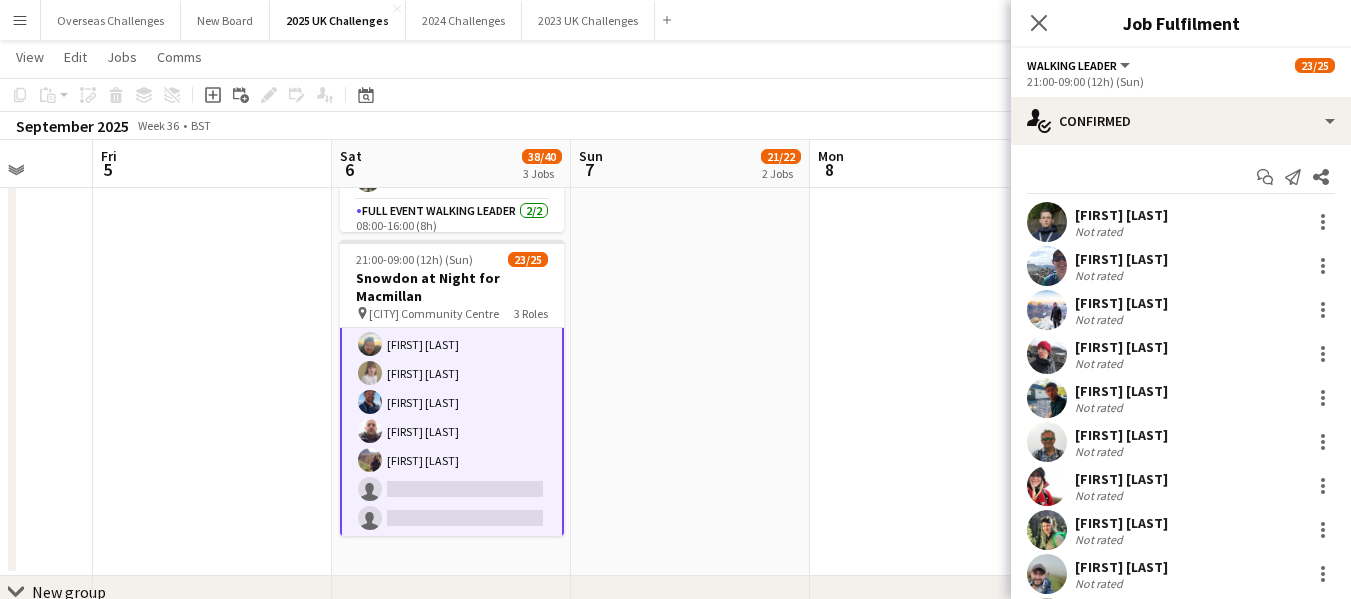 scroll, scrollTop: 636, scrollLeft: 0, axis: vertical 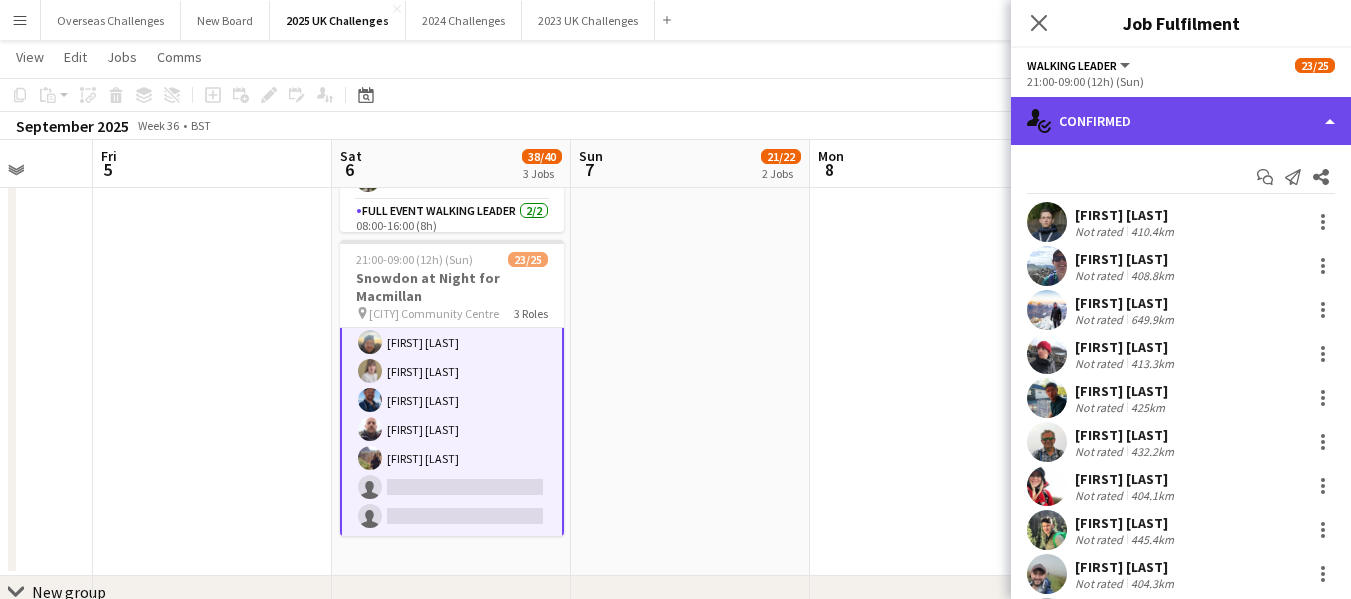 click on "single-neutral-actions-check-2
Confirmed" 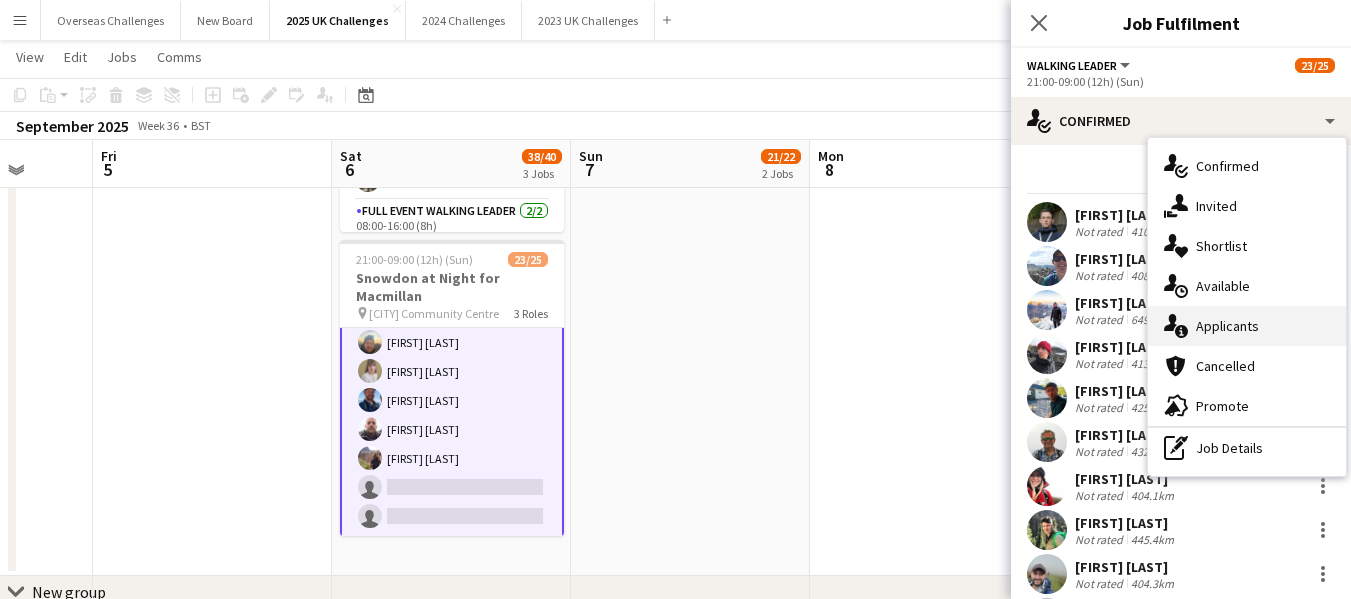 click on "single-neutral-actions-information
Applicants" at bounding box center (1247, 326) 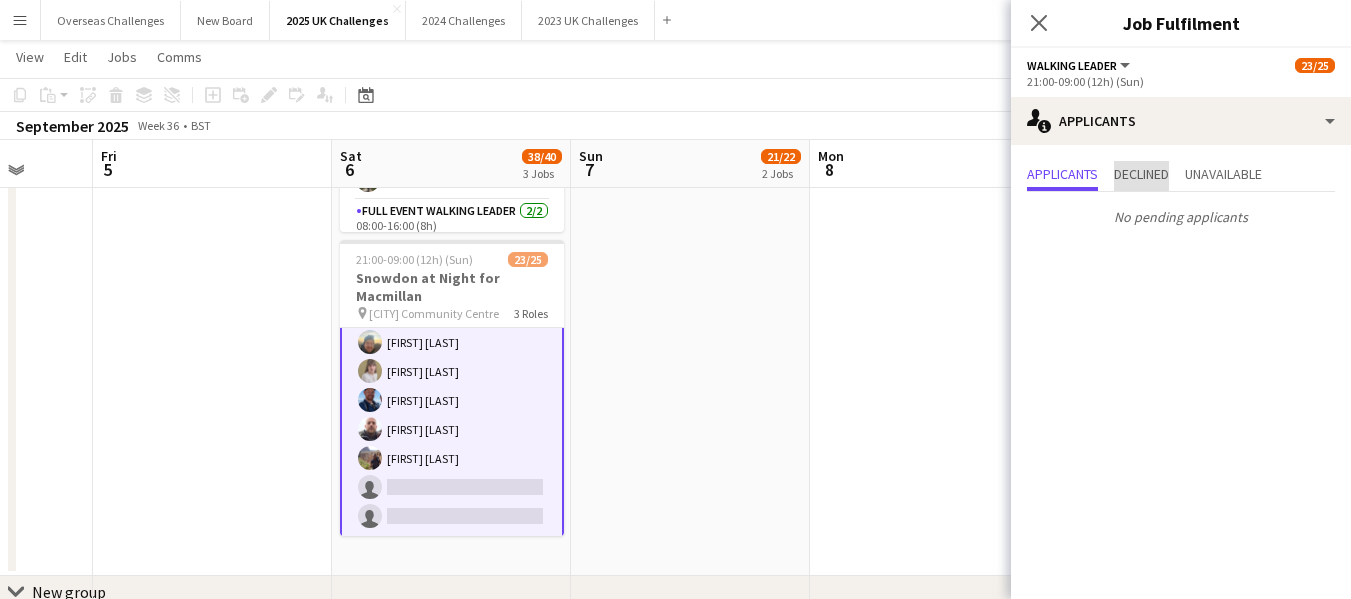 click on "Declined" at bounding box center (1141, 174) 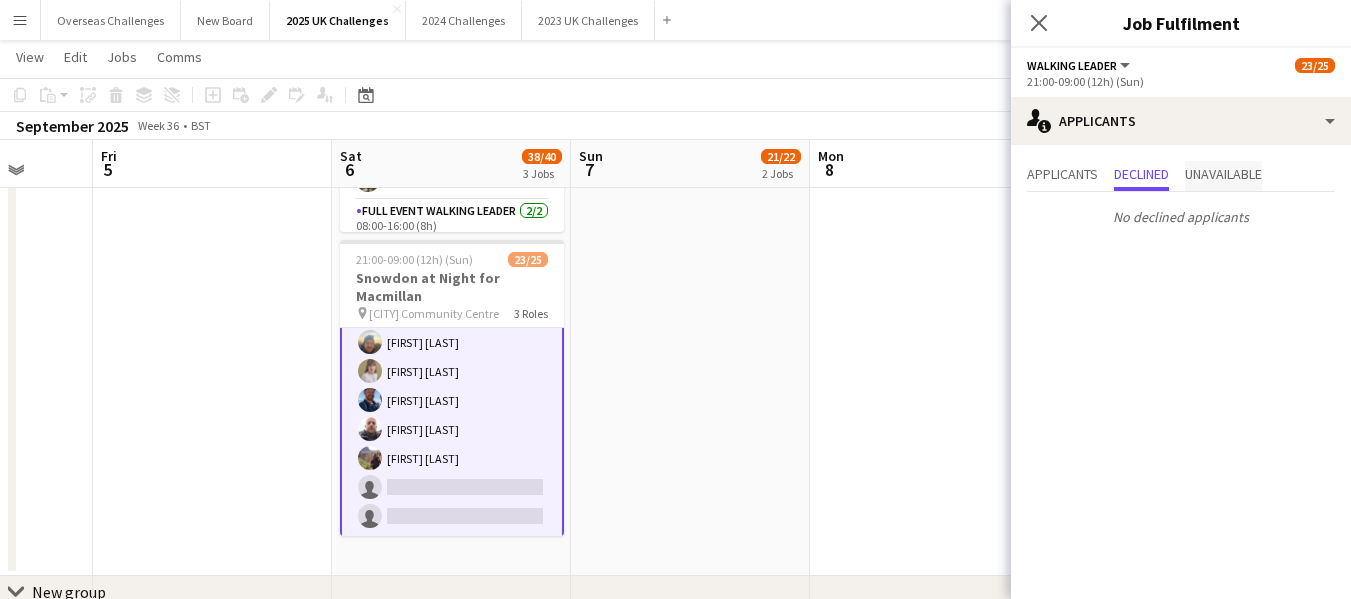 click on "Unavailable" at bounding box center (1223, 174) 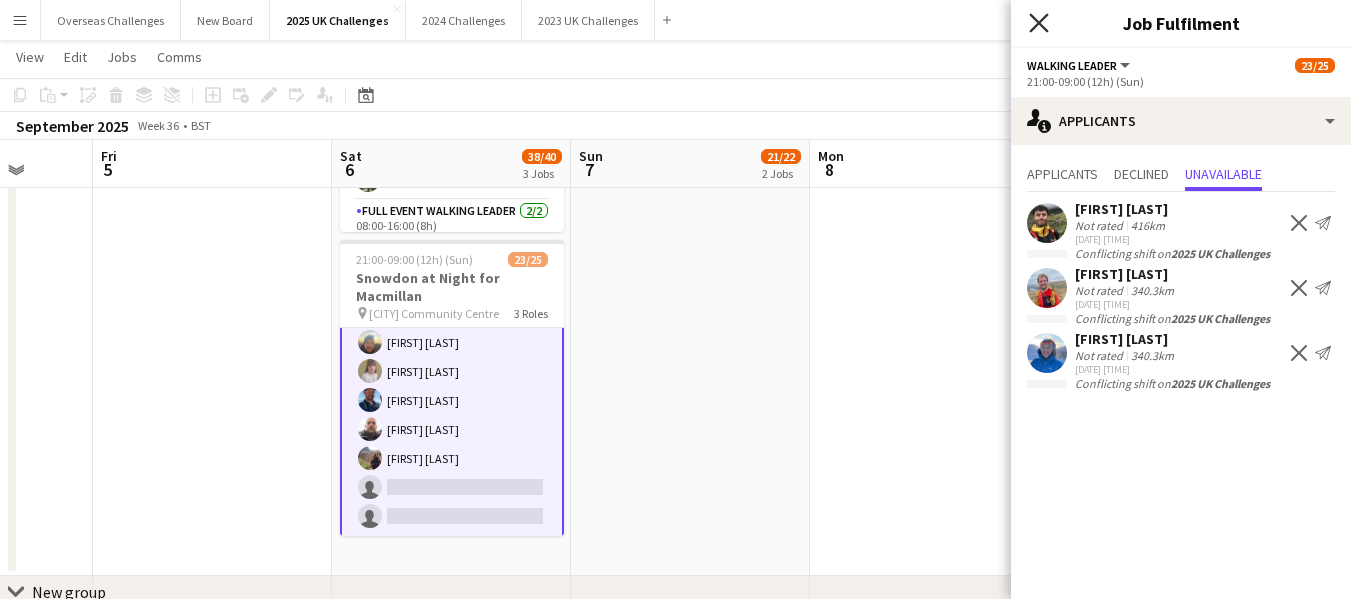click 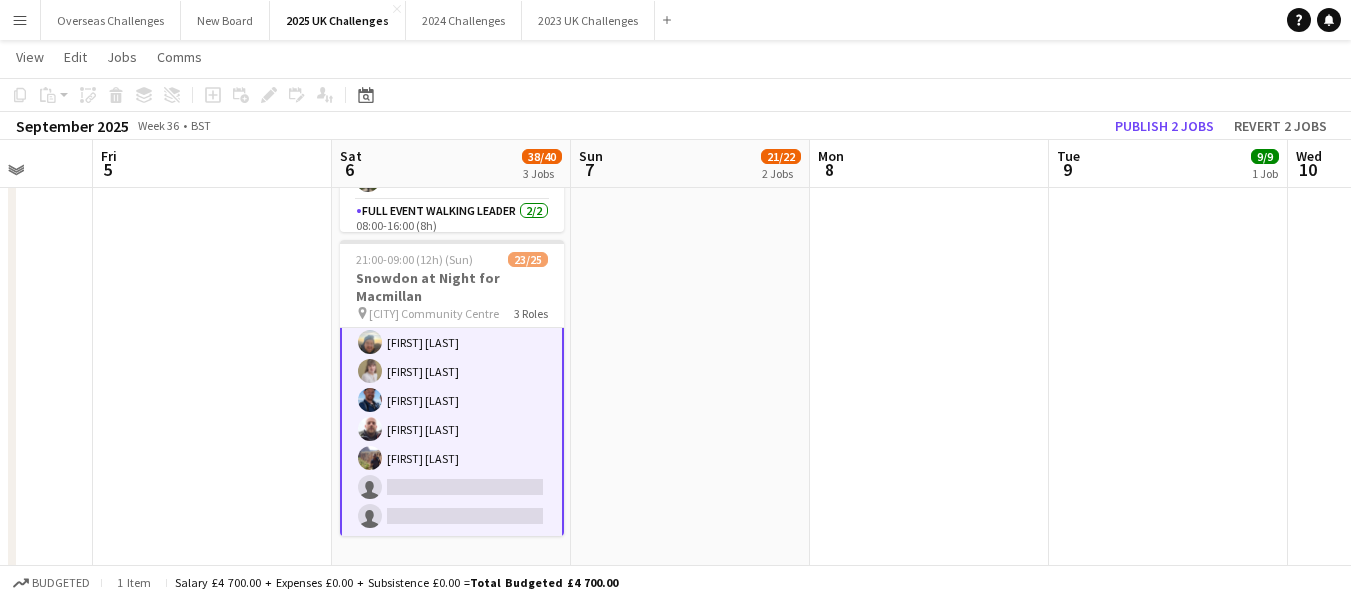 click on "Walking Leader   3A   18/20   21:00-09:00 (12h)
[FIRST] [LAST] [FIRST] [LAST] [FIRST] [LAST] [FIRST] [LAST] [FIRST] [LAST] [FIRST] [LAST] [FIRST] [LAST] [FIRST] [LAST] [FIRST] [LAST] [FIRST] [LAST] [FIRST] [LAST] [FIRST] [LAST] [FIRST] [LAST] [FIRST] [LAST] [FIRST] [LAST] [FIRST] [LAST]
single-neutral-actions
single-neutral-actions" at bounding box center (452, 226) 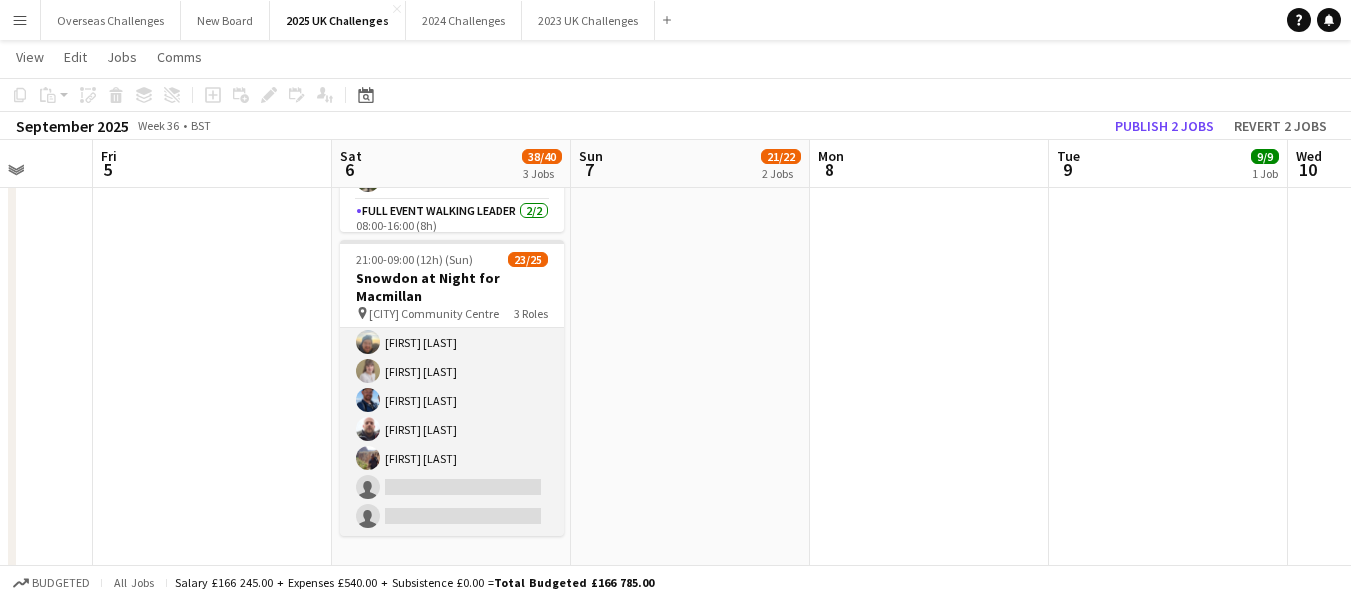 scroll, scrollTop: 634, scrollLeft: 0, axis: vertical 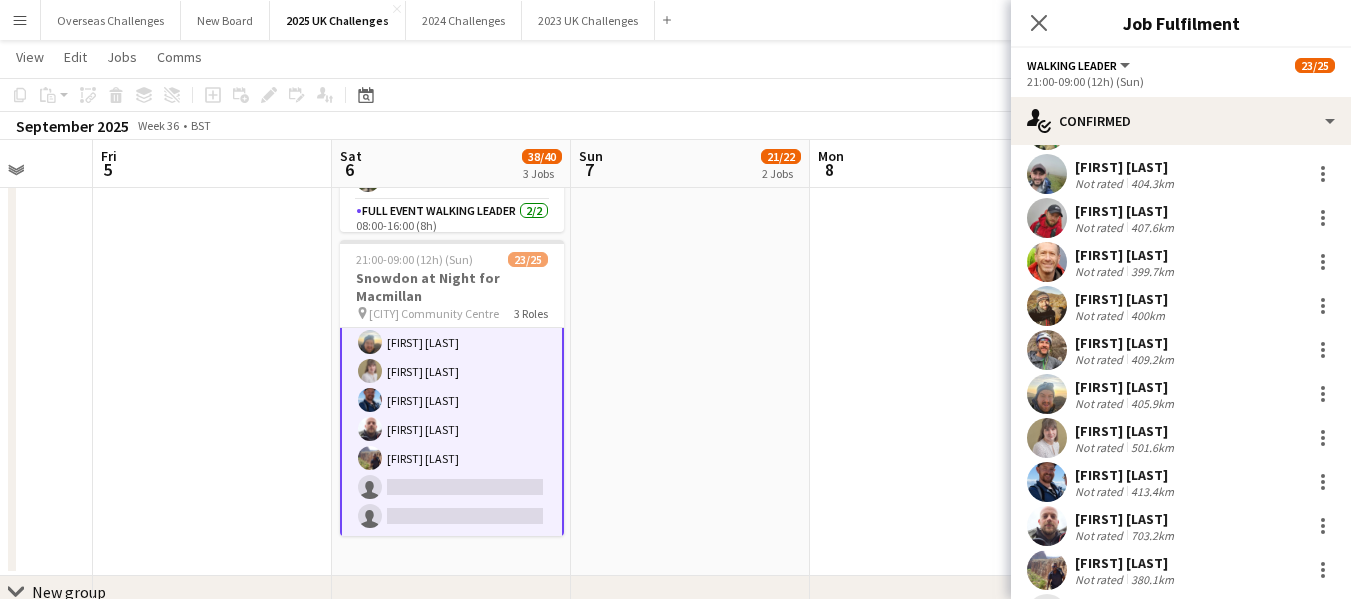 click on "[FIRST] [LAST]" at bounding box center [1126, 431] 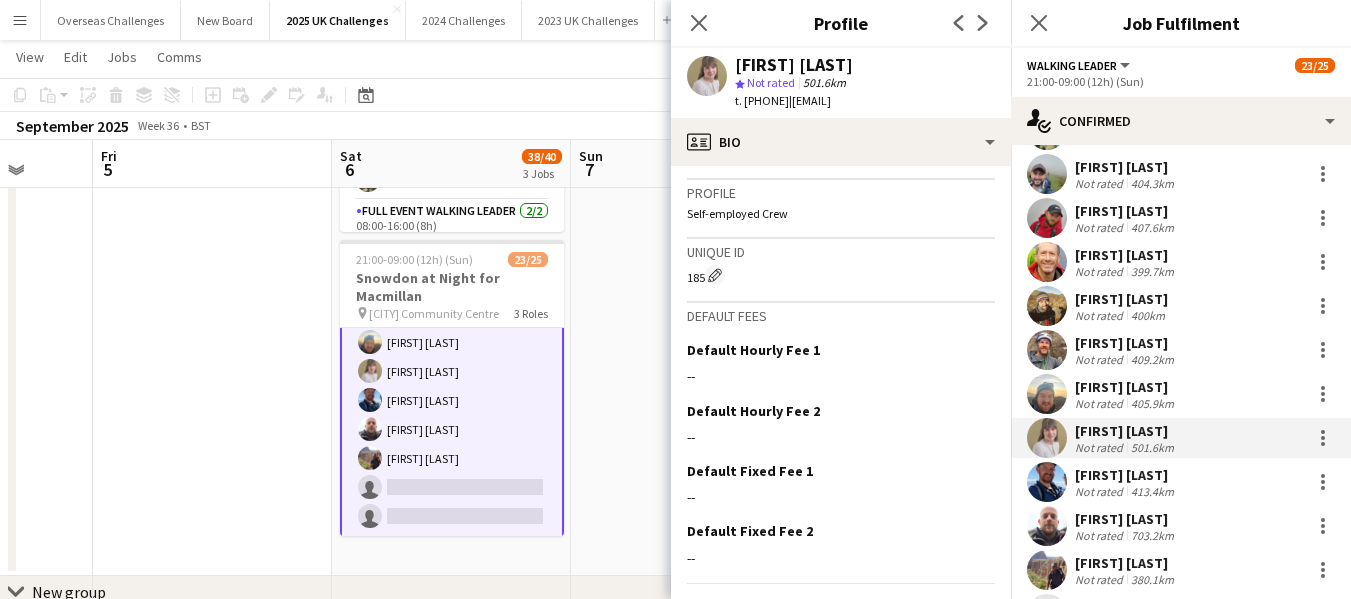 scroll, scrollTop: 981, scrollLeft: 0, axis: vertical 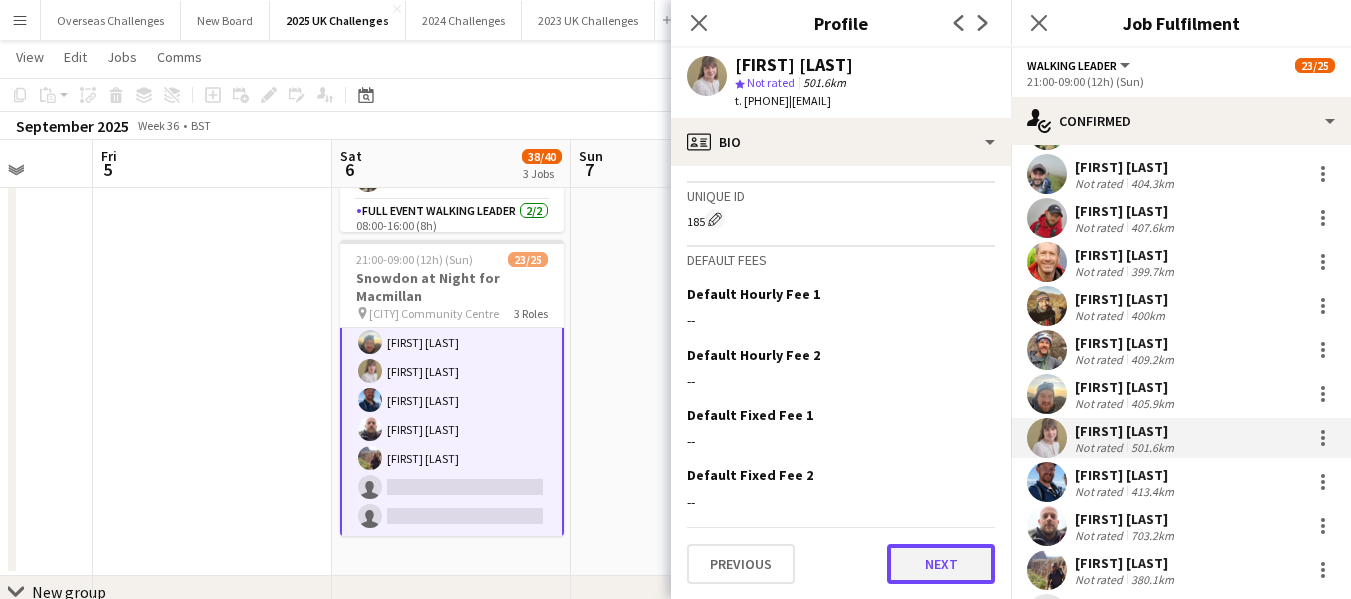 click on "Next" 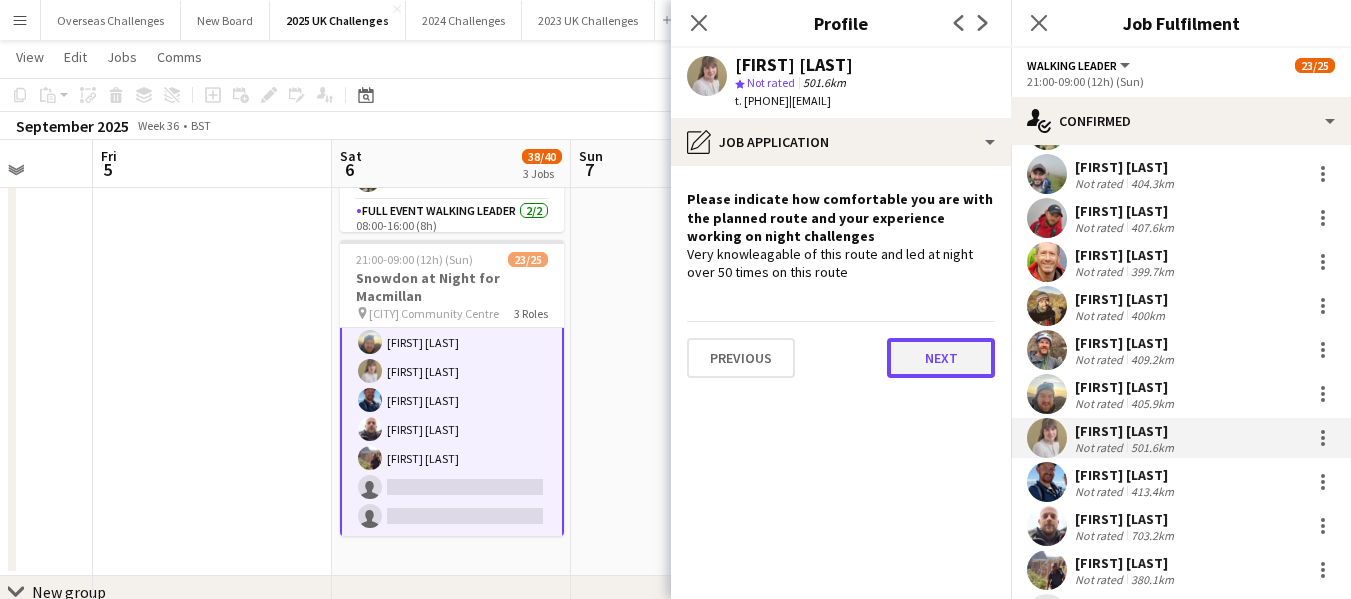 click on "Next" 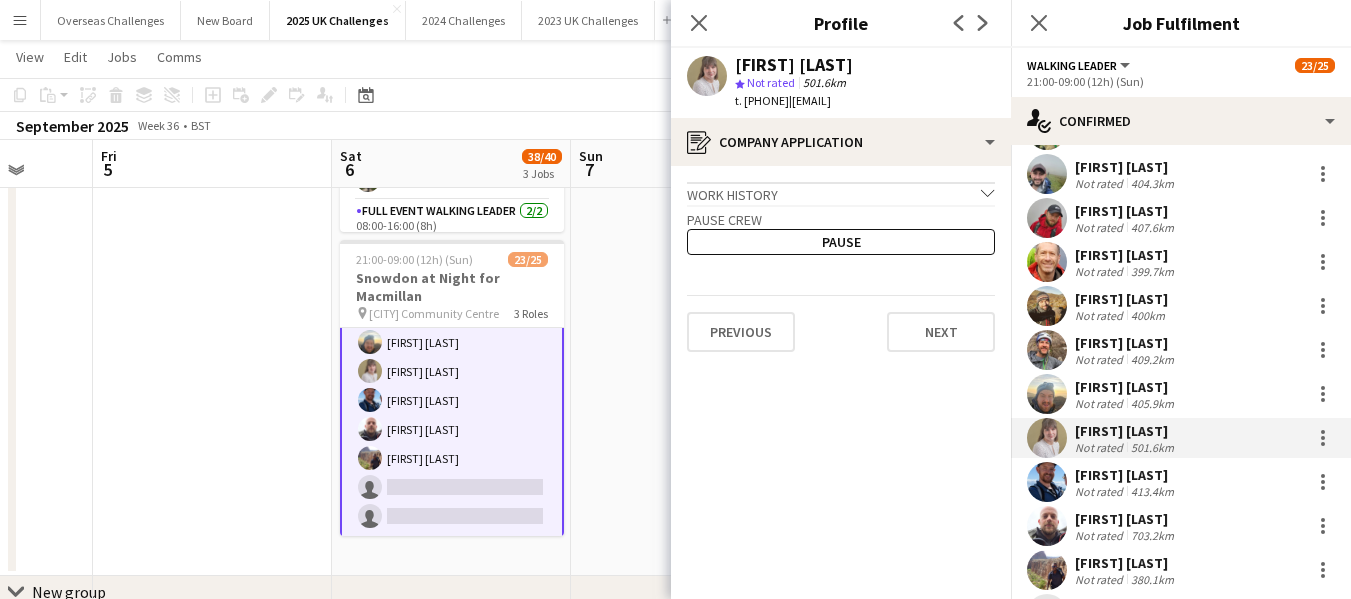 click on "Work history
chevron-down
Incomplete   Pause crew   Pause   Previous   Next" 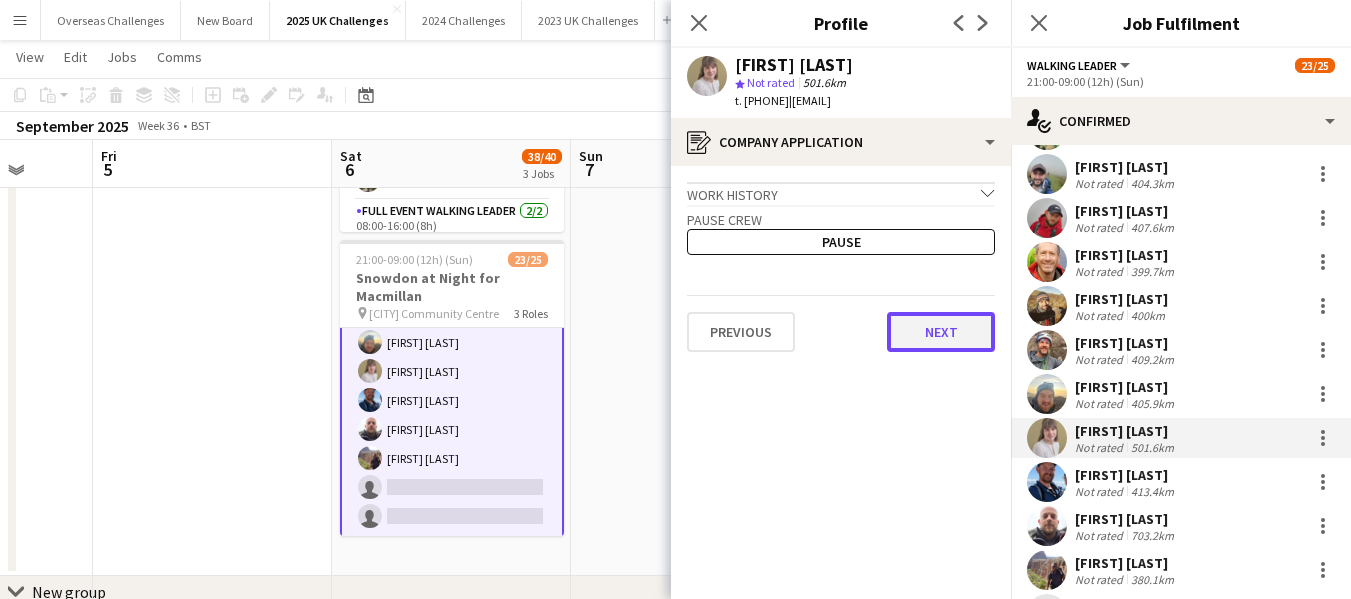 click on "Next" 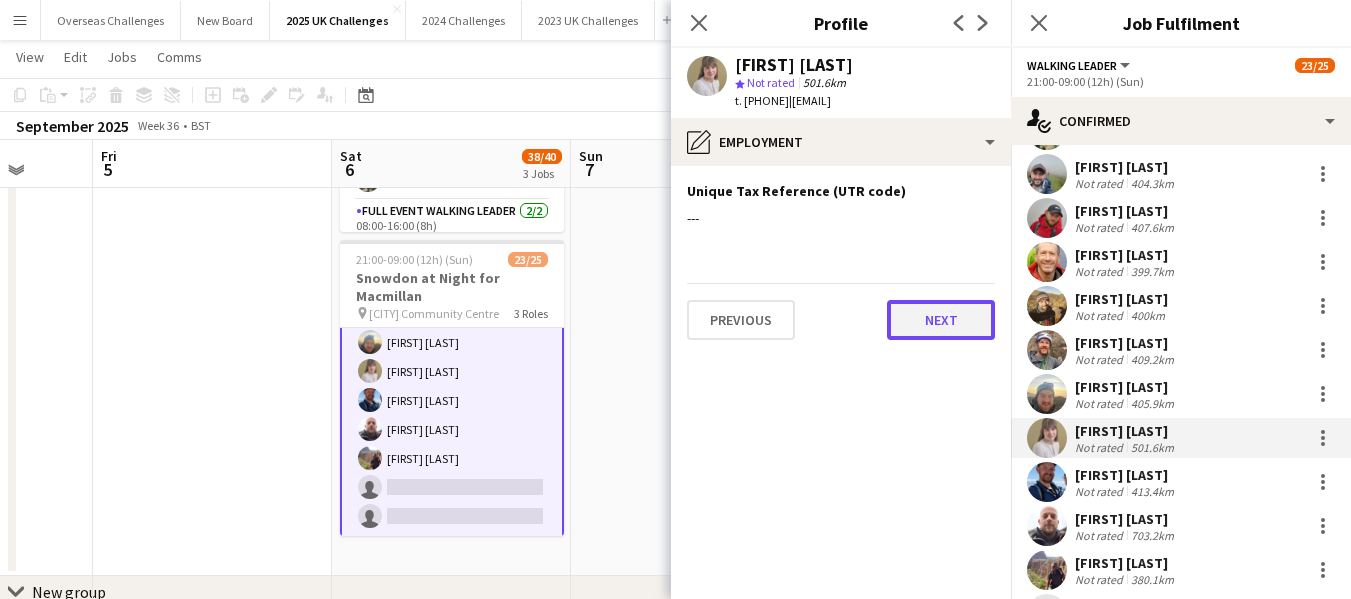 click on "Next" 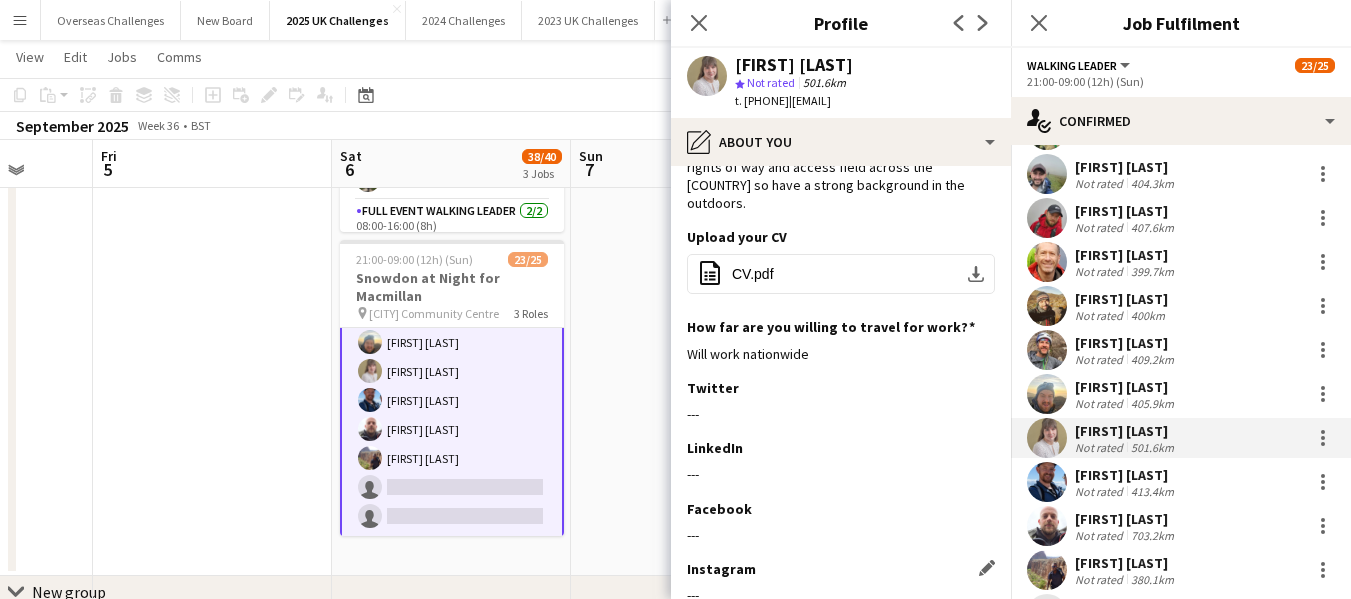 scroll, scrollTop: 276, scrollLeft: 0, axis: vertical 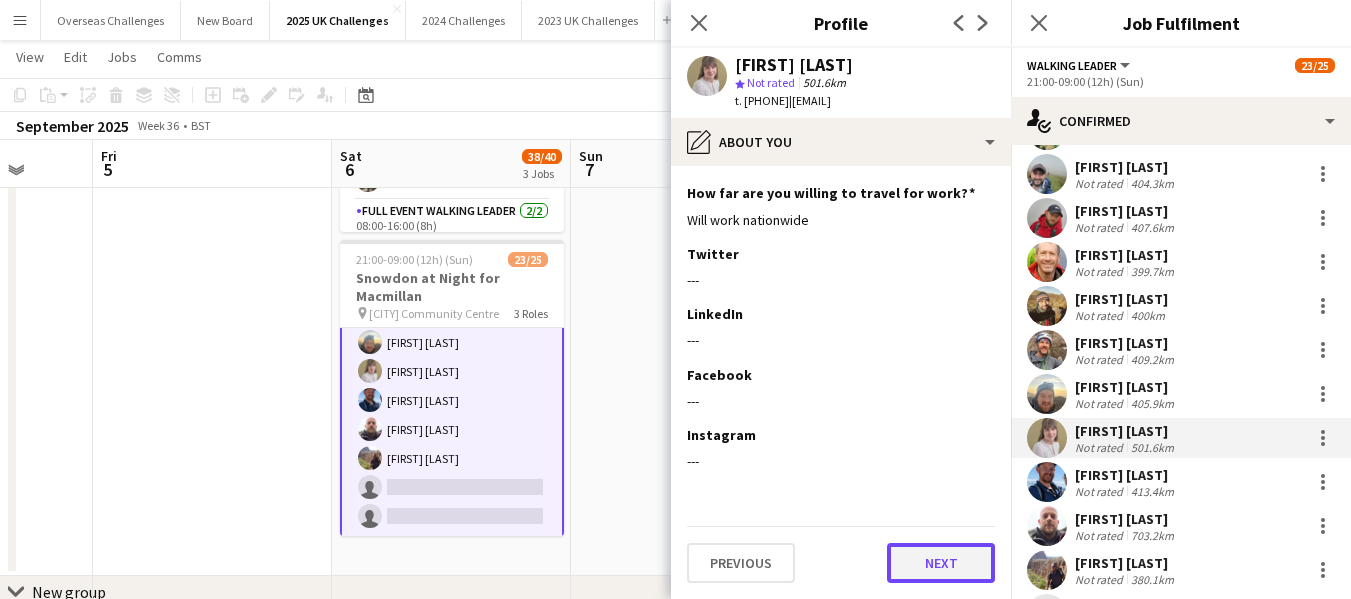 click on "Next" 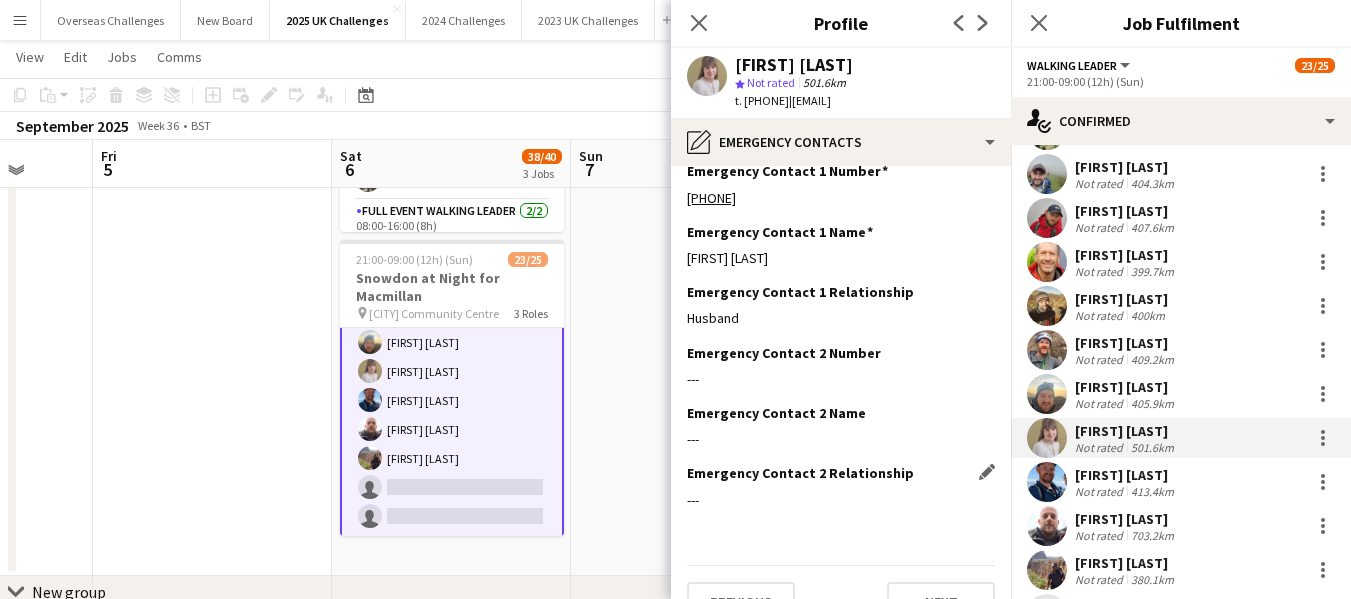 scroll, scrollTop: 77, scrollLeft: 0, axis: vertical 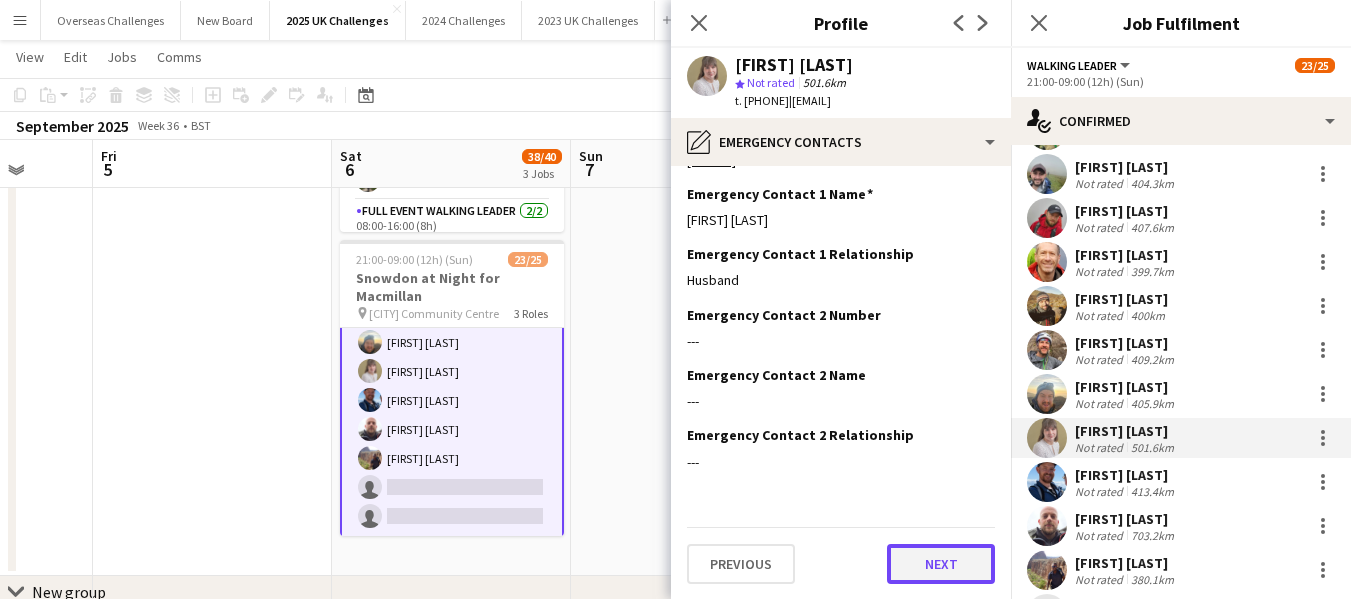 click on "Next" 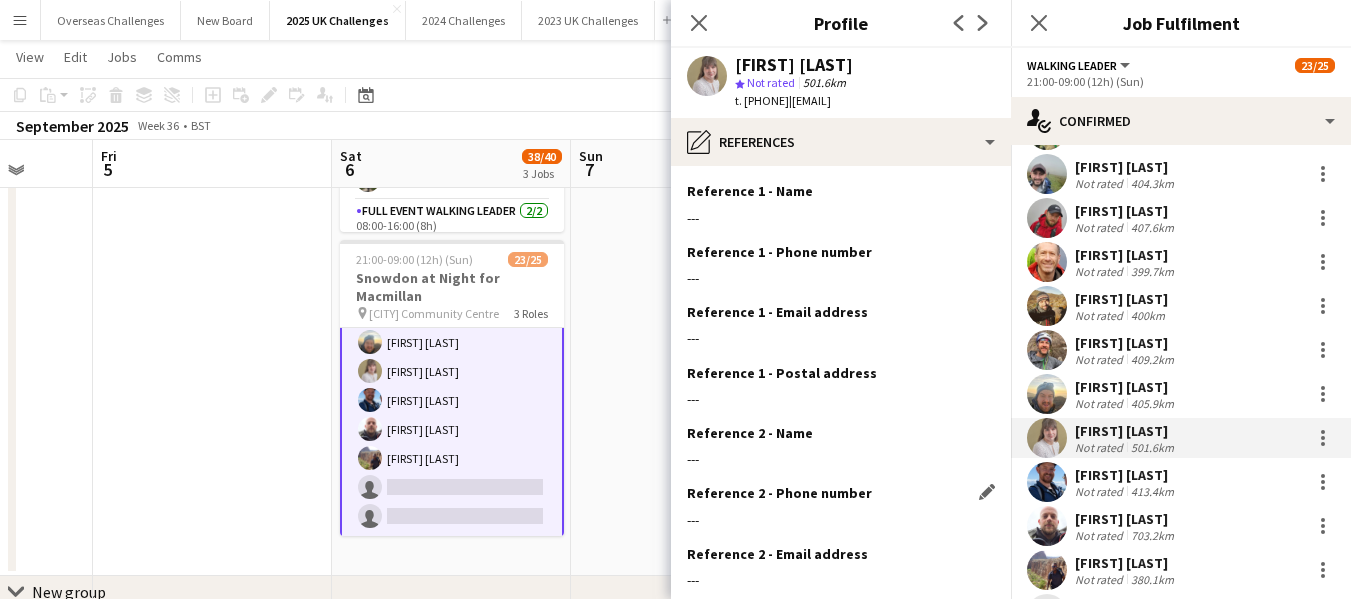 scroll, scrollTop: 198, scrollLeft: 0, axis: vertical 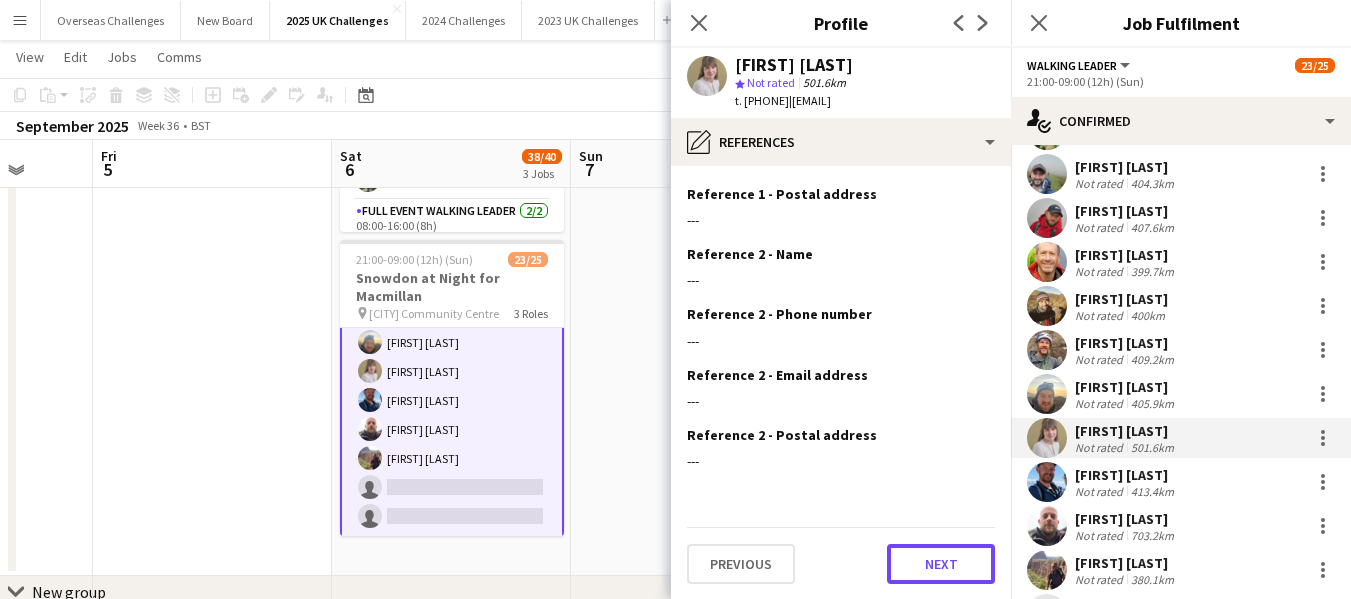 click on "Next" 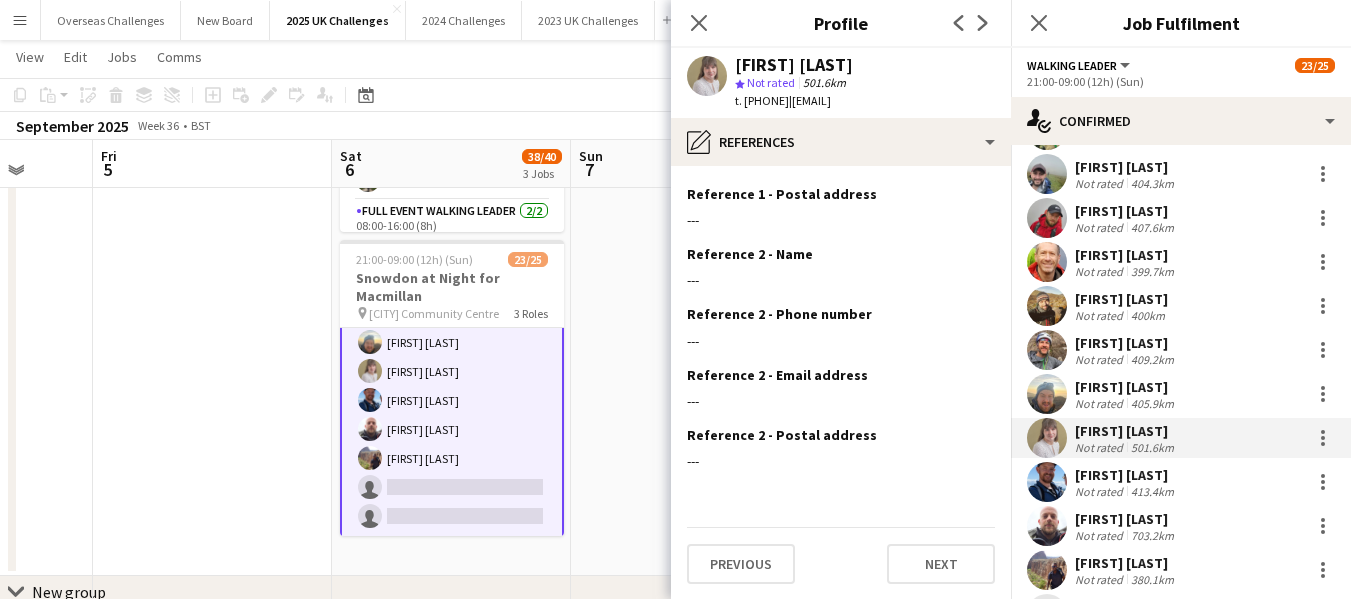 scroll, scrollTop: 0, scrollLeft: 0, axis: both 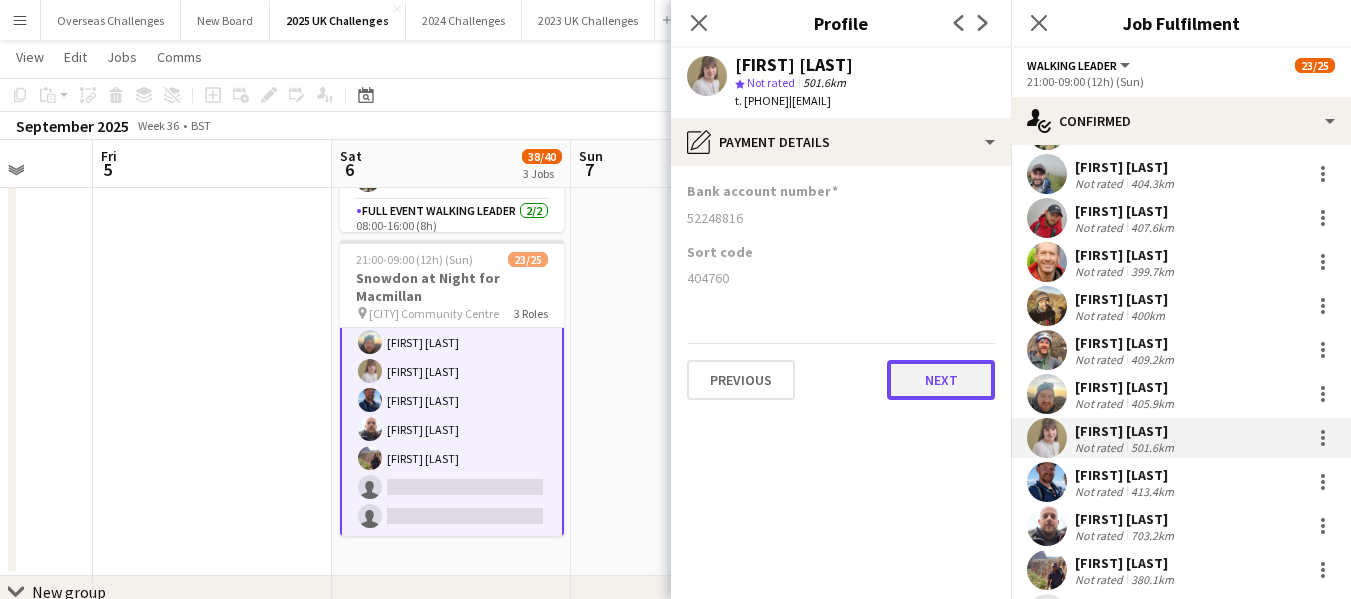 click on "Next" 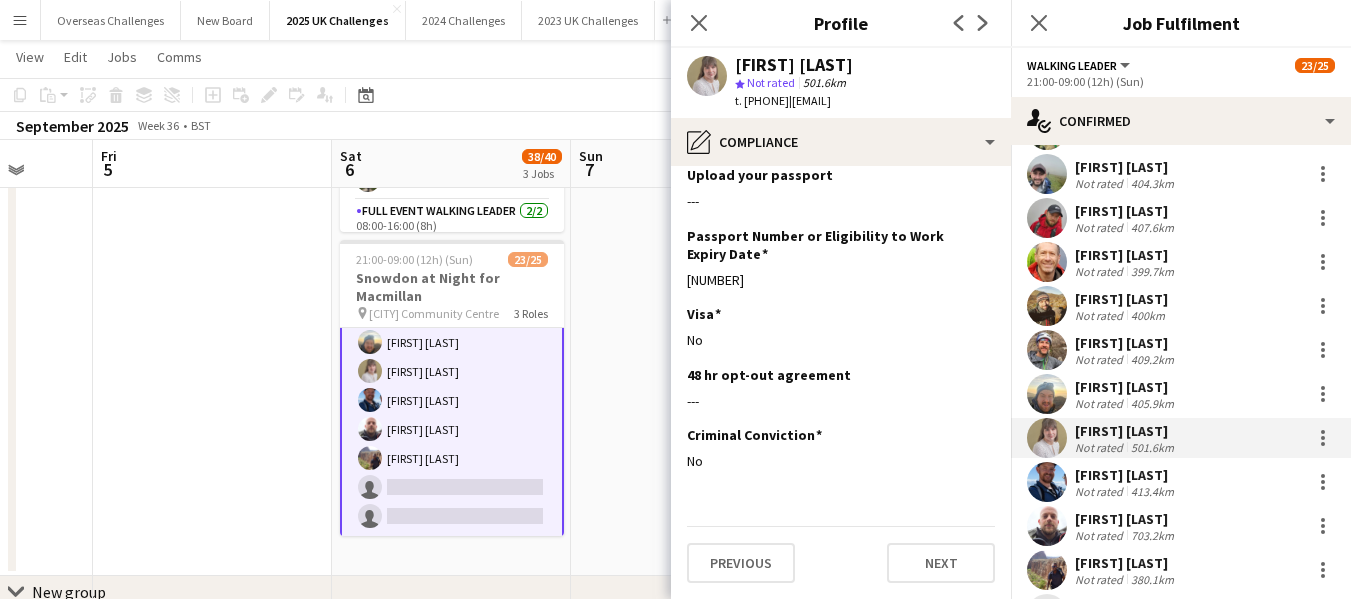 scroll, scrollTop: 156, scrollLeft: 0, axis: vertical 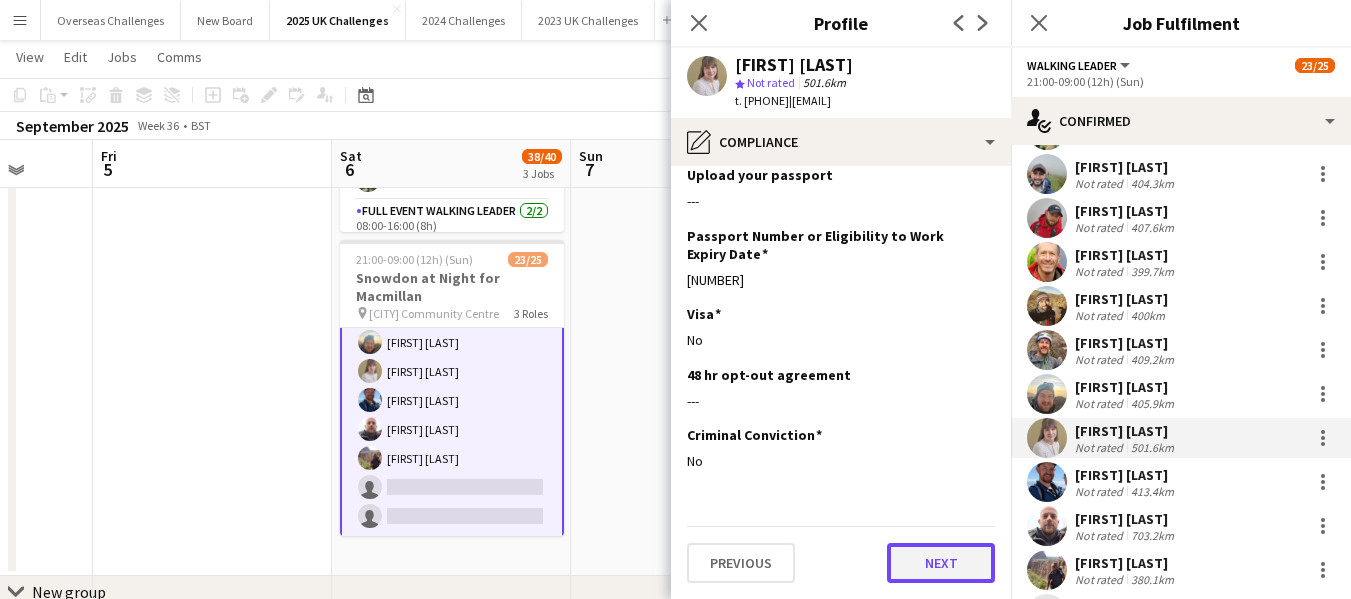click on "Next" 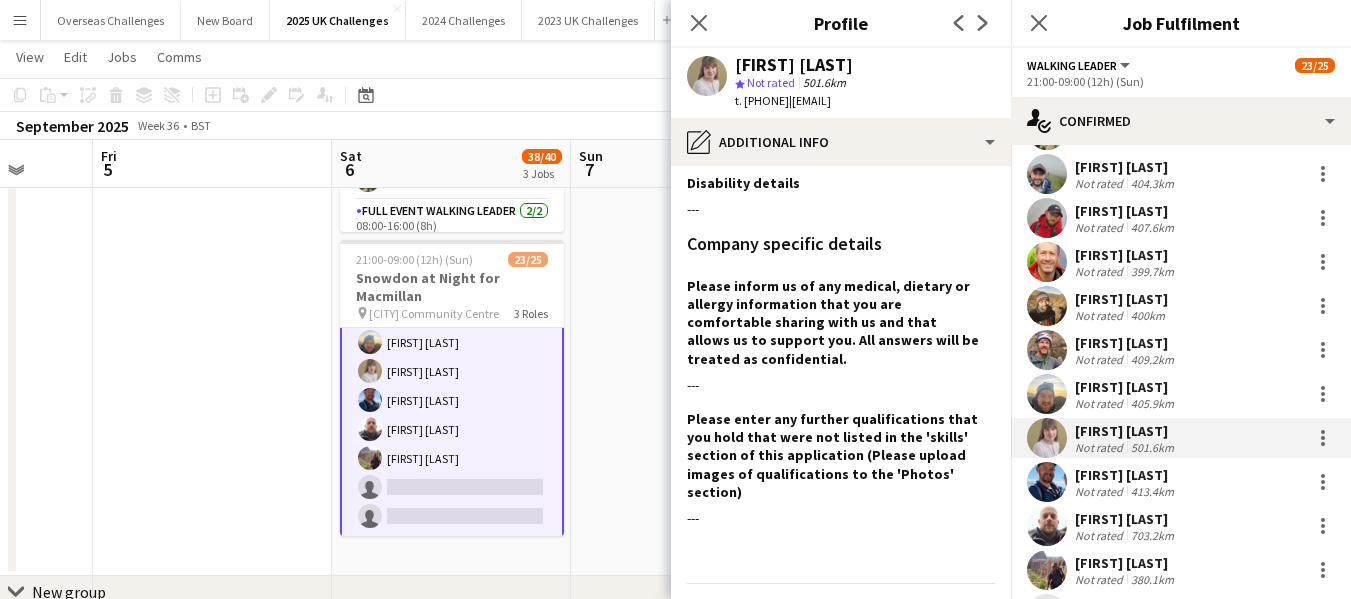 scroll, scrollTop: 204, scrollLeft: 0, axis: vertical 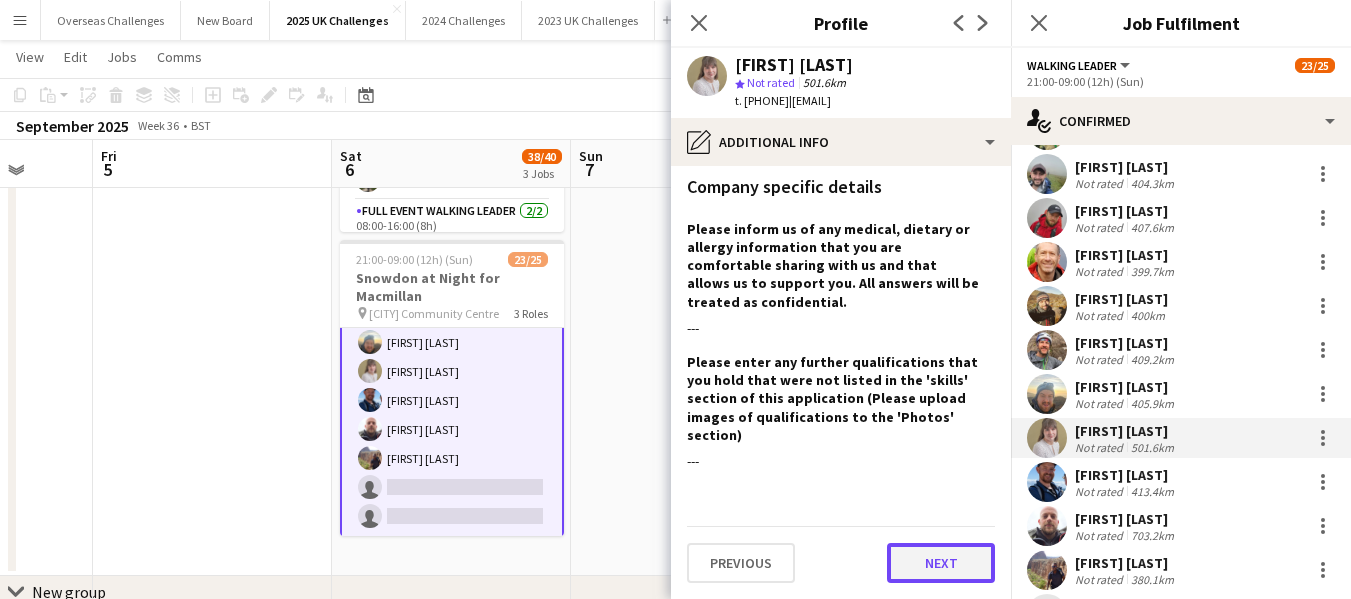 click on "Next" 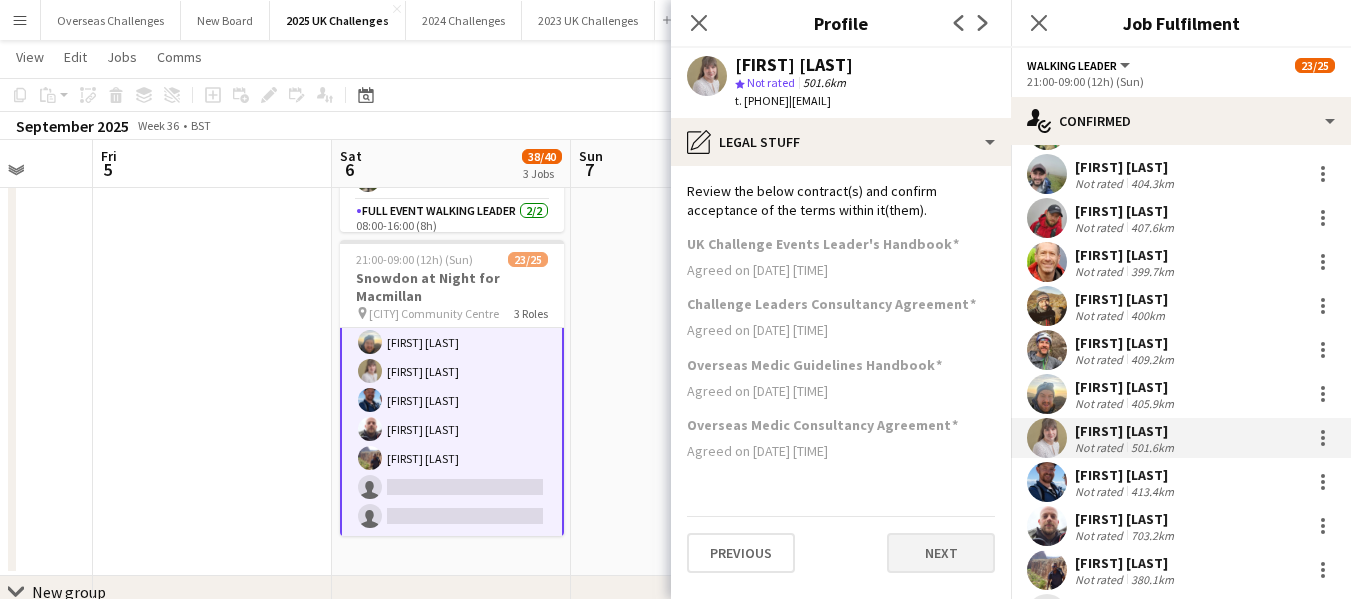 scroll, scrollTop: 0, scrollLeft: 0, axis: both 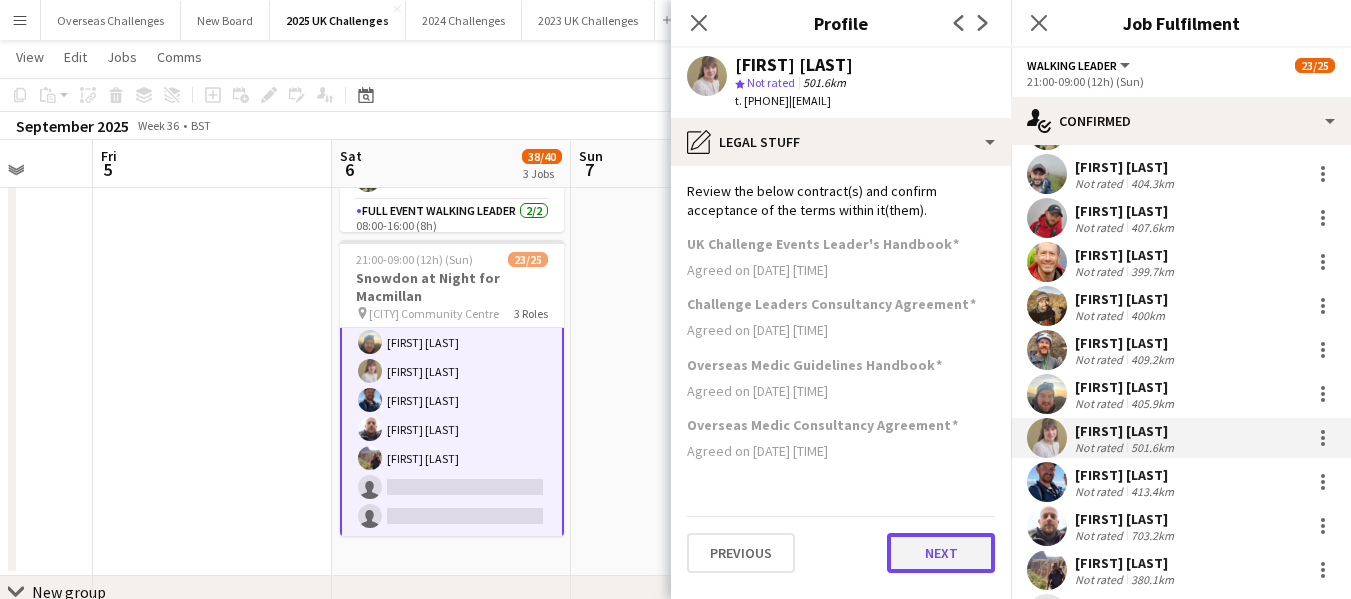 click on "Next" 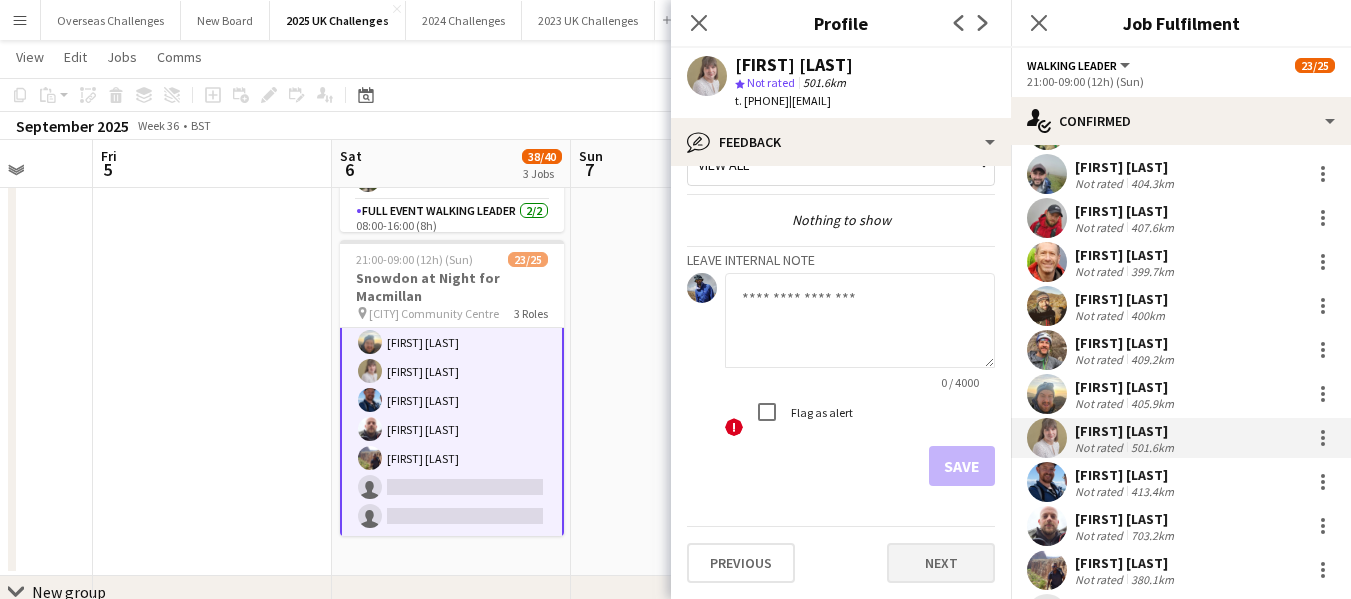 scroll, scrollTop: 65, scrollLeft: 0, axis: vertical 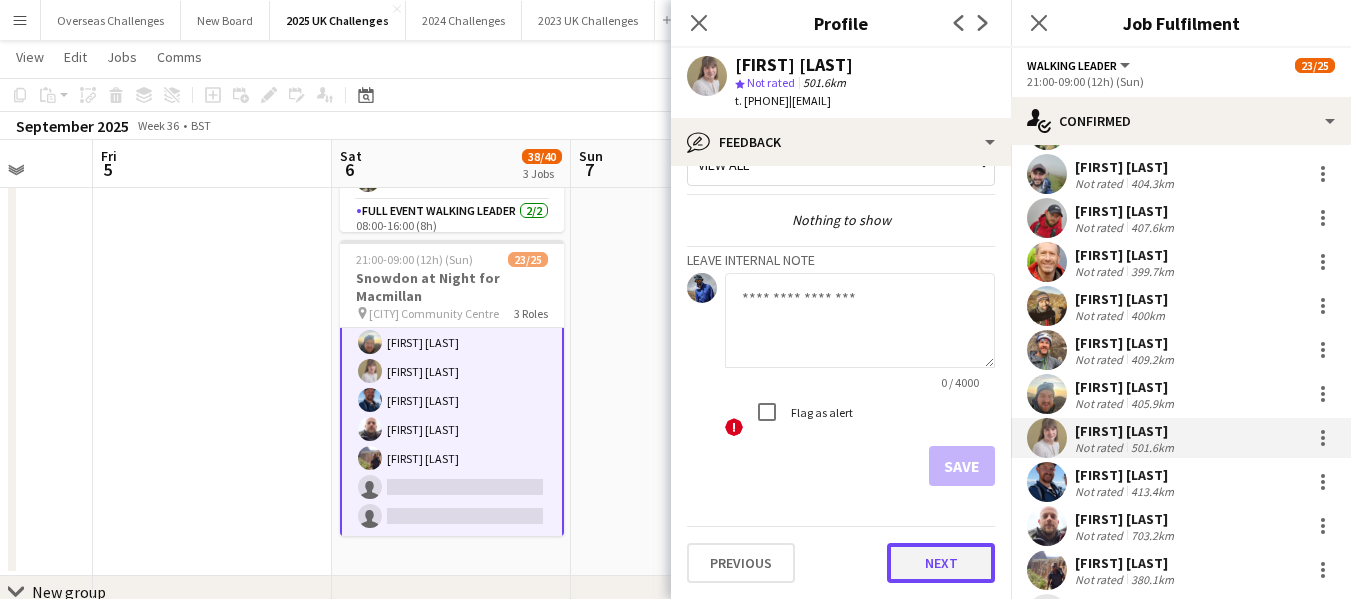 click on "Next" 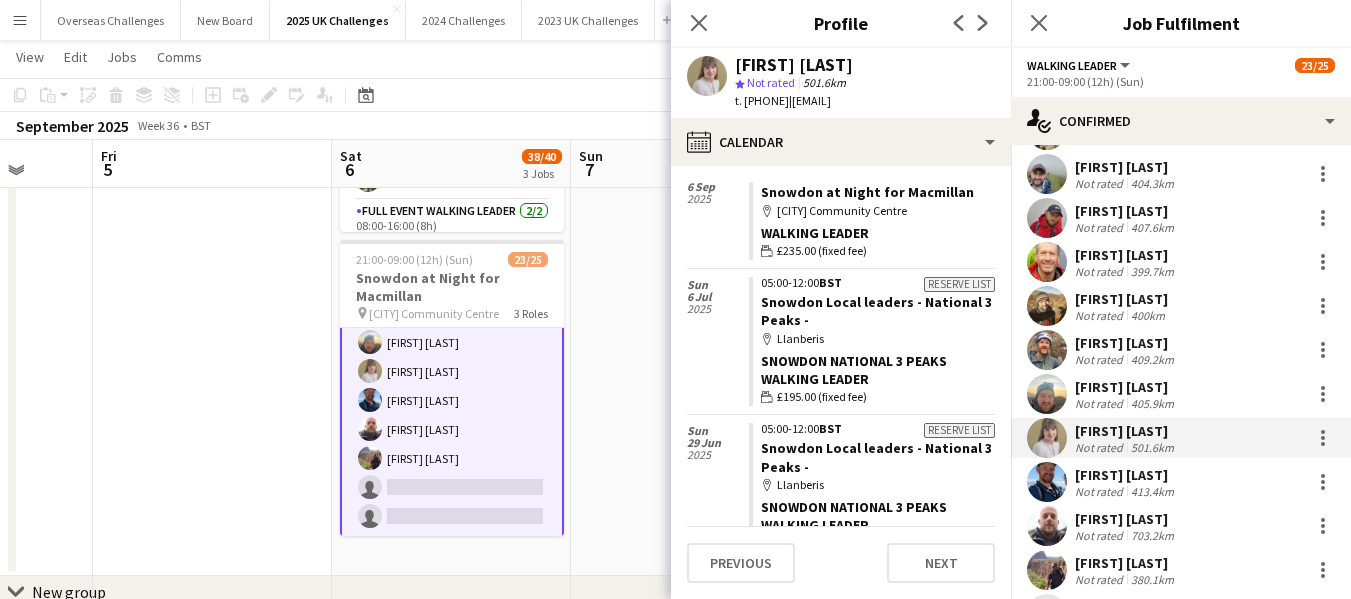 scroll, scrollTop: 0, scrollLeft: 0, axis: both 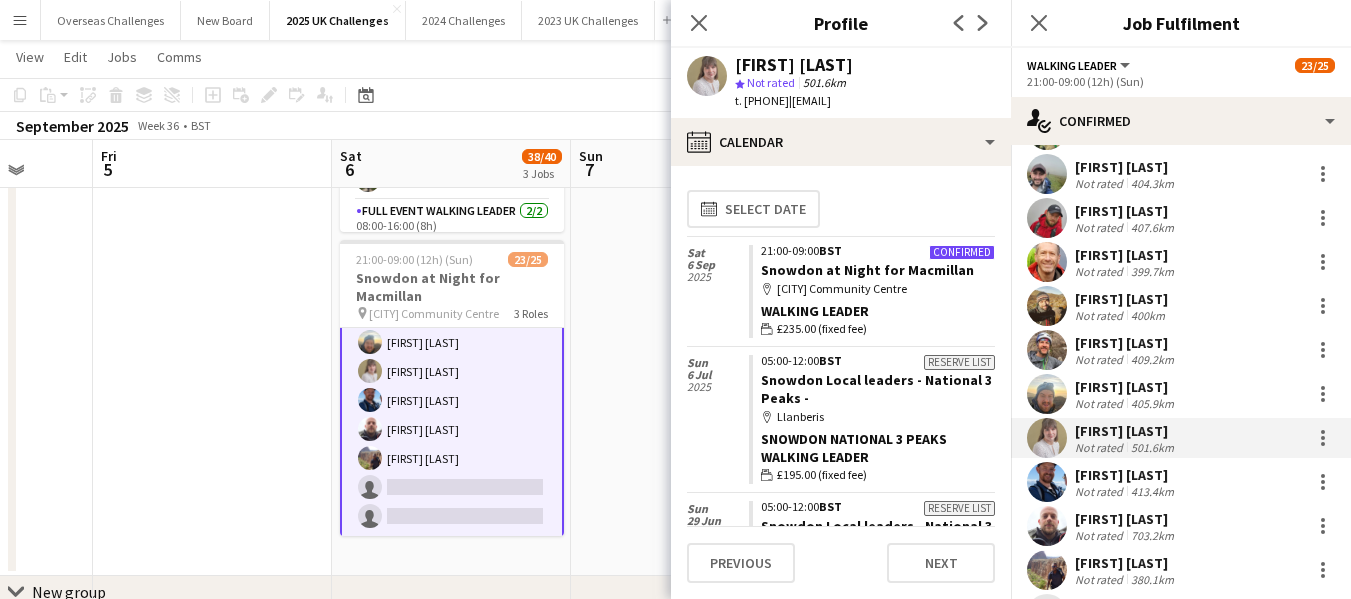 drag, startPoint x: 836, startPoint y: 102, endPoint x: 998, endPoint y: 100, distance: 162.01234 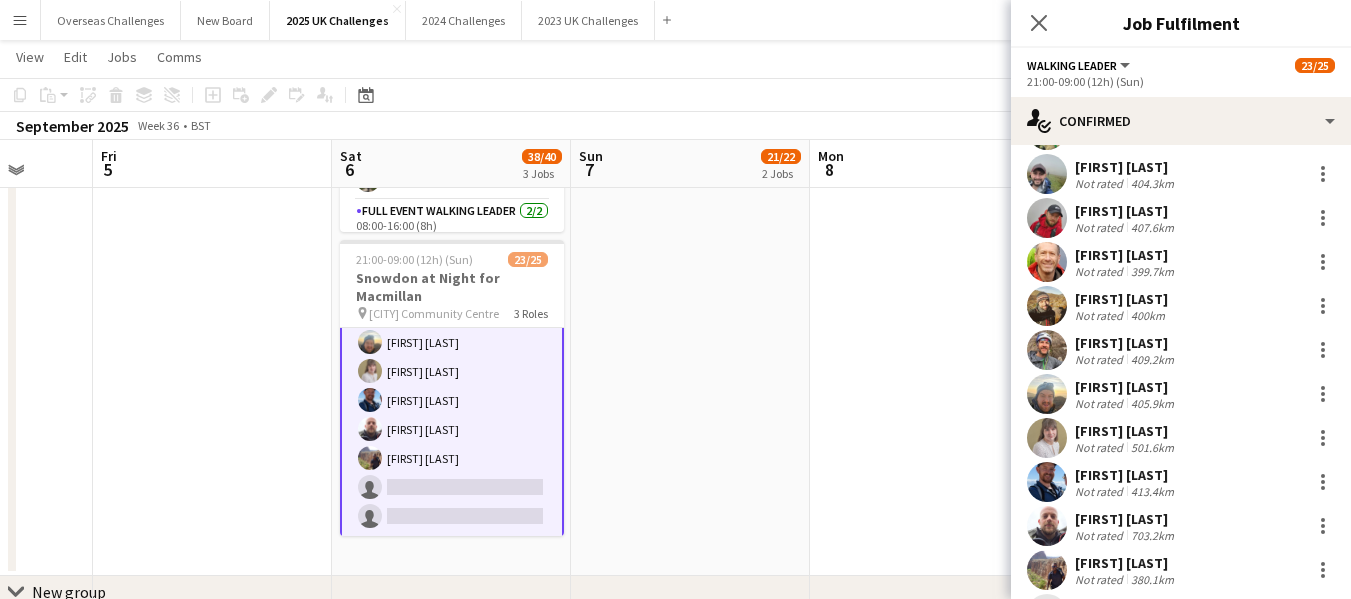 click on "Close pop-in" 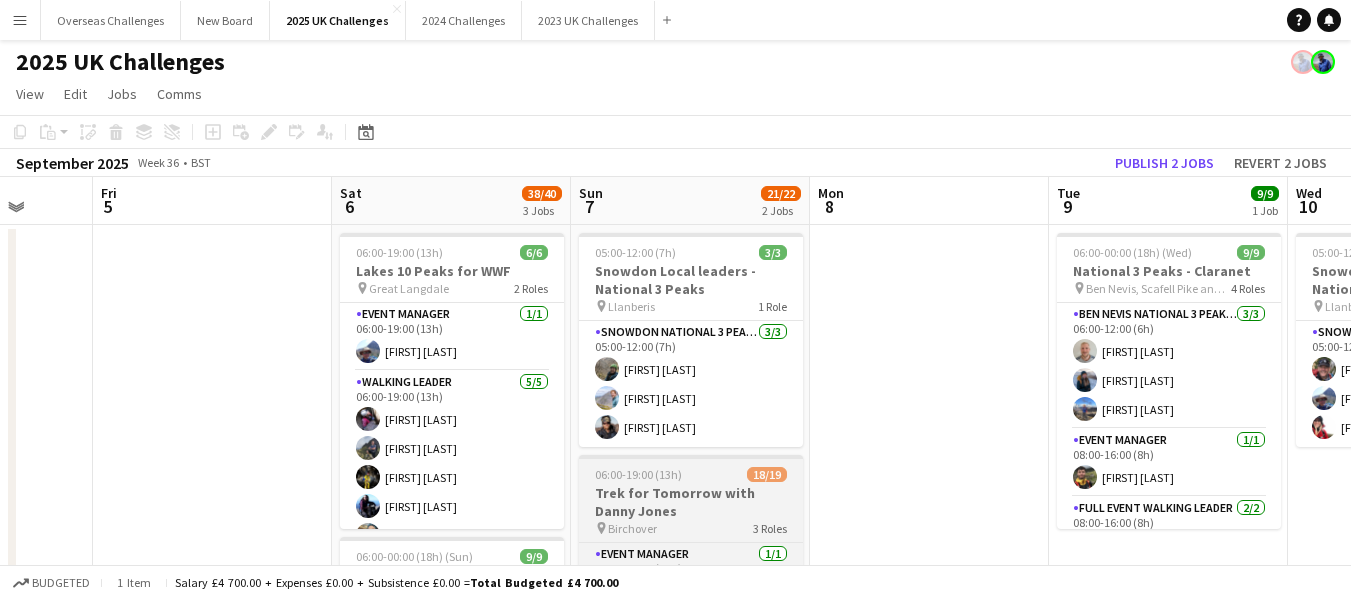 scroll, scrollTop: 0, scrollLeft: 0, axis: both 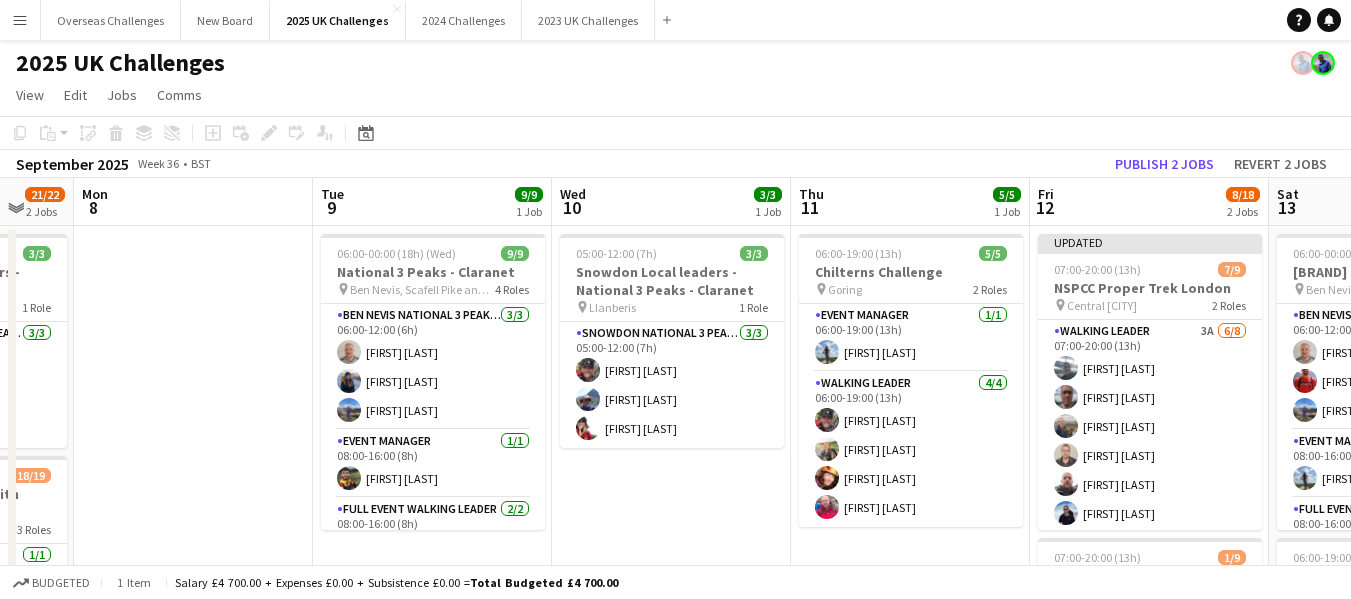 drag, startPoint x: 953, startPoint y: 296, endPoint x: 217, endPoint y: 406, distance: 744.1747 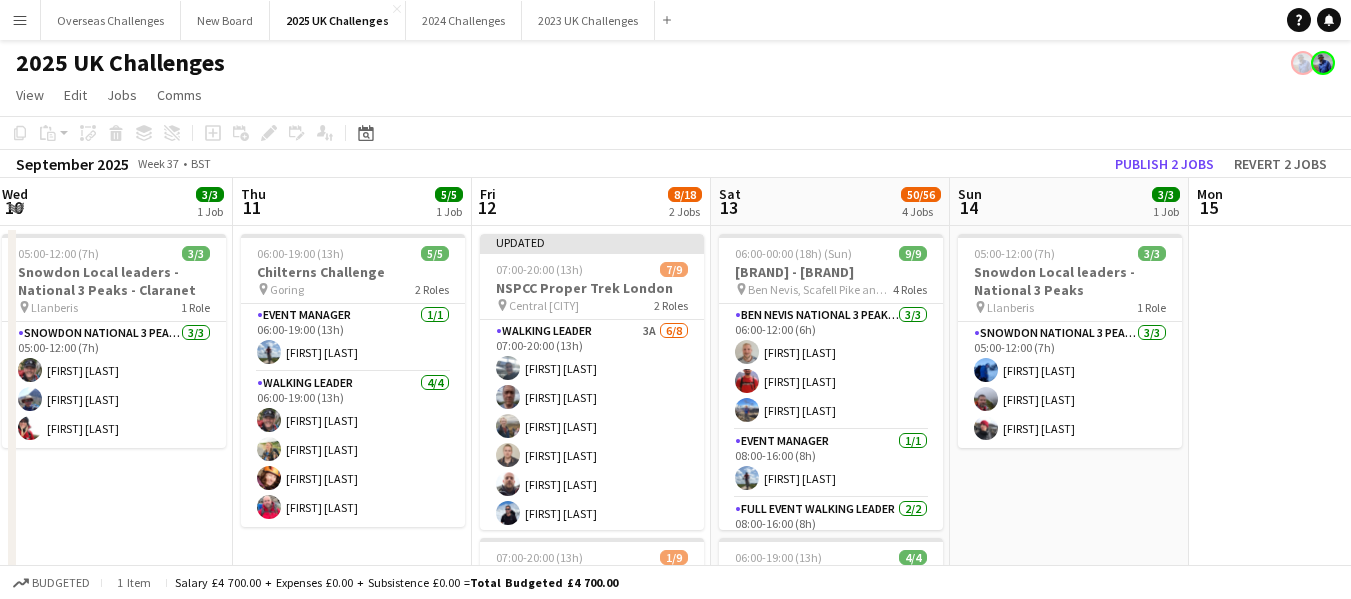 drag, startPoint x: 700, startPoint y: 509, endPoint x: 141, endPoint y: 492, distance: 559.2584 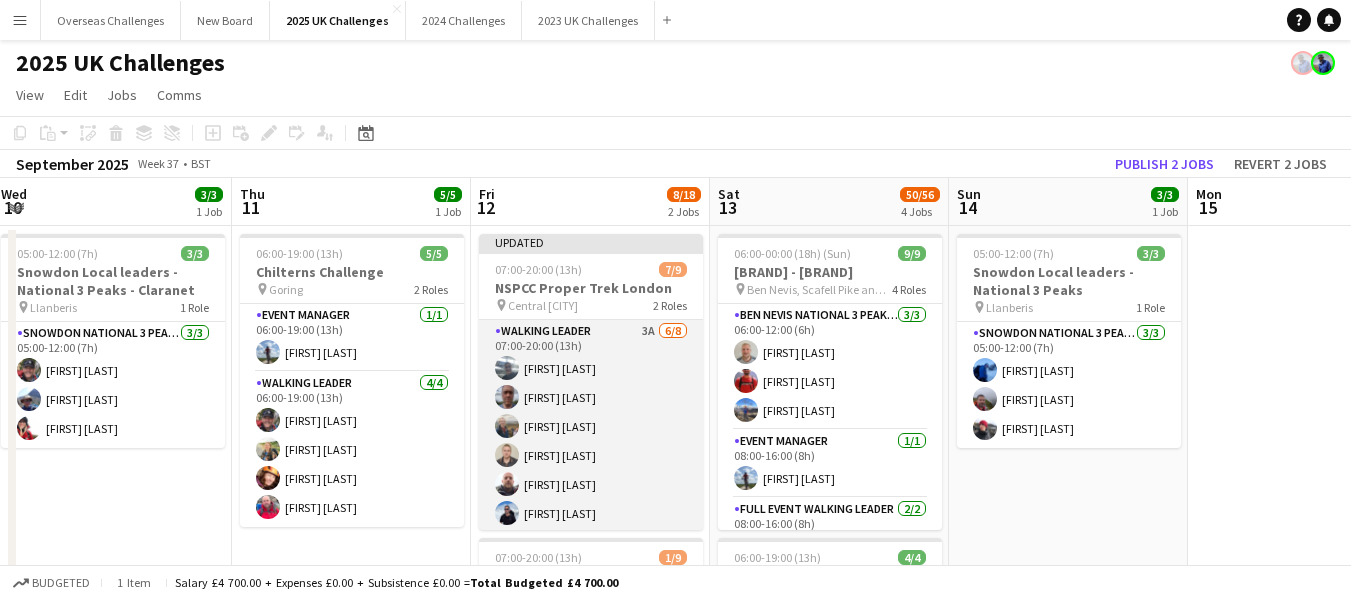 scroll, scrollTop: 129, scrollLeft: 0, axis: vertical 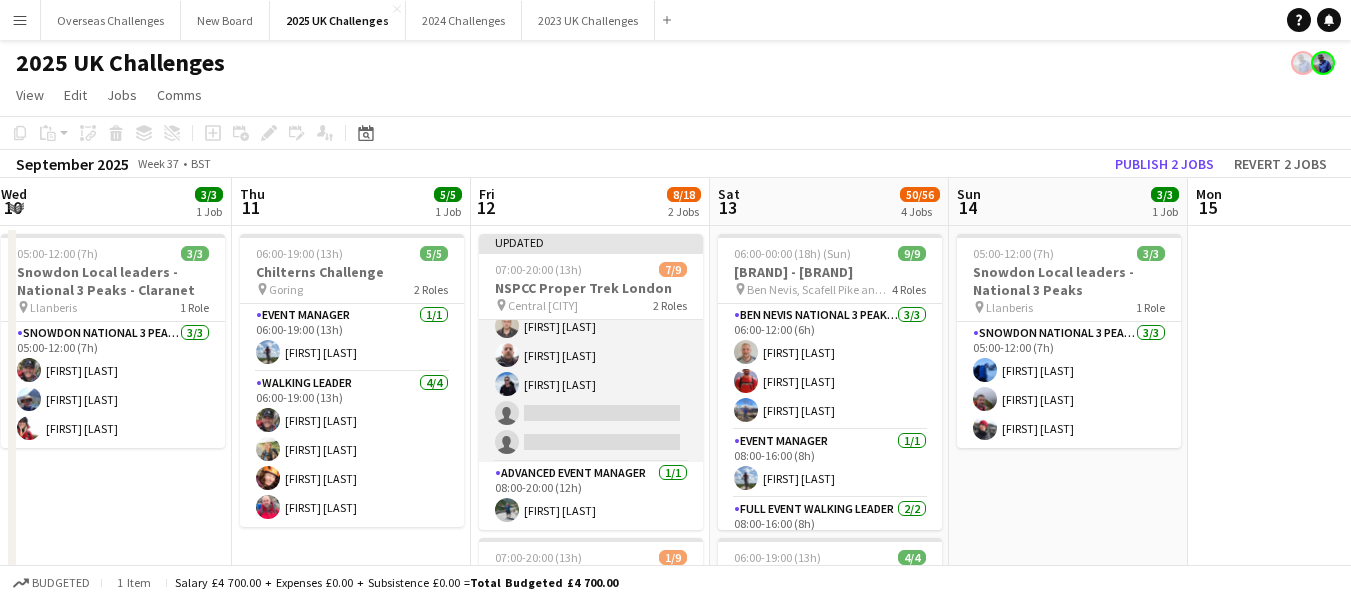click on "[ROLE]   3A   6/8   07:00-20:00 (13h)
[FIRST] [LAST] [FIRST] [LAST] [FIRST] [LAST] [FIRST] [LAST]
single-neutral-actions
single-neutral-actions" at bounding box center (591, 326) 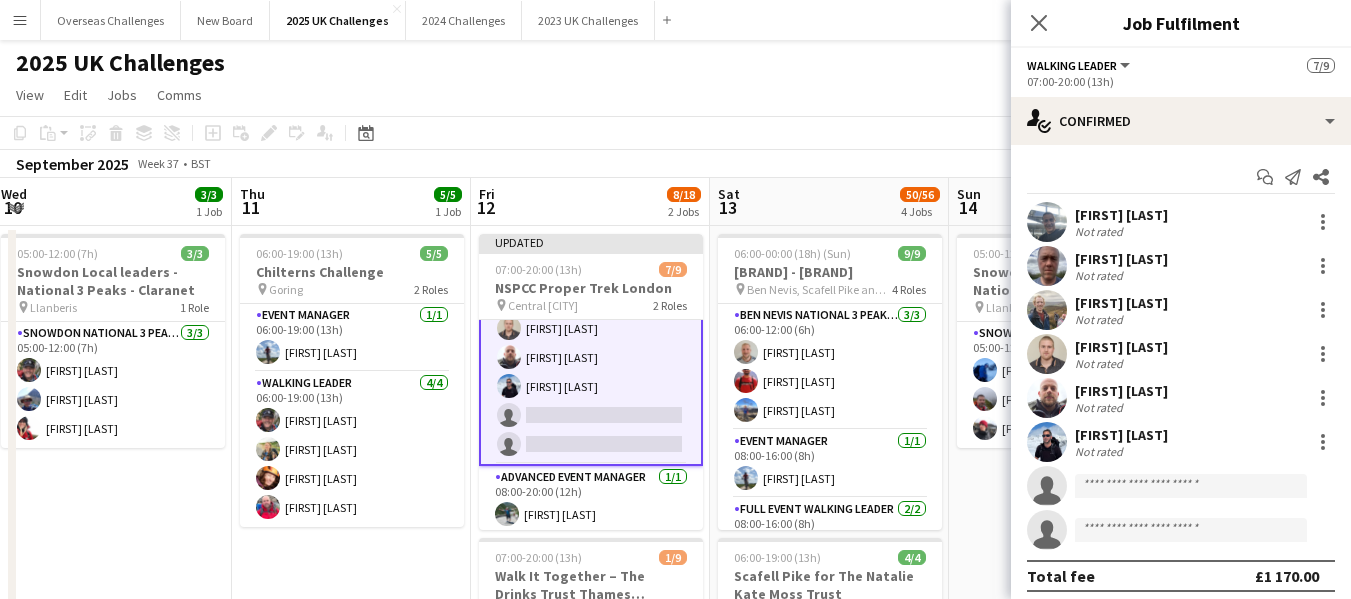 scroll, scrollTop: 131, scrollLeft: 0, axis: vertical 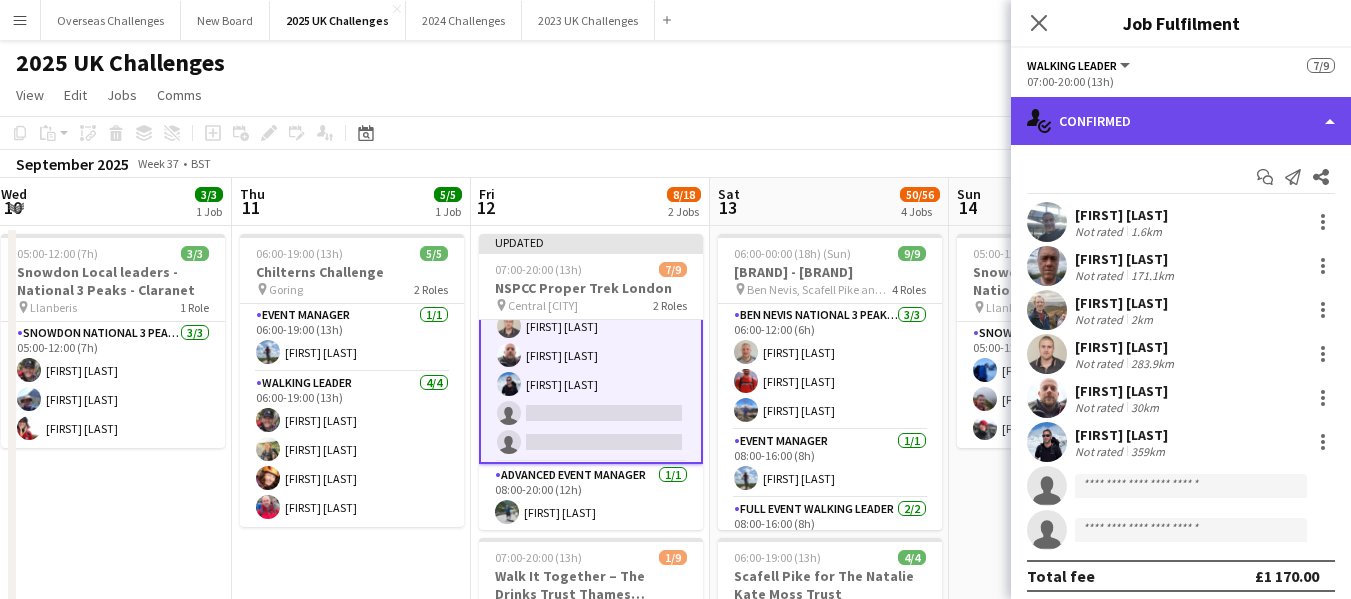 click on "single-neutral-actions-check-2
Confirmed" 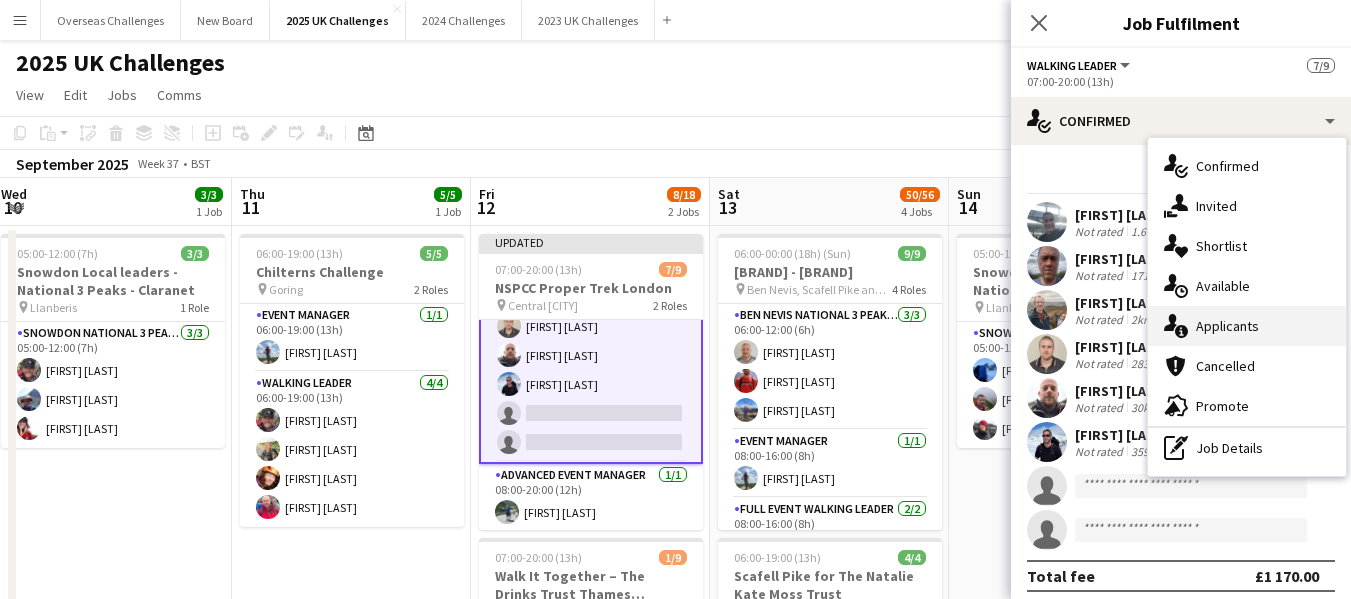 click on "single-neutral-actions-information
Applicants" at bounding box center [1247, 326] 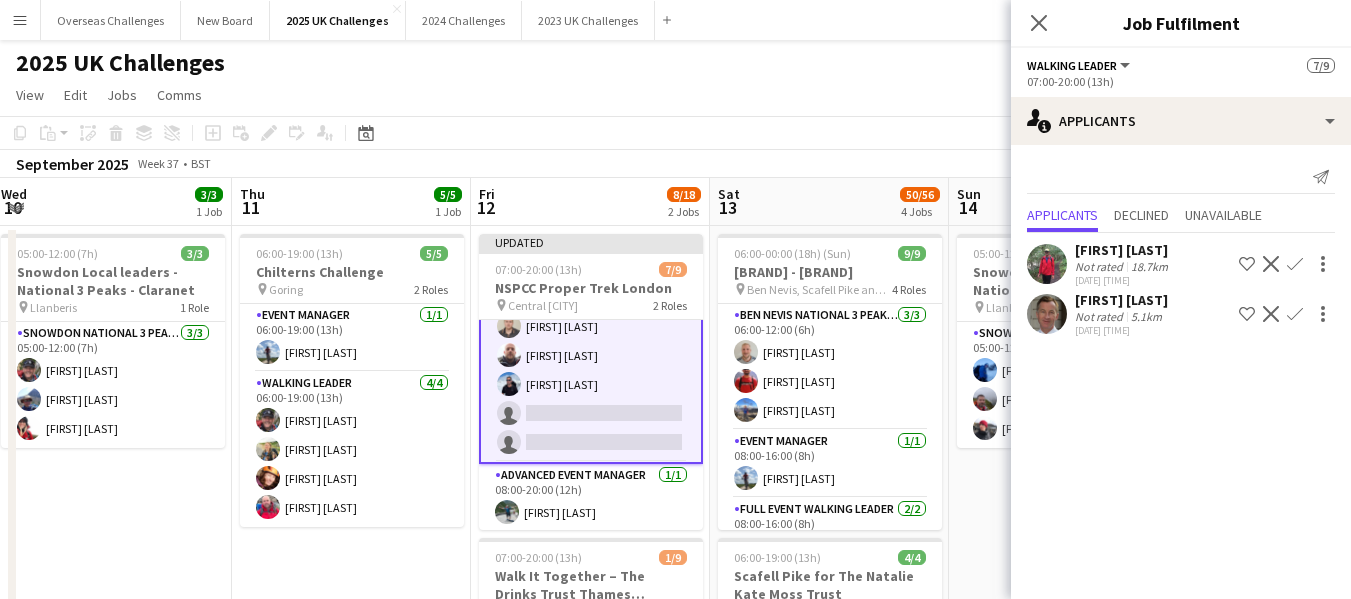 click on "Close pop-in" 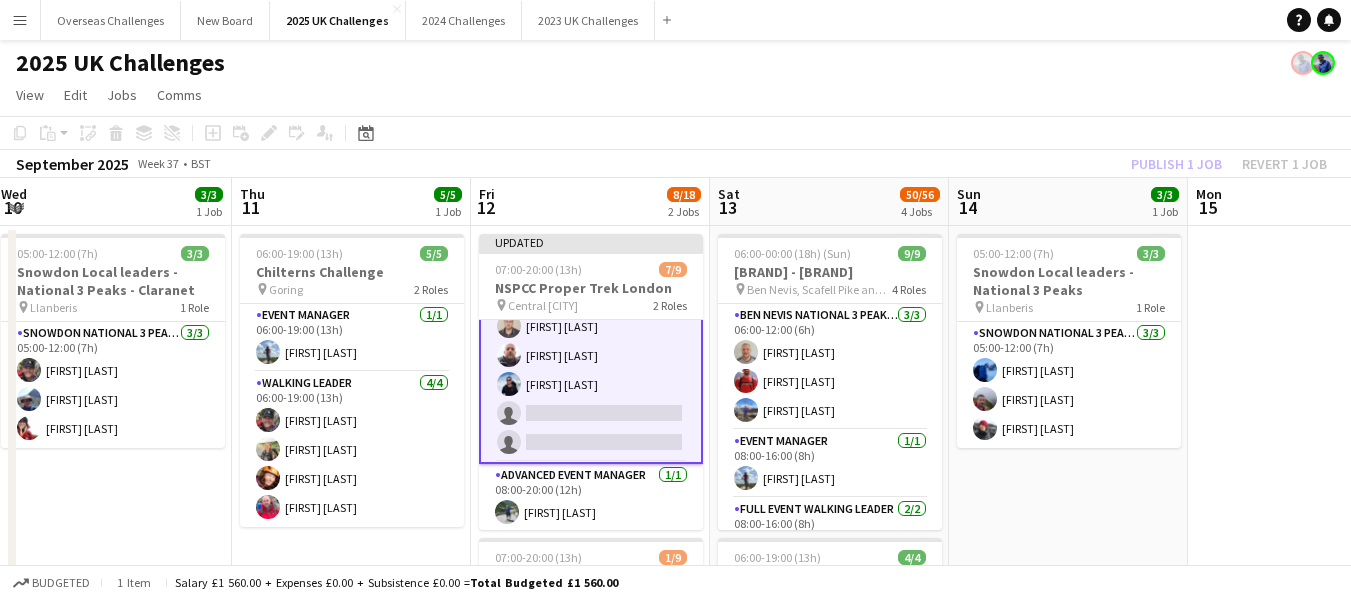 scroll, scrollTop: 133, scrollLeft: 0, axis: vertical 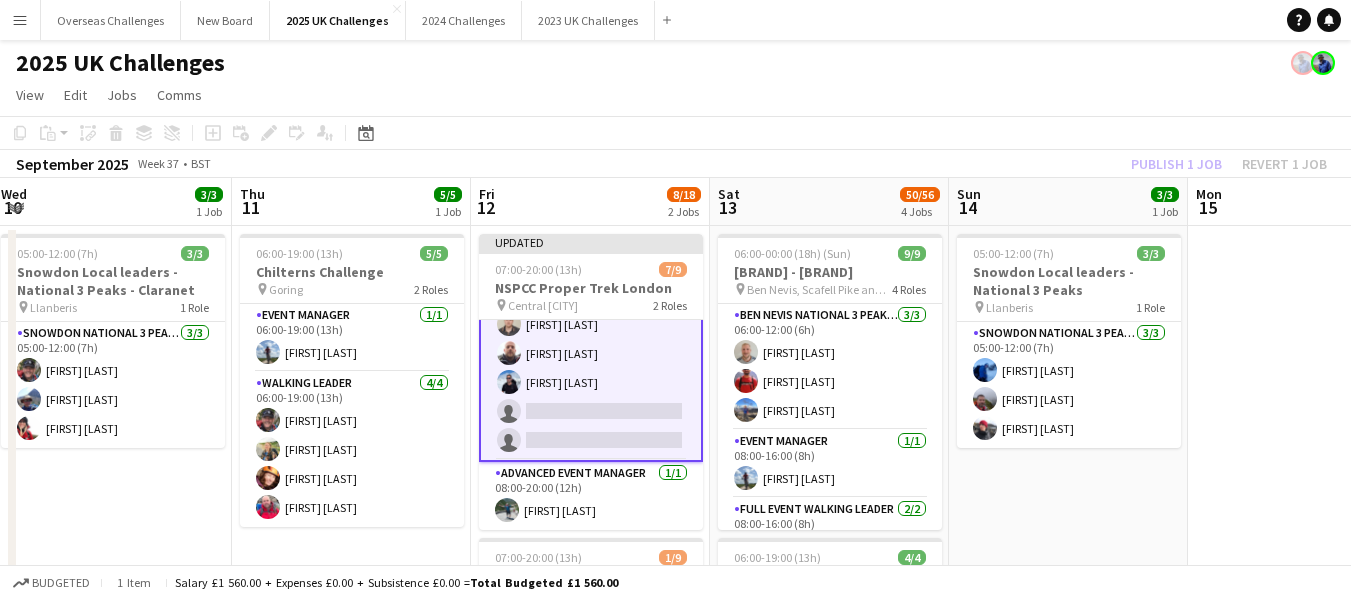 click at bounding box center [1307, 848] 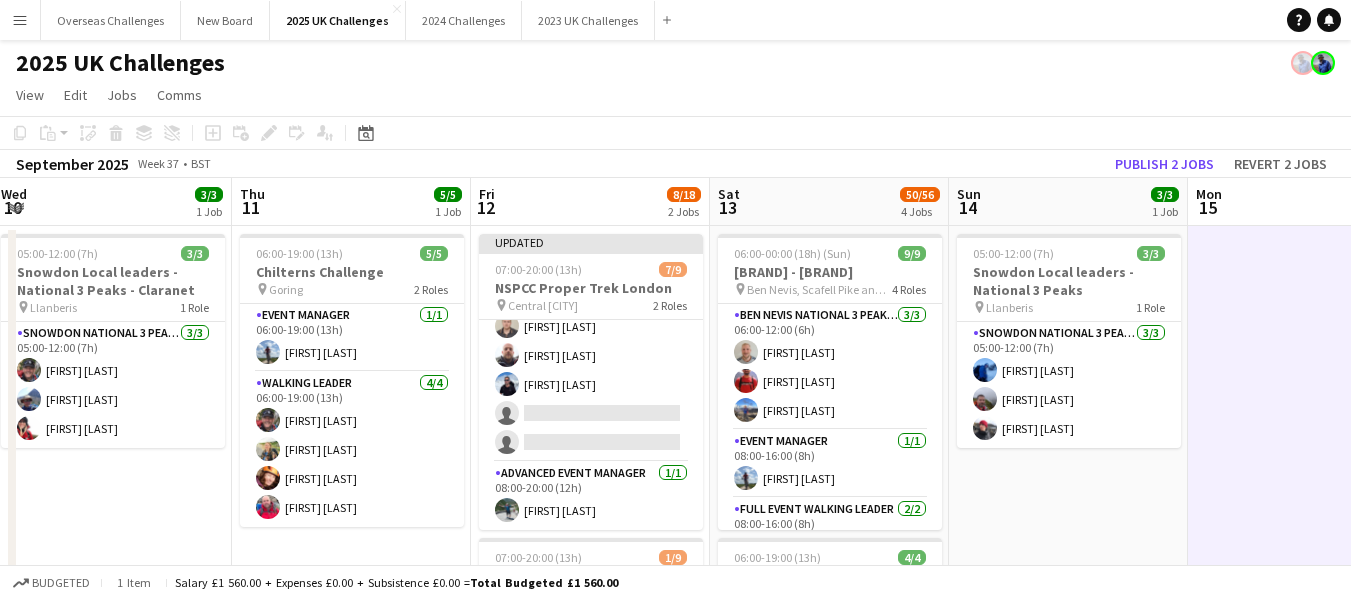 scroll, scrollTop: 129, scrollLeft: 0, axis: vertical 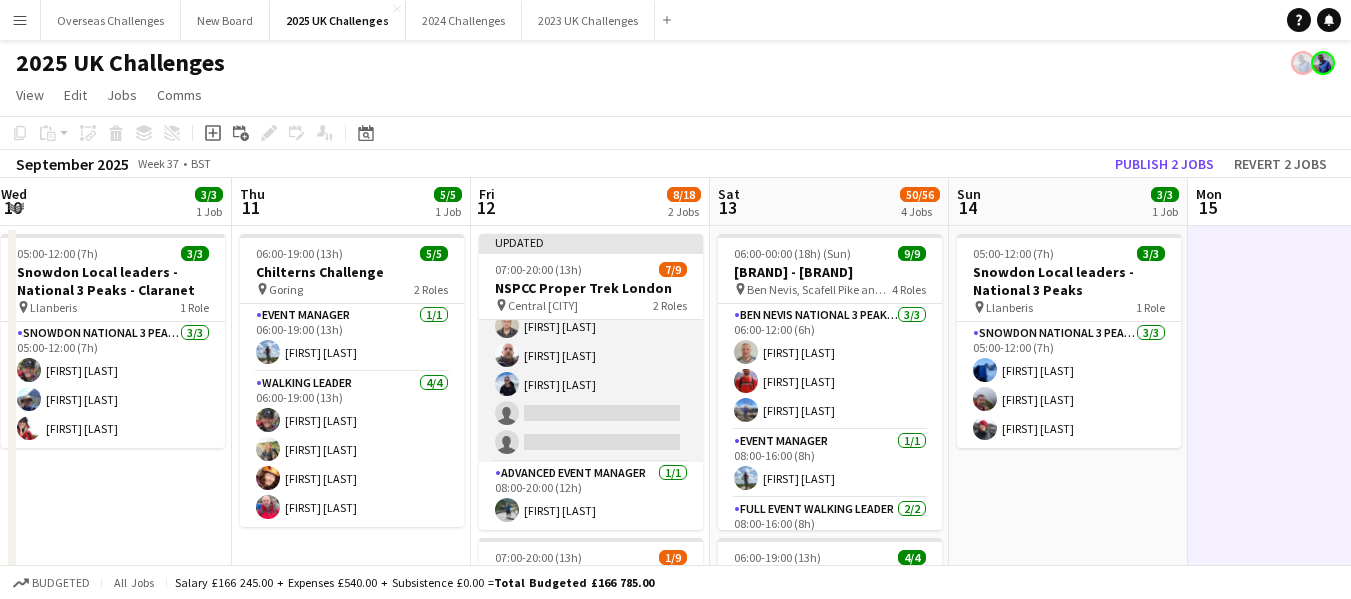 click on "[ROLE]   3A   6/8   07:00-20:00 (13h)
[FIRST] [LAST] [FIRST] [LAST] [FIRST] [LAST] [FIRST] [LAST]
single-neutral-actions
single-neutral-actions" at bounding box center [591, 326] 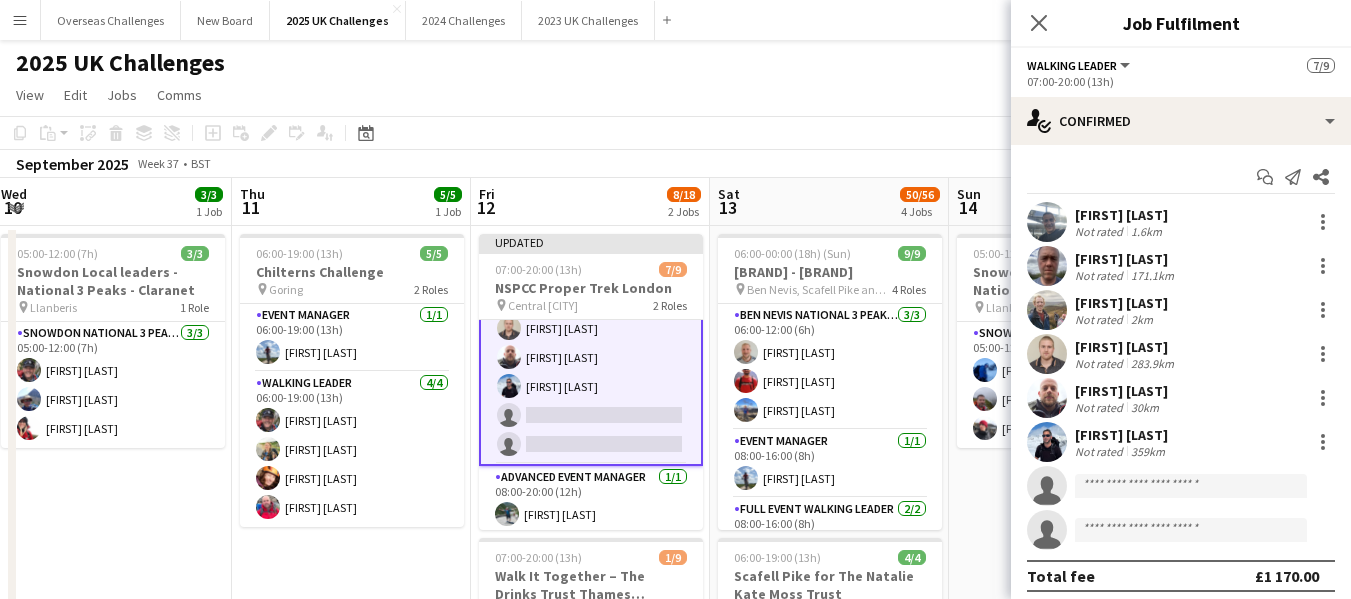scroll, scrollTop: 131, scrollLeft: 0, axis: vertical 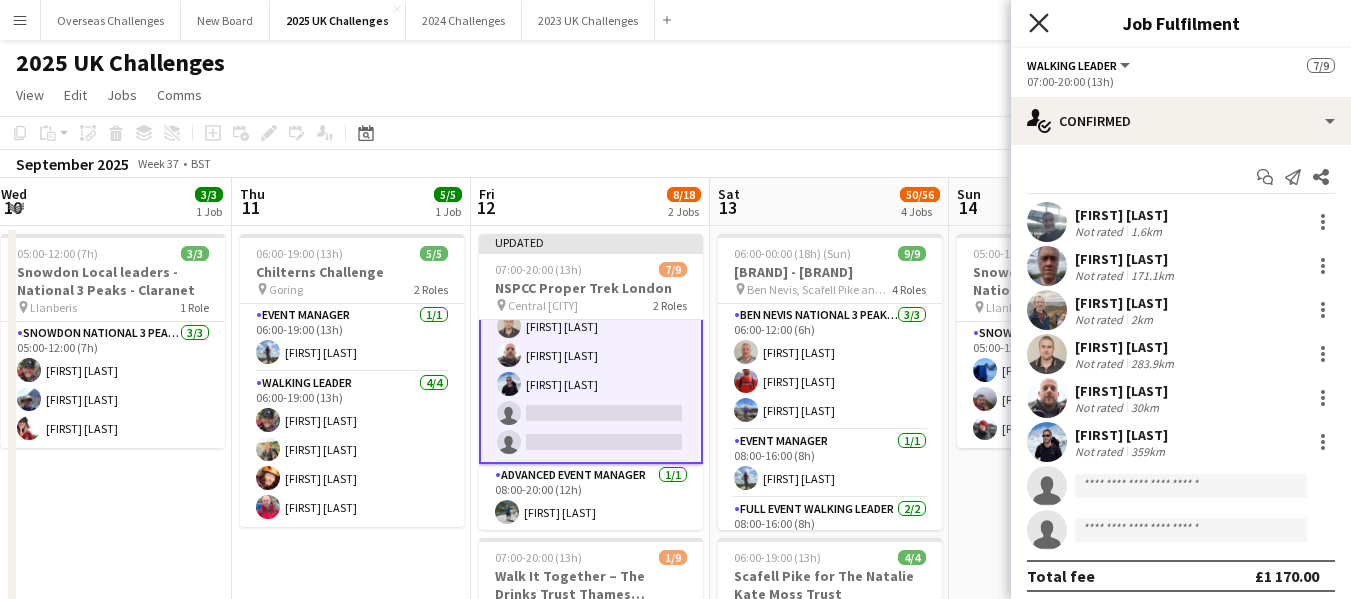 click on "Close pop-in" 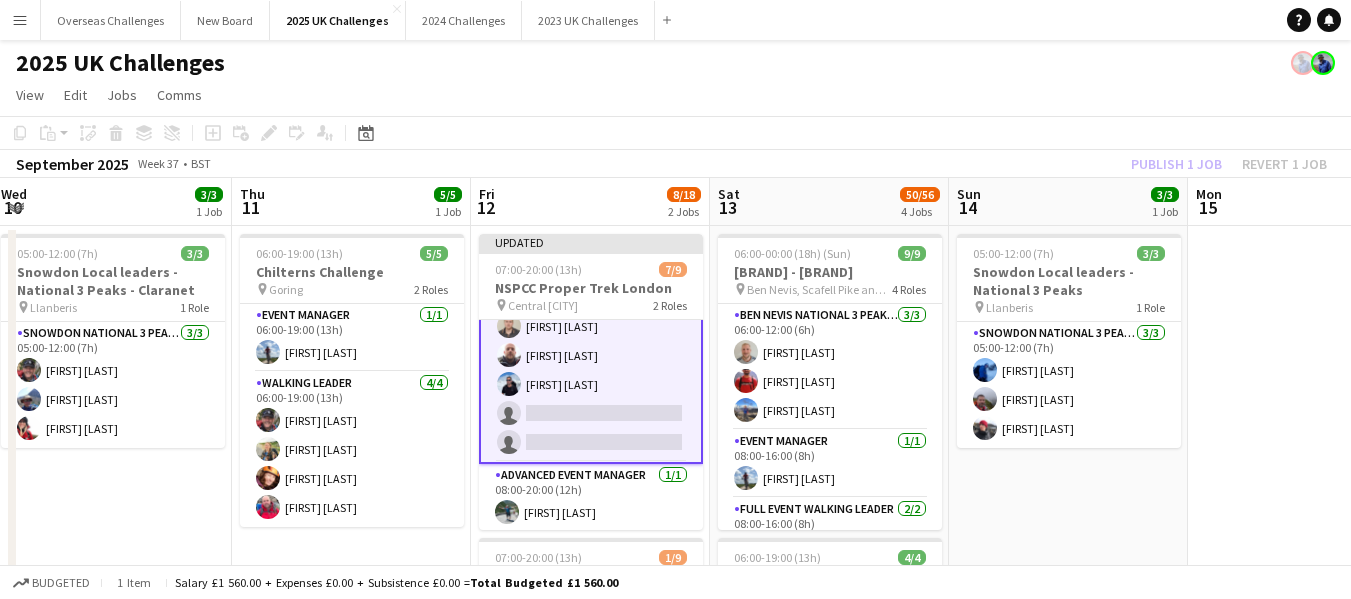 click on "[ROLE]   3A   6/8   07:00-20:00 (13h)
[FIRST] [LAST] [FIRST] [LAST] [FIRST] [LAST] [FIRST] [LAST]
single-neutral-actions
single-neutral-actions" at bounding box center (591, 326) 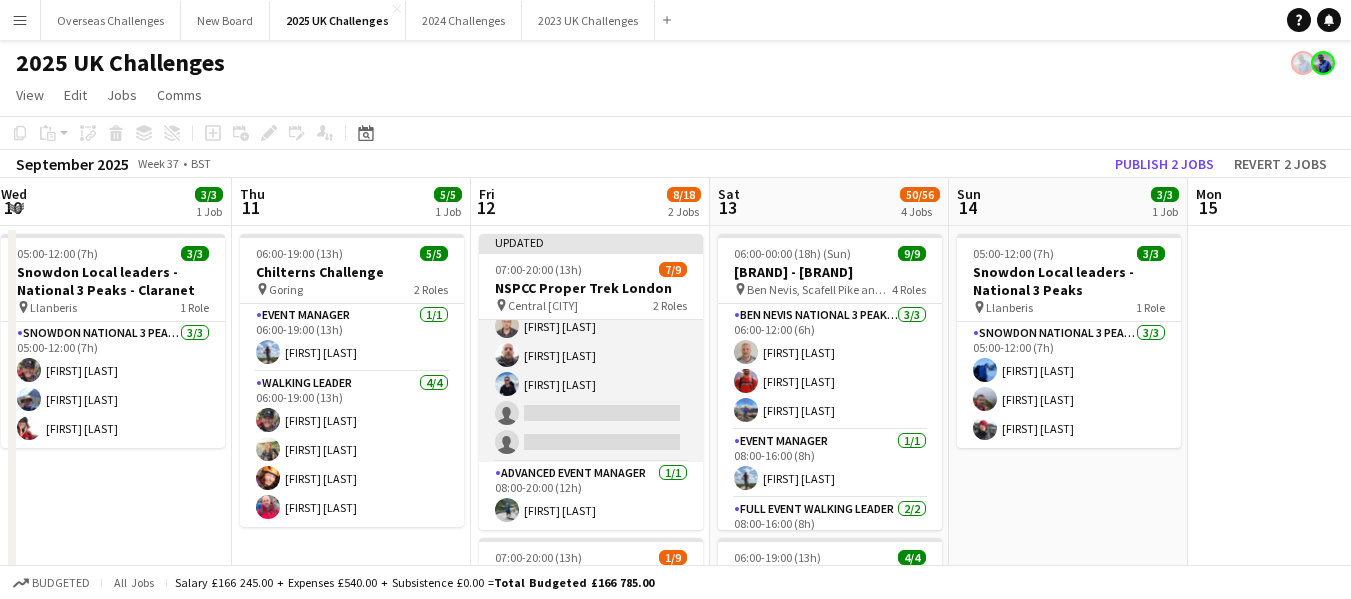 scroll, scrollTop: 129, scrollLeft: 0, axis: vertical 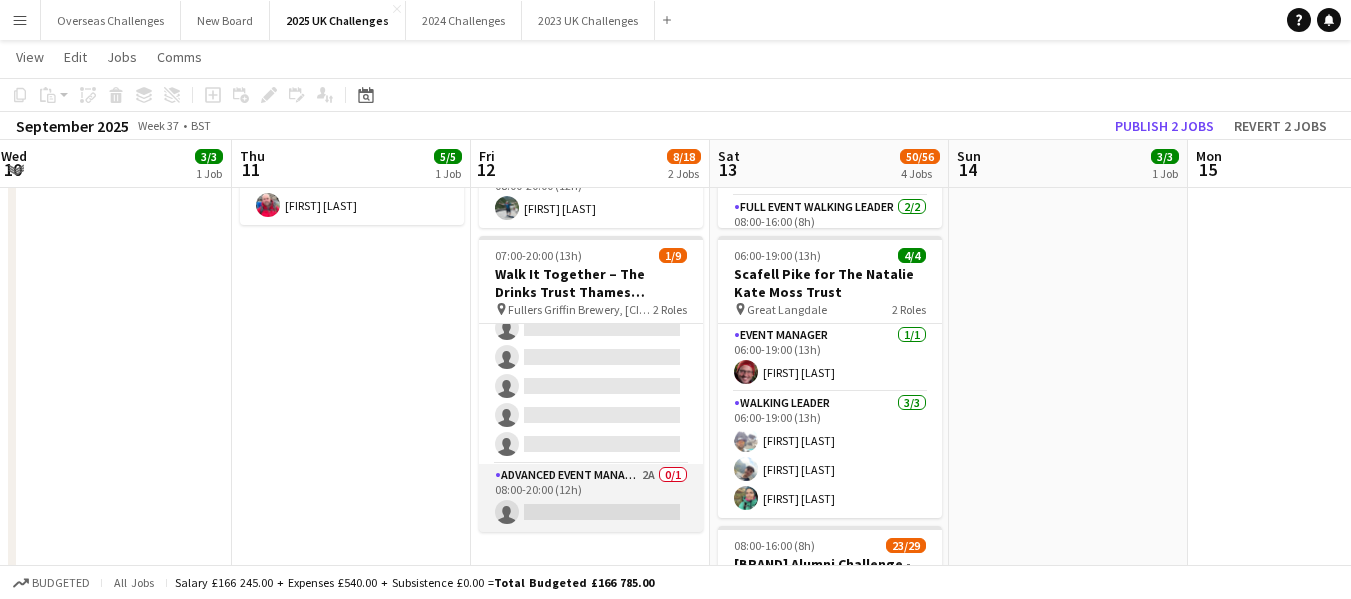 click on "Advanced Event Manager   2A   0/1   08:00-20:00 (12h)
single-neutral-actions" at bounding box center [591, 498] 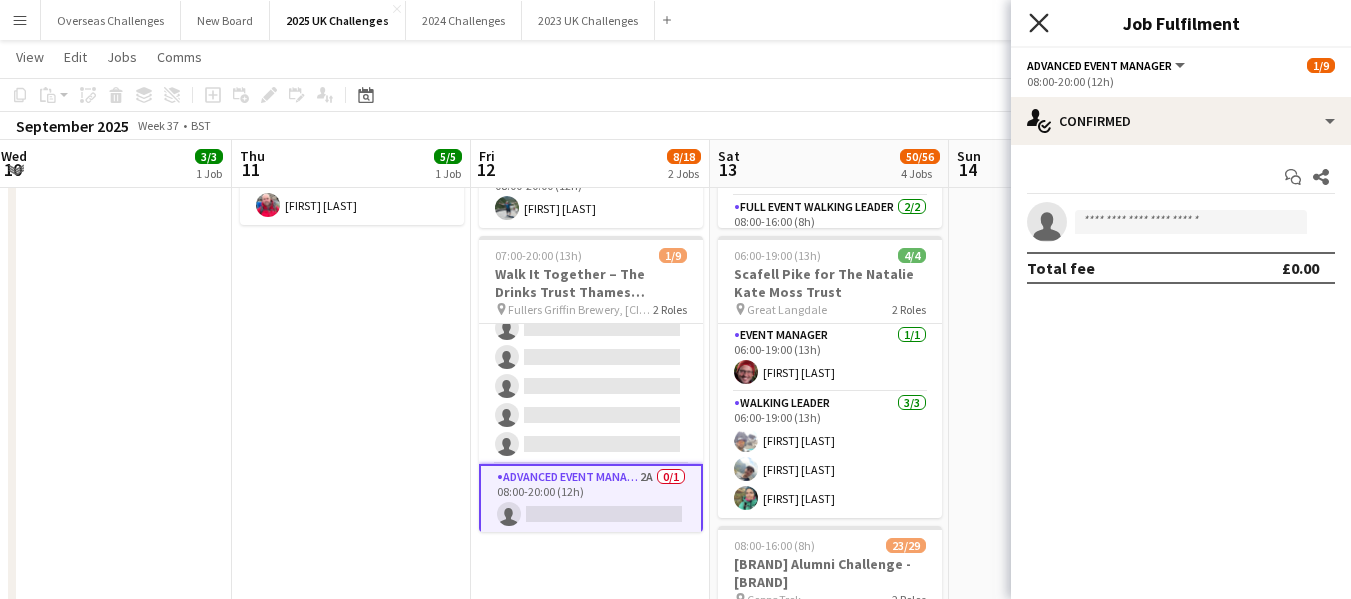 click 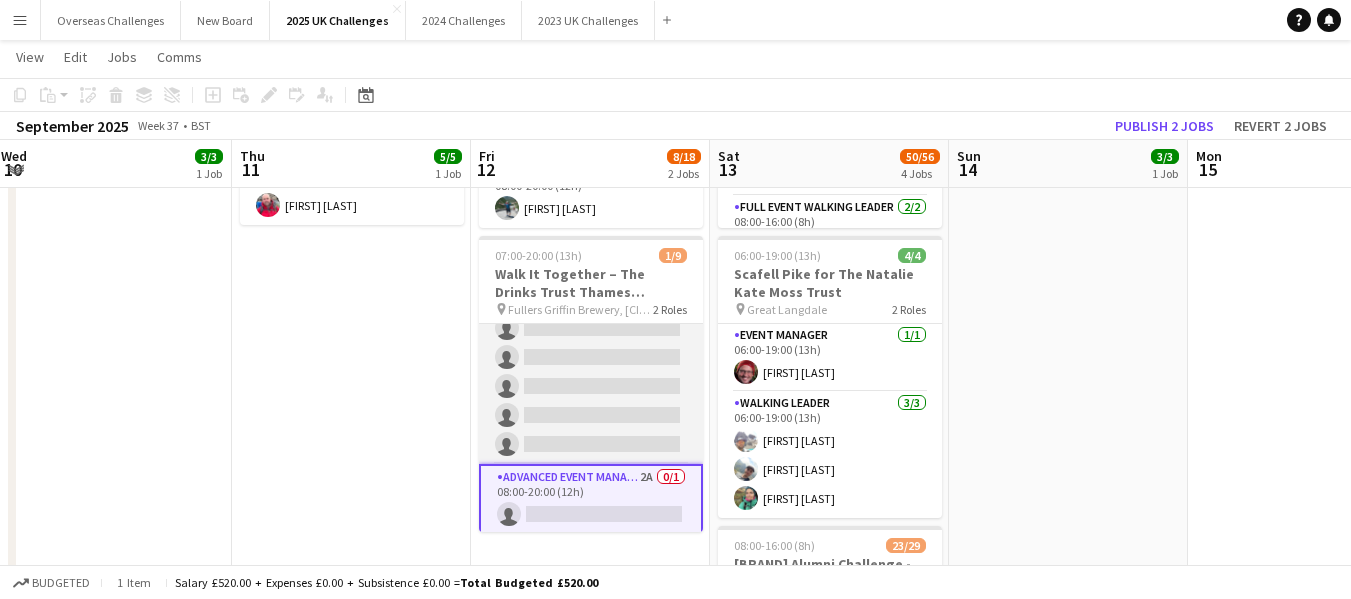 click on "Walking Leader   13A   1/8   07:00-20:00 (13h)
[FIRST] [LAST]
single-neutral-actions
single-neutral-actions
single-neutral-actions
single-neutral-actions
single-neutral-actions
single-neutral-actions
single-neutral-actions" at bounding box center (591, 328) 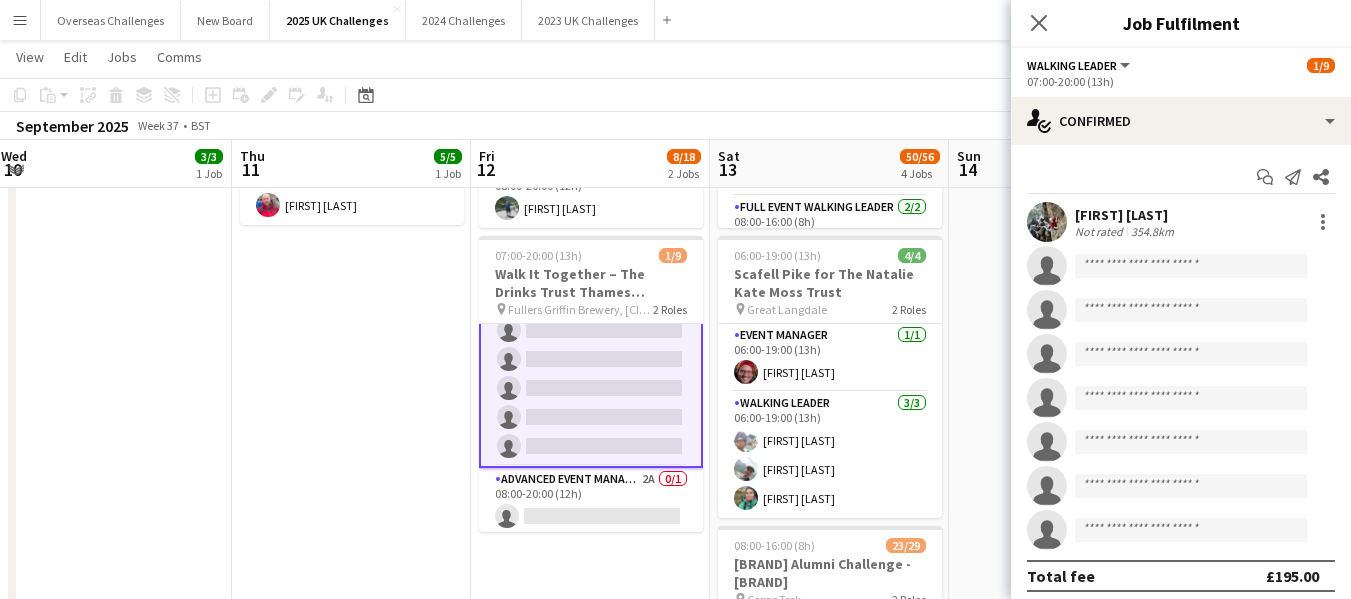 scroll, scrollTop: 133, scrollLeft: 0, axis: vertical 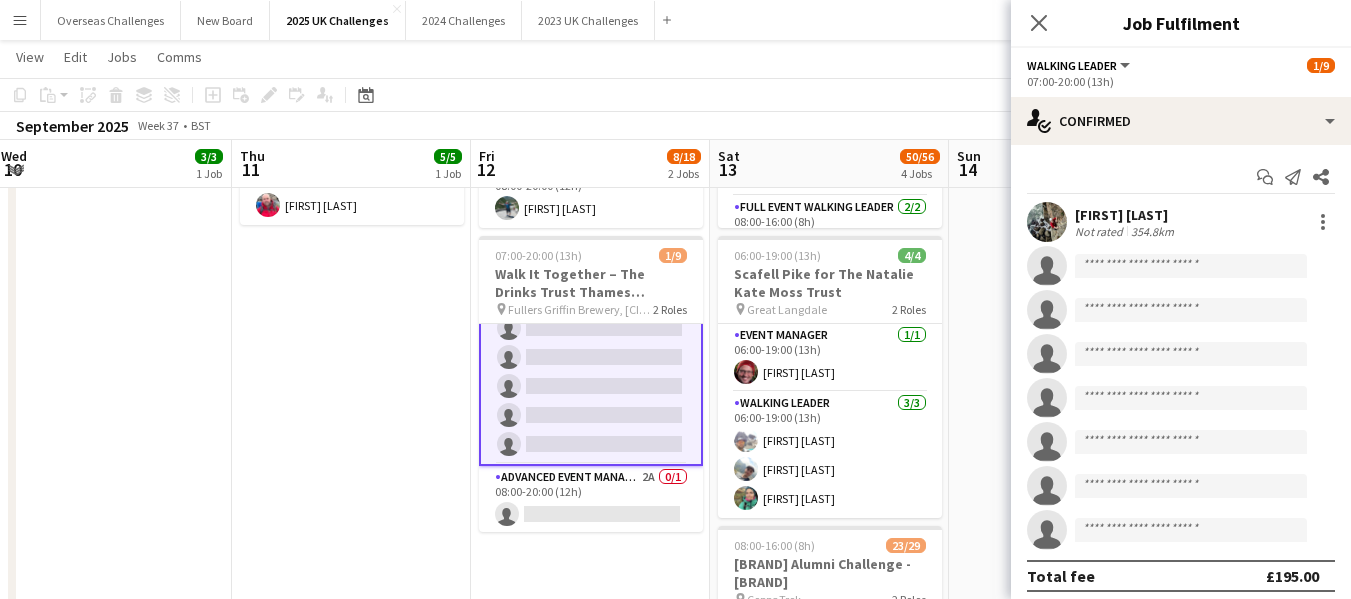 click on "Walking Leader   13A   1/8   07:00-20:00 (13h)
[FIRST] [LAST]
single-neutral-actions
single-neutral-actions
single-neutral-actions
single-neutral-actions
single-neutral-actions
single-neutral-actions
single-neutral-actions" at bounding box center [591, 328] 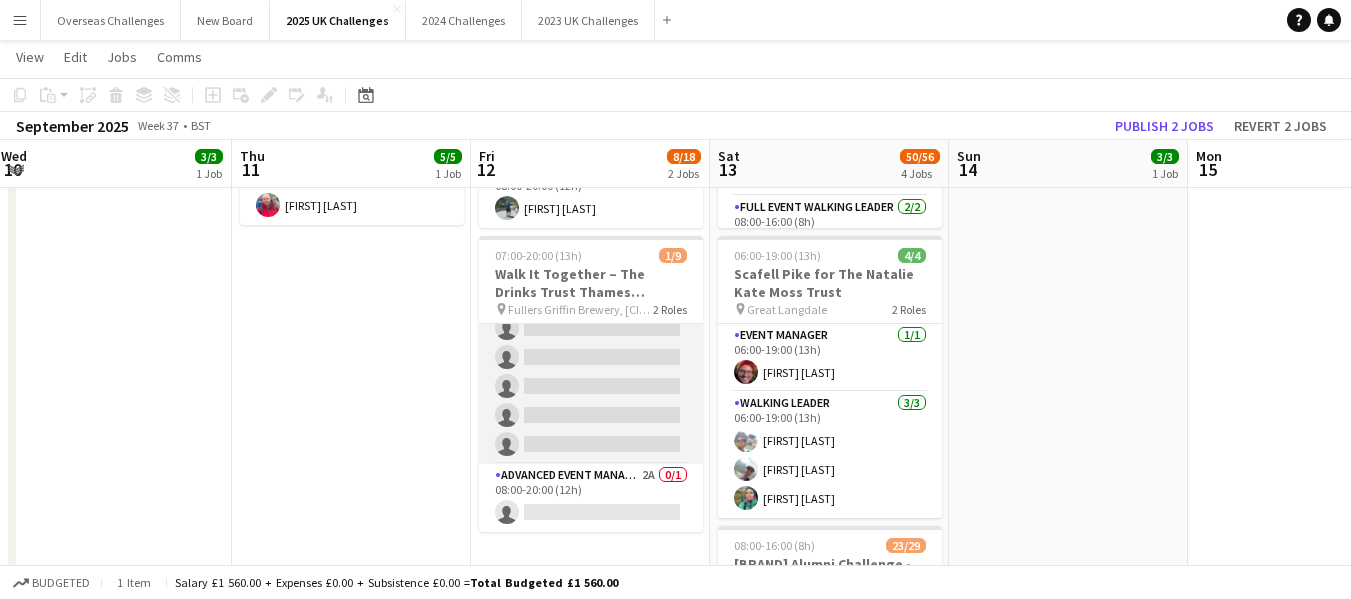 scroll, scrollTop: 131, scrollLeft: 0, axis: vertical 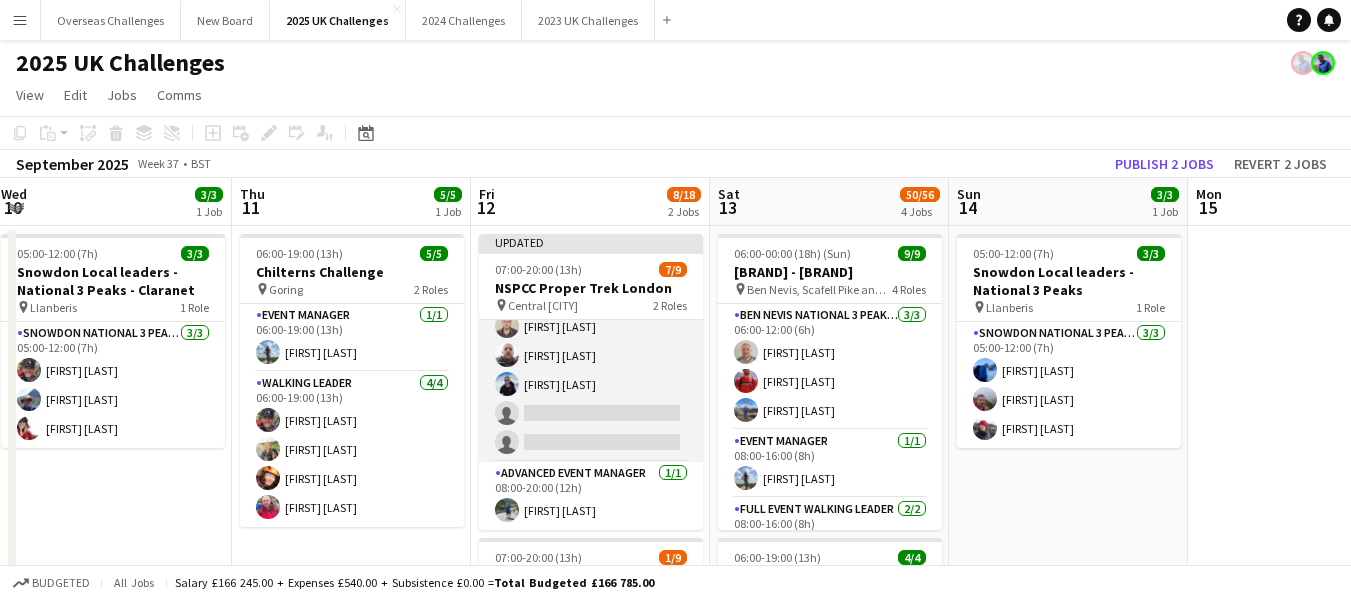 click on "[ROLE]   3A   6/8   07:00-20:00 (13h)
[FIRST] [LAST] [FIRST] [LAST] [FIRST] [LAST] [FIRST] [LAST]
single-neutral-actions
single-neutral-actions" at bounding box center (591, 326) 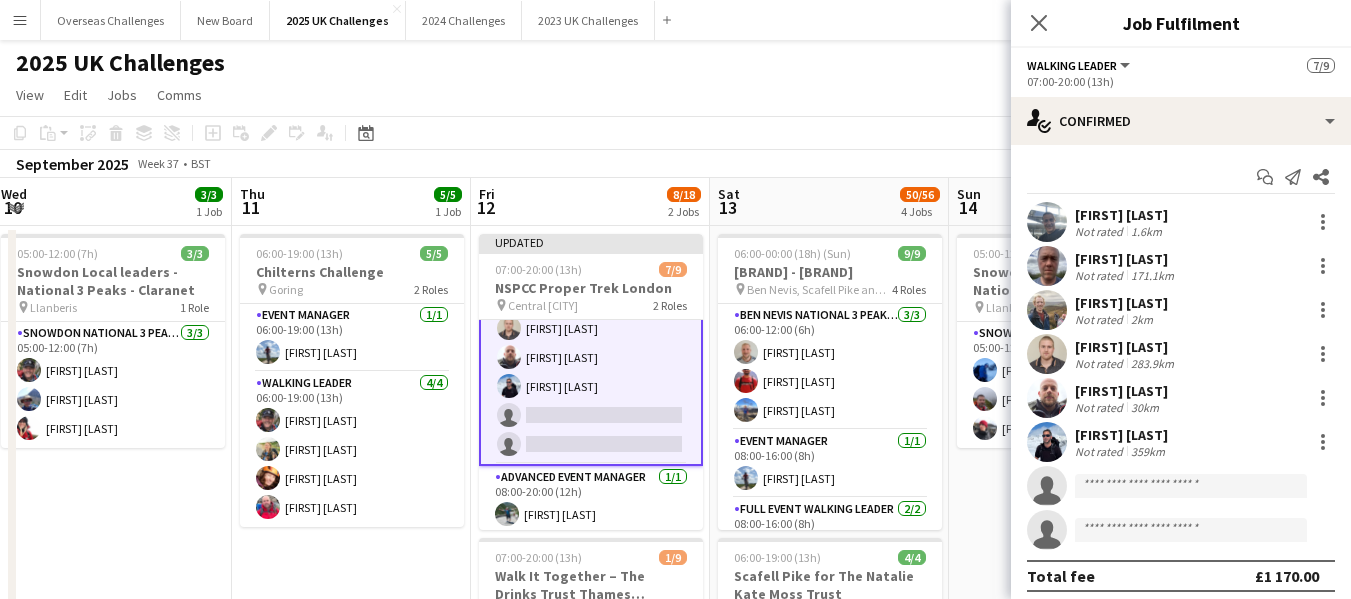 scroll, scrollTop: 131, scrollLeft: 0, axis: vertical 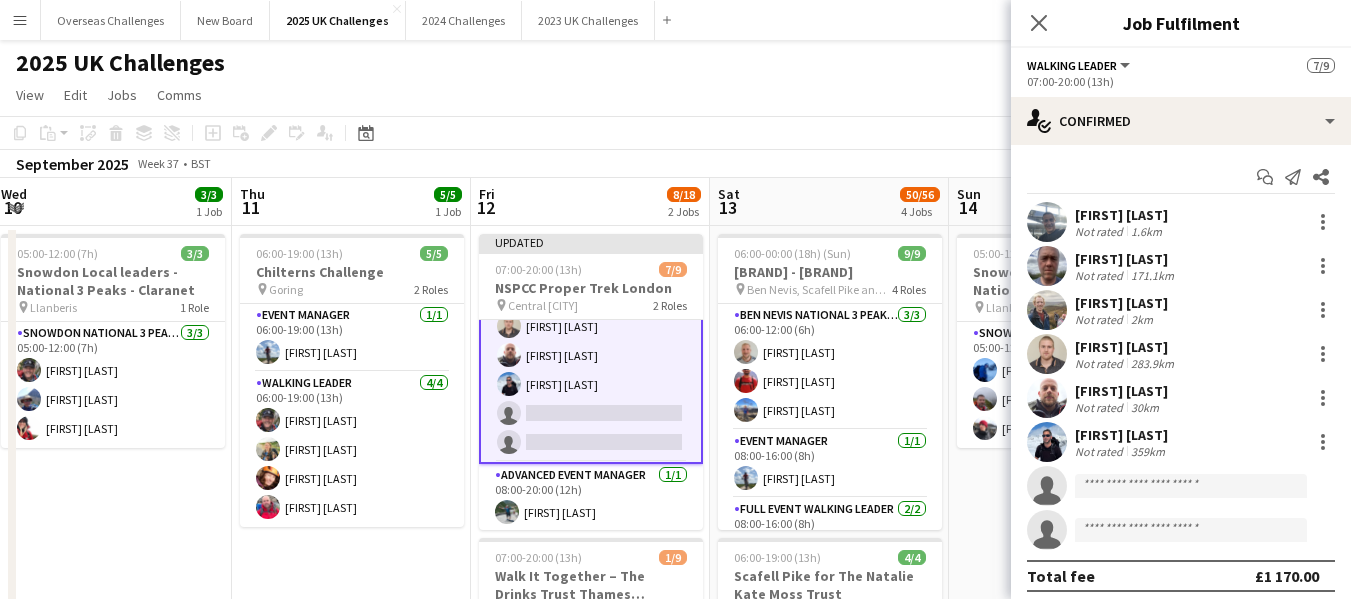 click on "[ROLE]   3A   6/8   07:00-20:00 (13h)
[FIRST] [LAST] [FIRST] [LAST] [FIRST] [LAST] [FIRST] [LAST]
single-neutral-actions
single-neutral-actions" at bounding box center (591, 326) 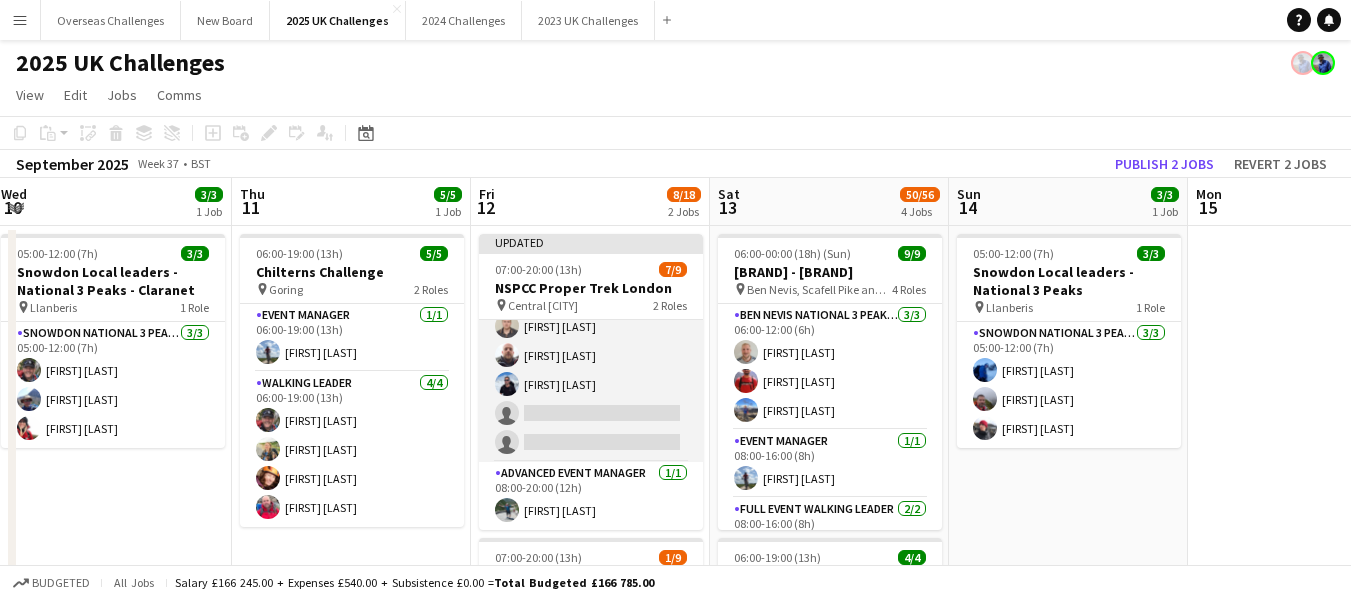 click on "[ROLE]   3A   6/8   07:00-20:00 (13h)
[FIRST] [LAST] [FIRST] [LAST] [FIRST] [LAST] [FIRST] [LAST]
single-neutral-actions
single-neutral-actions" at bounding box center (591, 326) 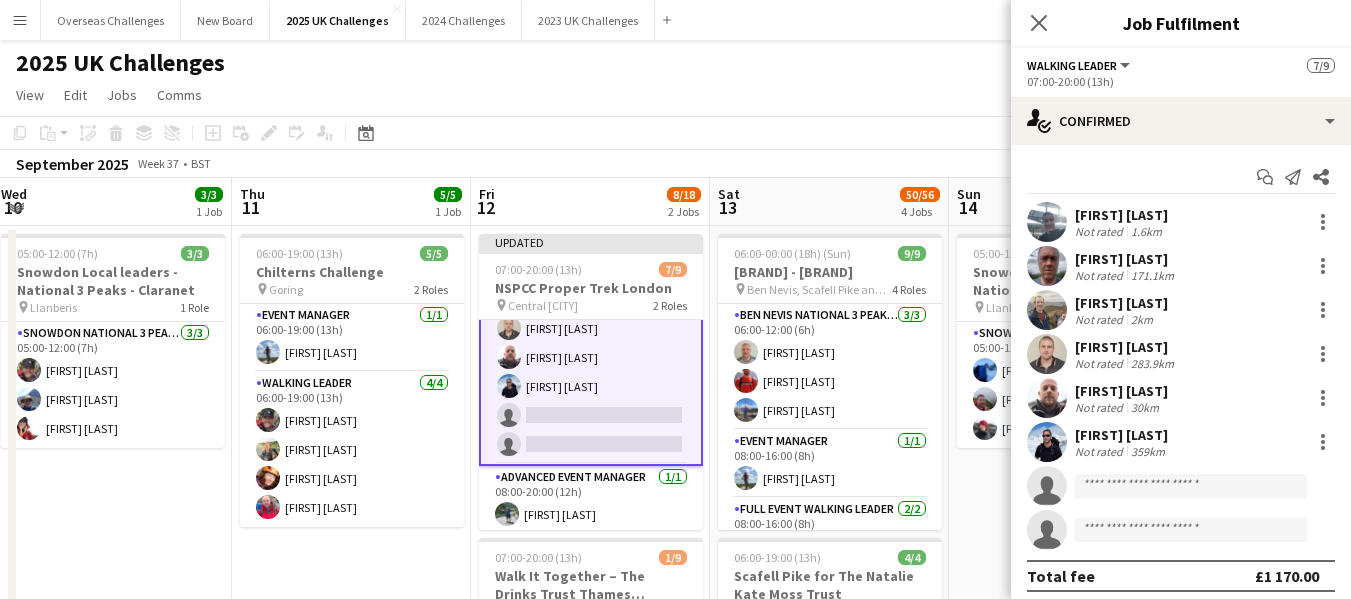 scroll, scrollTop: 131, scrollLeft: 0, axis: vertical 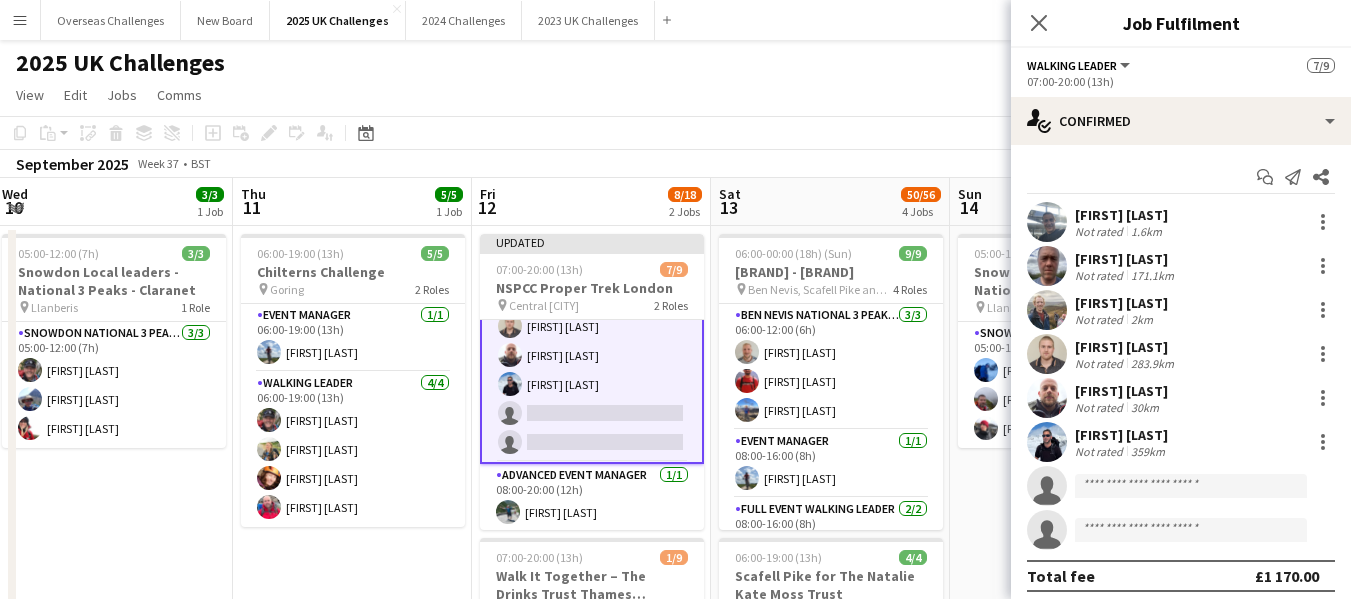 click on "[ROLE]   3A   6/8   07:00-20:00 (13h)
[FIRST] [LAST] [FIRST] [LAST] [FIRST] [LAST] [FIRST] [LAST]
single-neutral-actions
single-neutral-actions" at bounding box center (592, 326) 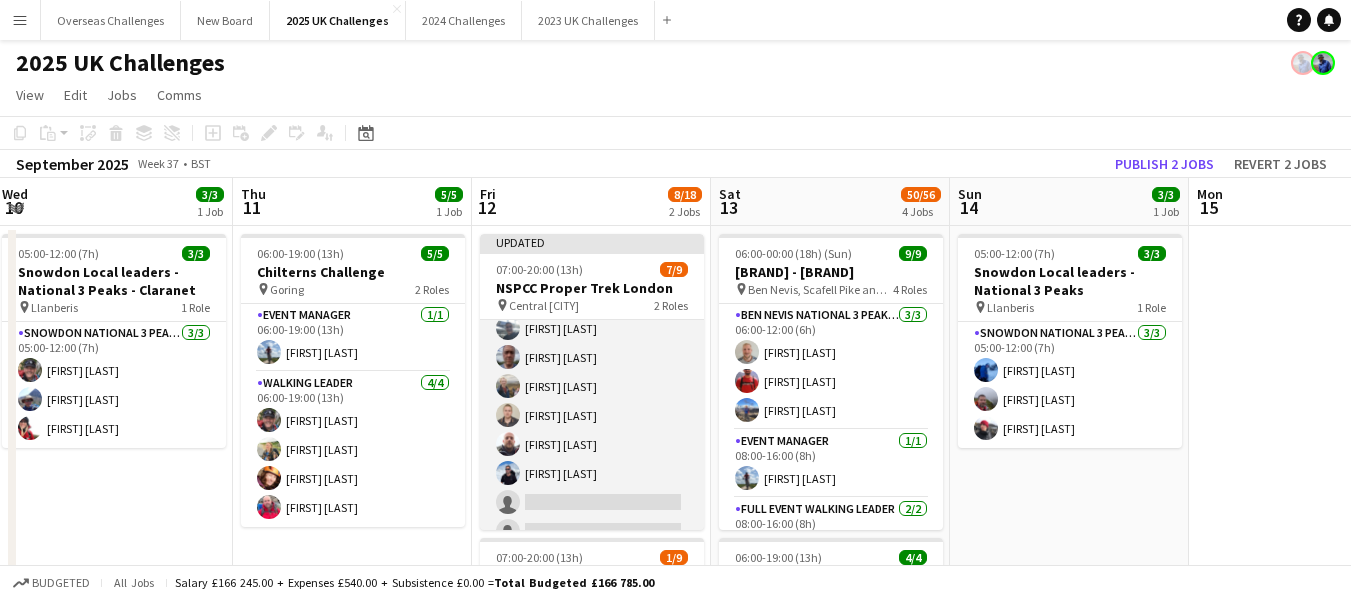 scroll, scrollTop: 0, scrollLeft: 0, axis: both 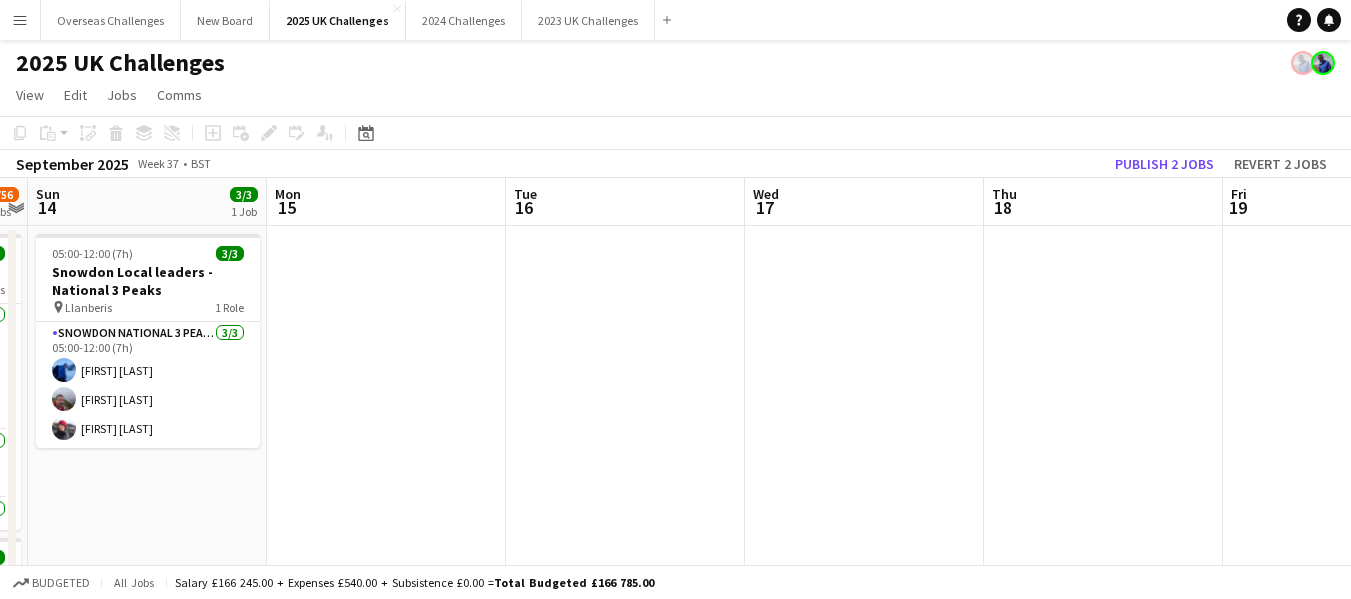 drag, startPoint x: 1295, startPoint y: 338, endPoint x: 704, endPoint y: 366, distance: 591.6629 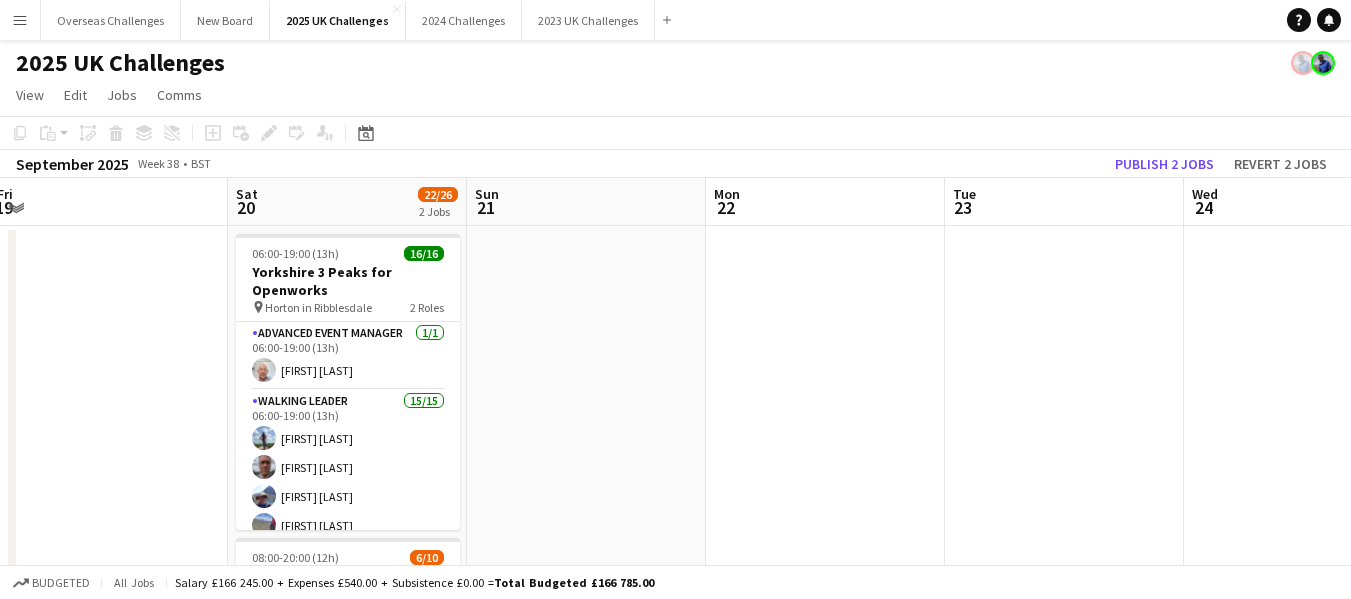scroll, scrollTop: 0, scrollLeft: 732, axis: horizontal 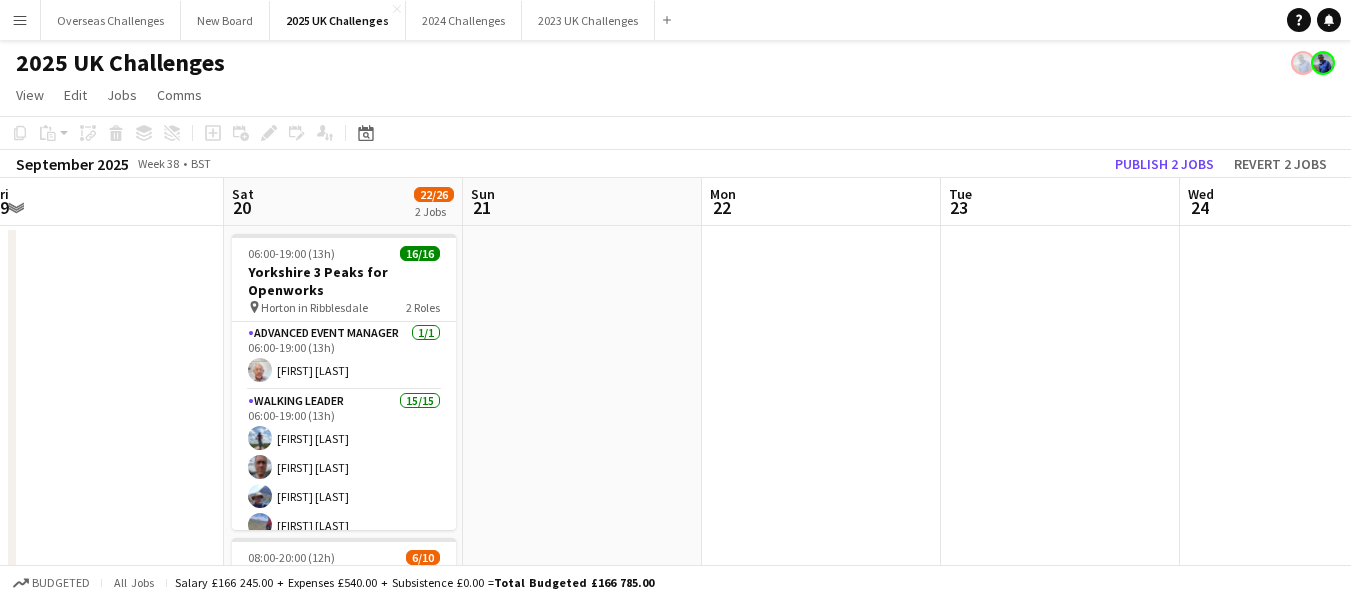 drag, startPoint x: 1284, startPoint y: 354, endPoint x: 46, endPoint y: 387, distance: 1238.4397 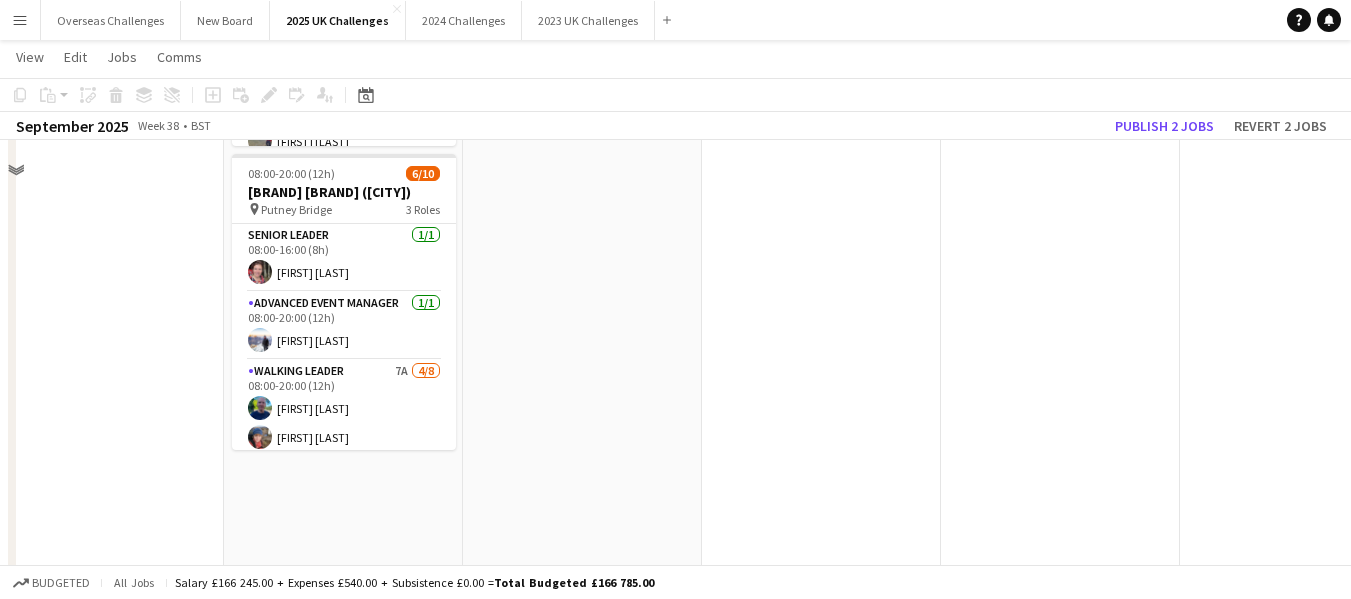 scroll, scrollTop: 400, scrollLeft: 0, axis: vertical 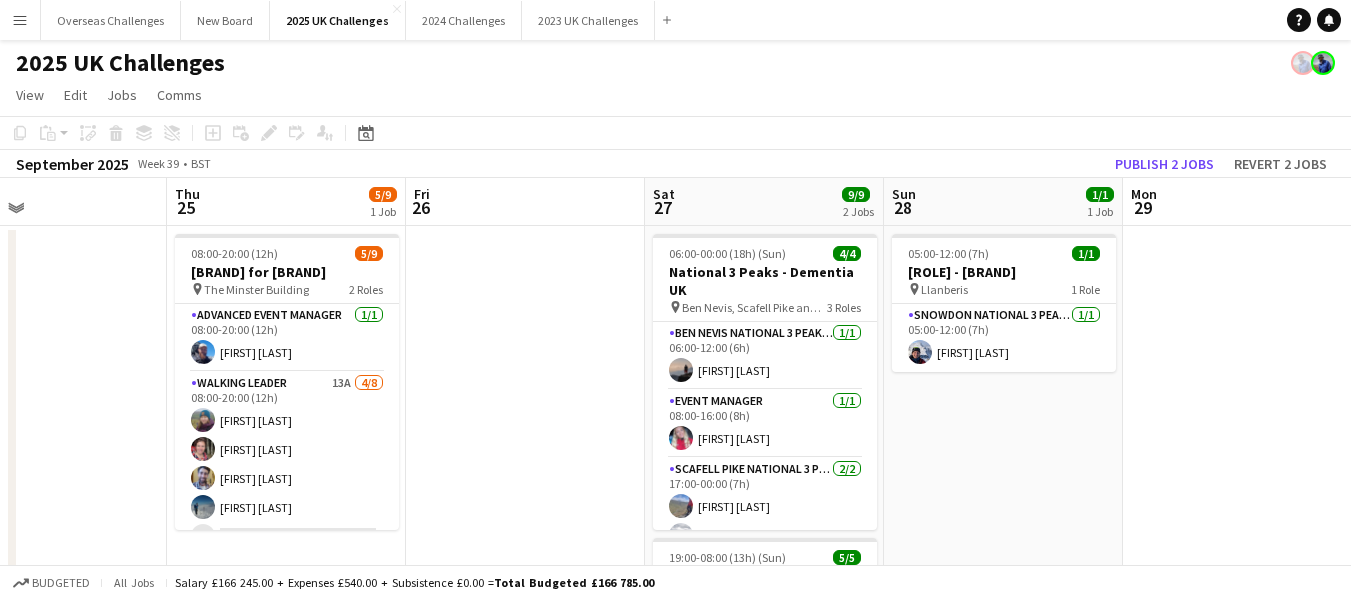 drag, startPoint x: 1206, startPoint y: 289, endPoint x: 0, endPoint y: 282, distance: 1206.0203 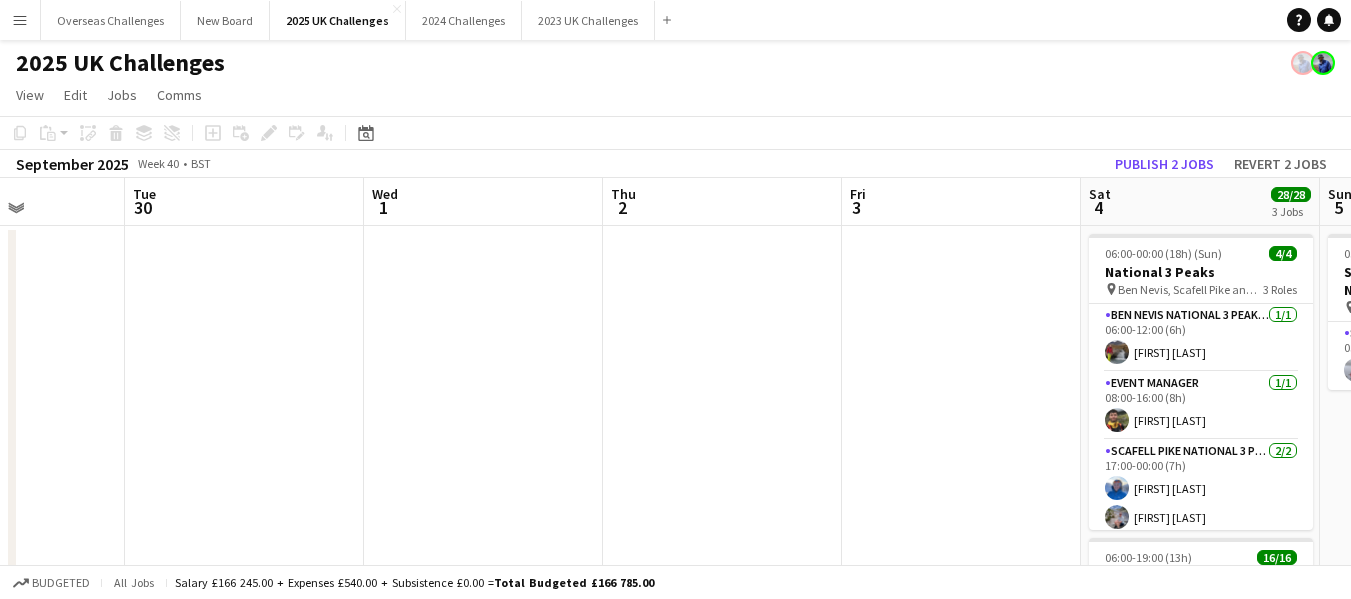 drag, startPoint x: 1258, startPoint y: 289, endPoint x: 21, endPoint y: 297, distance: 1237.0259 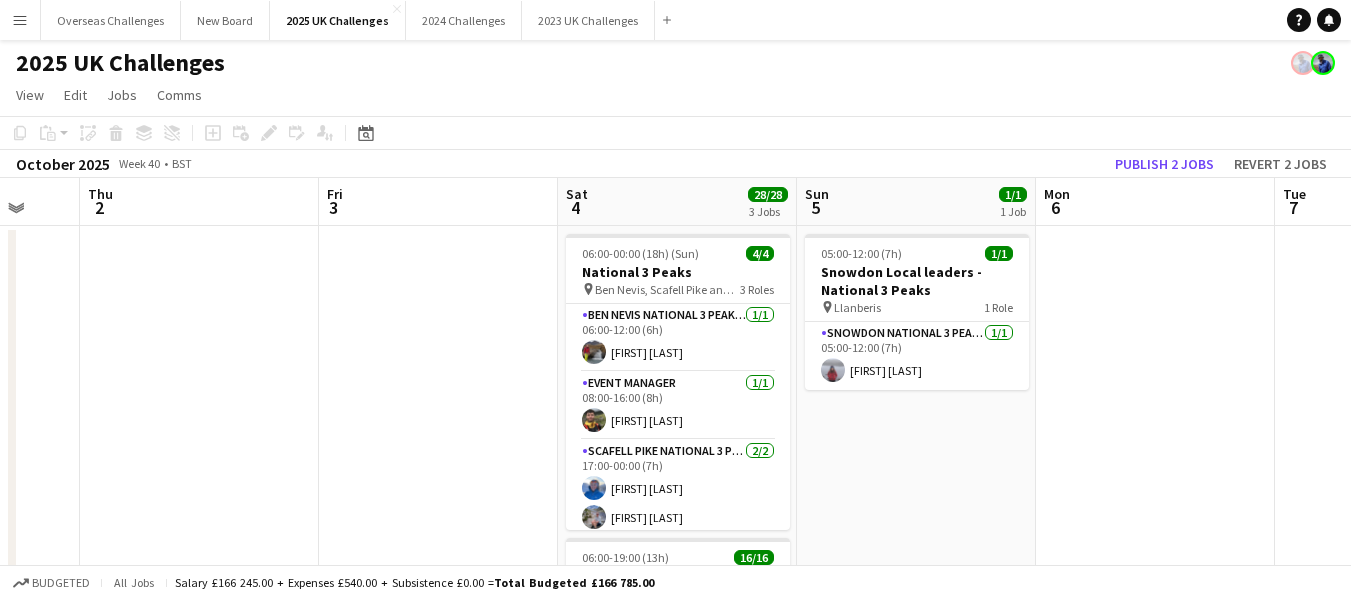 scroll, scrollTop: 0, scrollLeft: 645, axis: horizontal 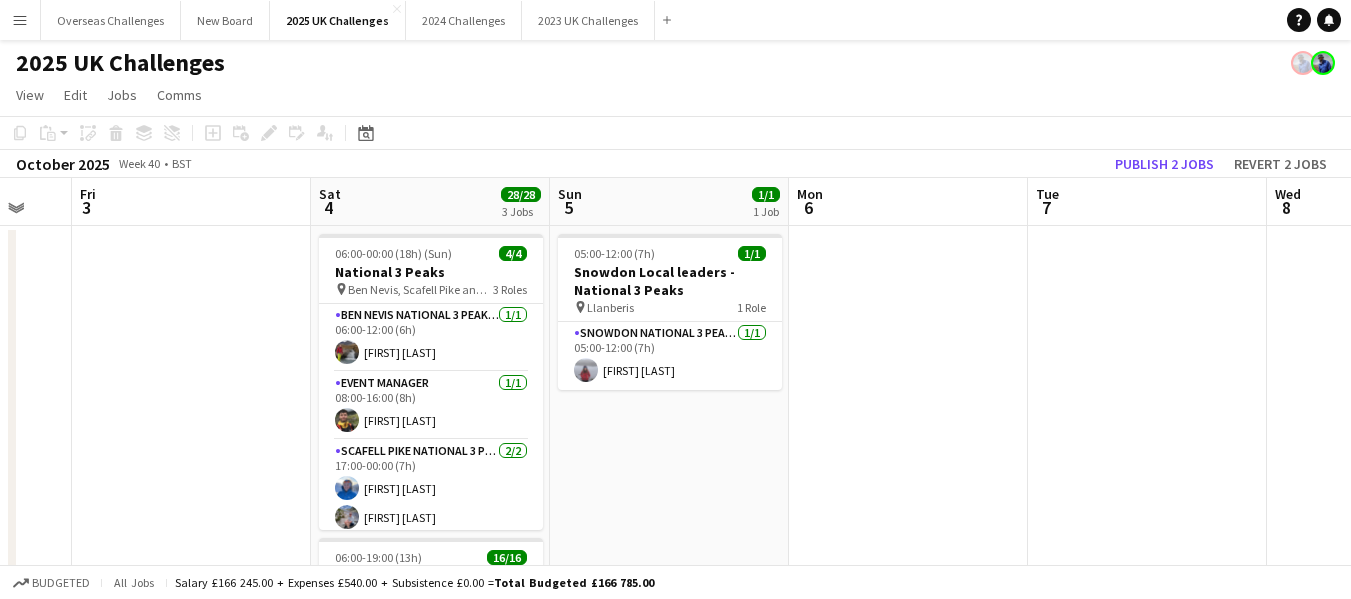 drag, startPoint x: 770, startPoint y: 275, endPoint x: 0, endPoint y: 293, distance: 770.2104 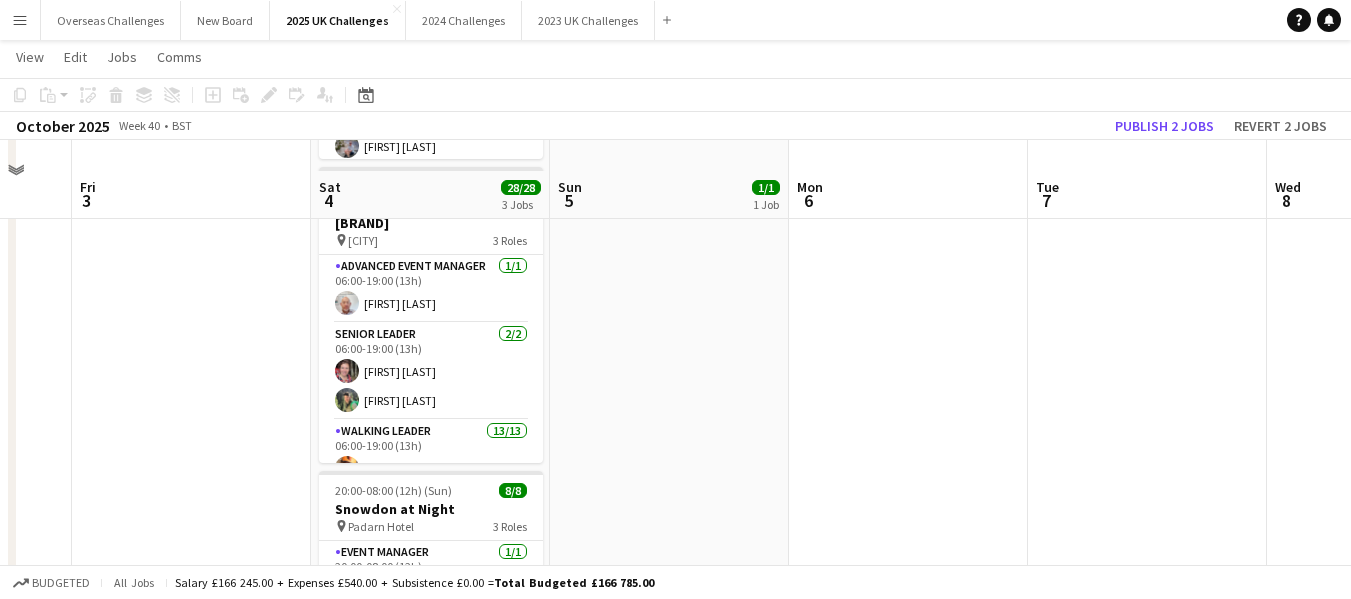 scroll, scrollTop: 400, scrollLeft: 0, axis: vertical 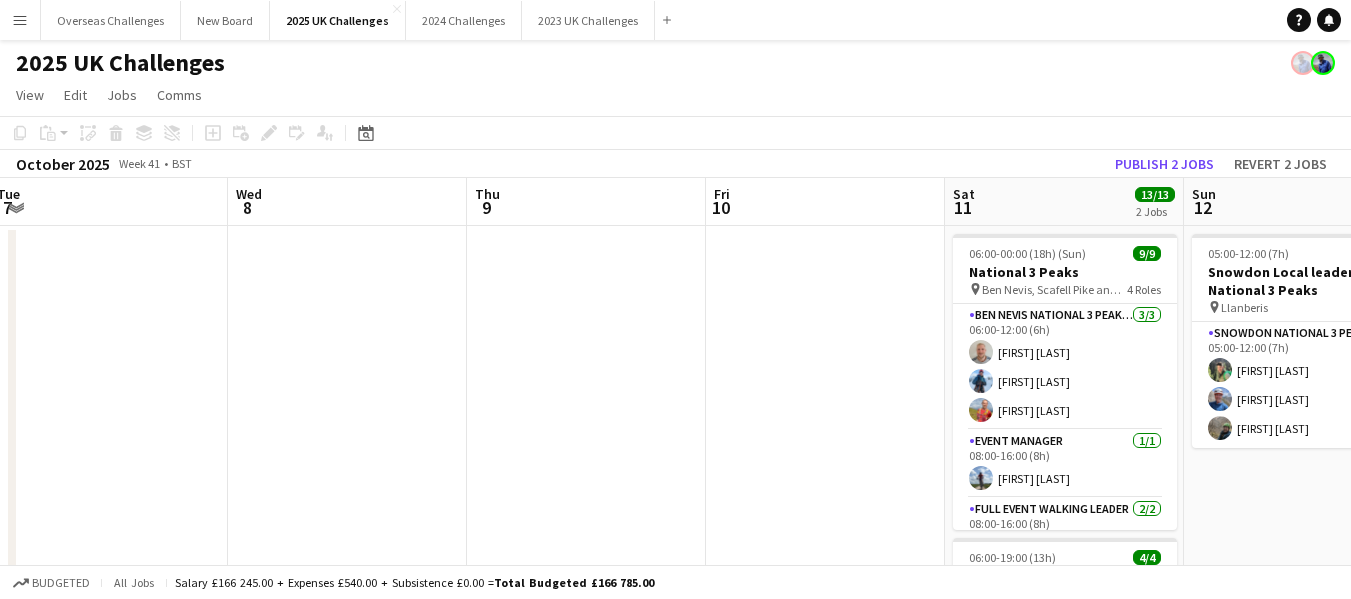 drag, startPoint x: 1190, startPoint y: 292, endPoint x: 569, endPoint y: 346, distance: 623.3434 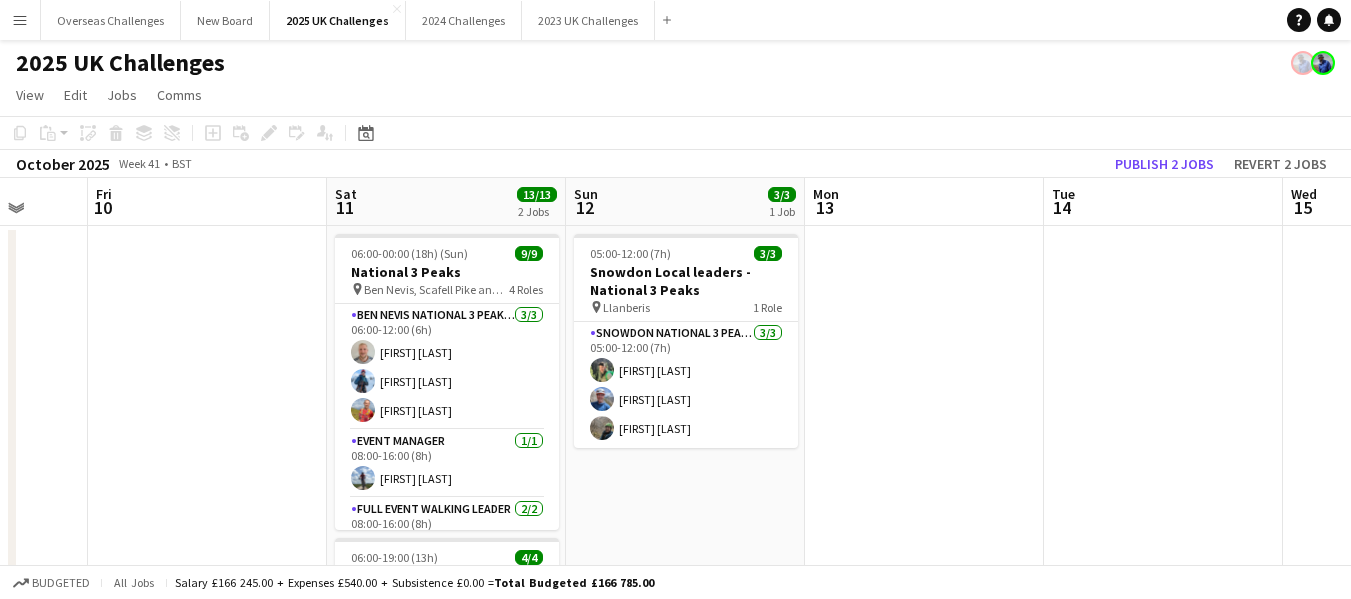scroll, scrollTop: 0, scrollLeft: 529, axis: horizontal 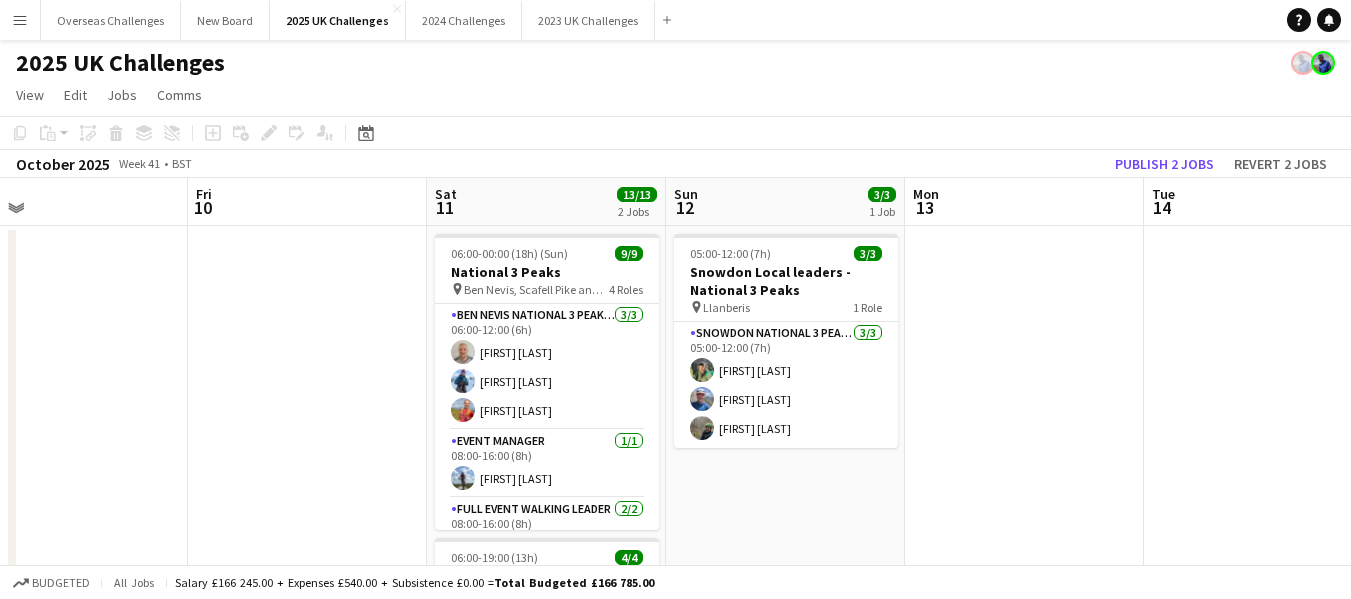 drag, startPoint x: 803, startPoint y: 327, endPoint x: 267, endPoint y: 383, distance: 538.9174 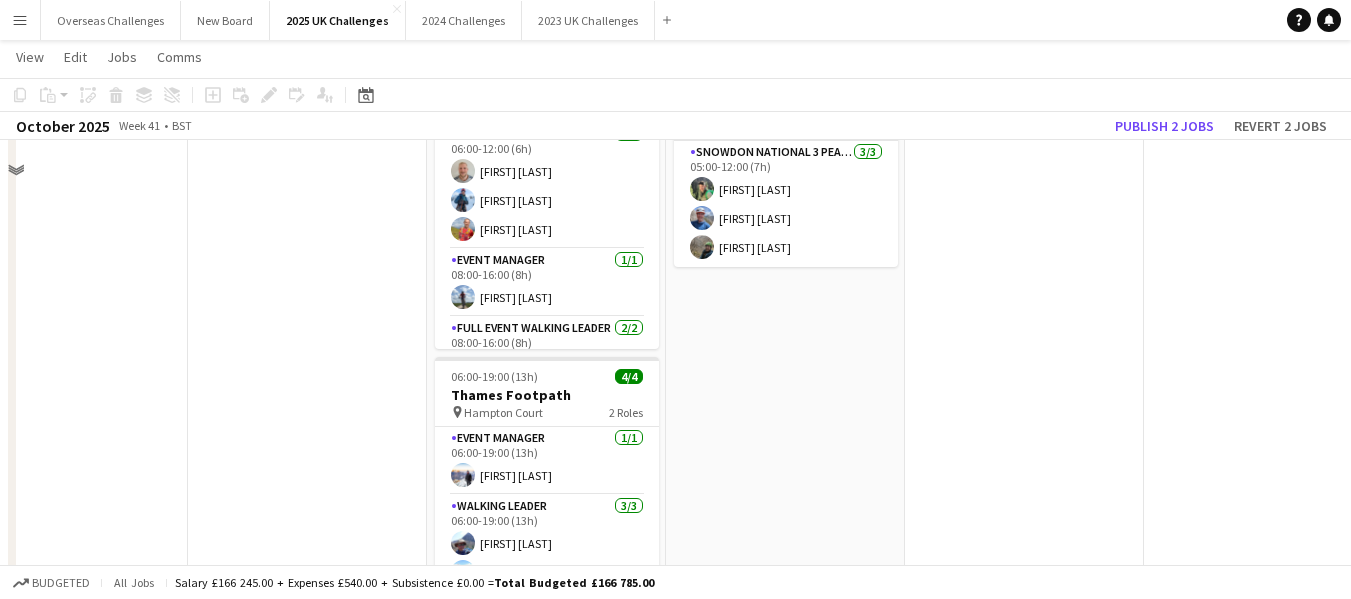 scroll, scrollTop: 200, scrollLeft: 0, axis: vertical 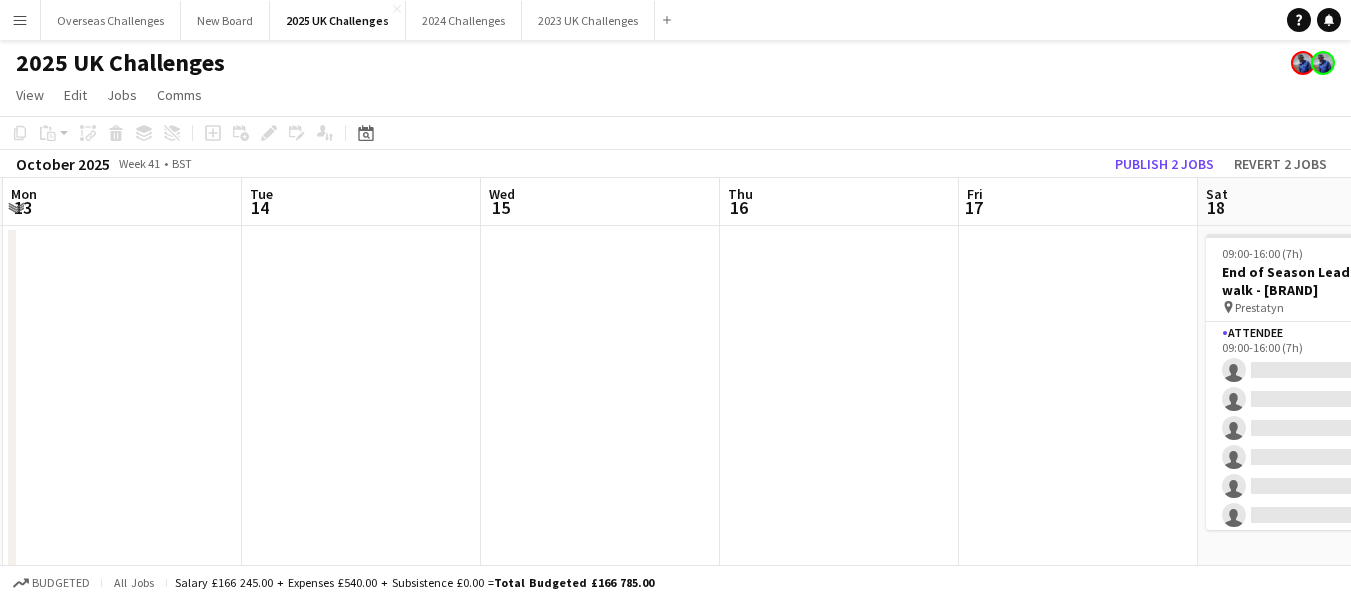 drag, startPoint x: 1230, startPoint y: 297, endPoint x: 769, endPoint y: 376, distance: 467.72 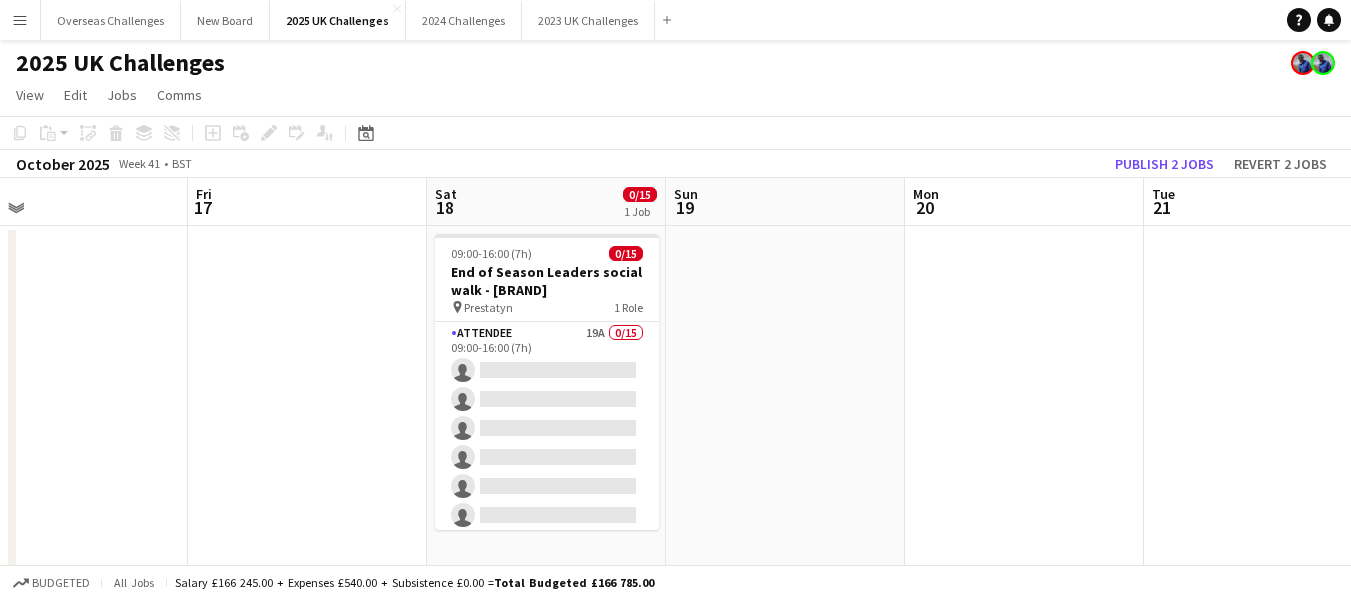 scroll, scrollTop: 0, scrollLeft: 650, axis: horizontal 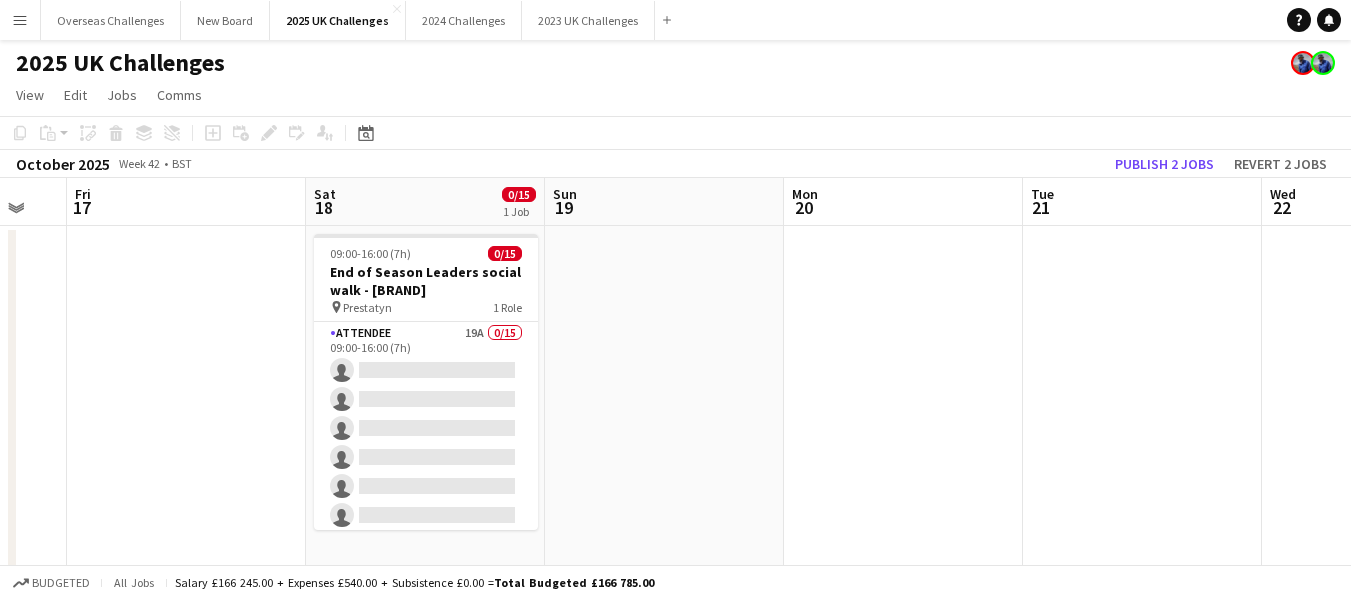 drag, startPoint x: 936, startPoint y: 371, endPoint x: 80, endPoint y: 385, distance: 856.1145 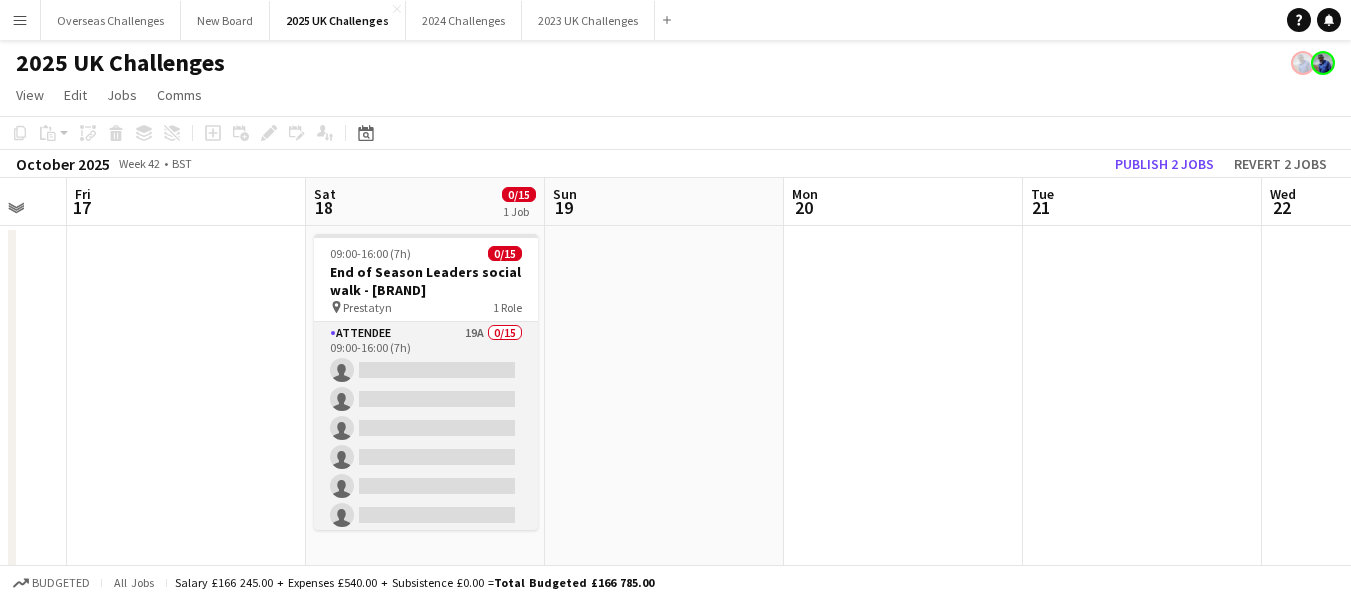 click on "Attendee    19A   0/15   09:00-16:00 (7h)
single-neutral-actions
single-neutral-actions
single-neutral-actions
single-neutral-actions
single-neutral-actions
single-neutral-actions
single-neutral-actions
single-neutral-actions
single-neutral-actions
single-neutral-actions
single-neutral-actions
single-neutral-actions
single-neutral-actions
single-neutral-actions" at bounding box center (426, 559) 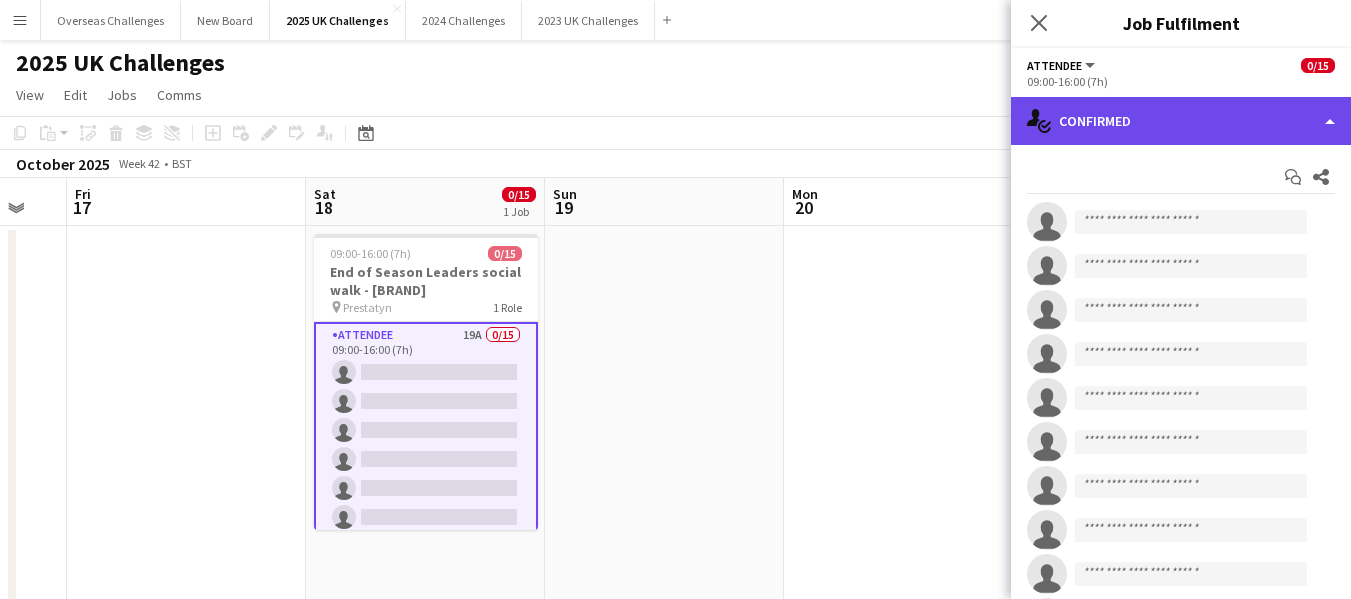 click on "single-neutral-actions-check-2
Confirmed" 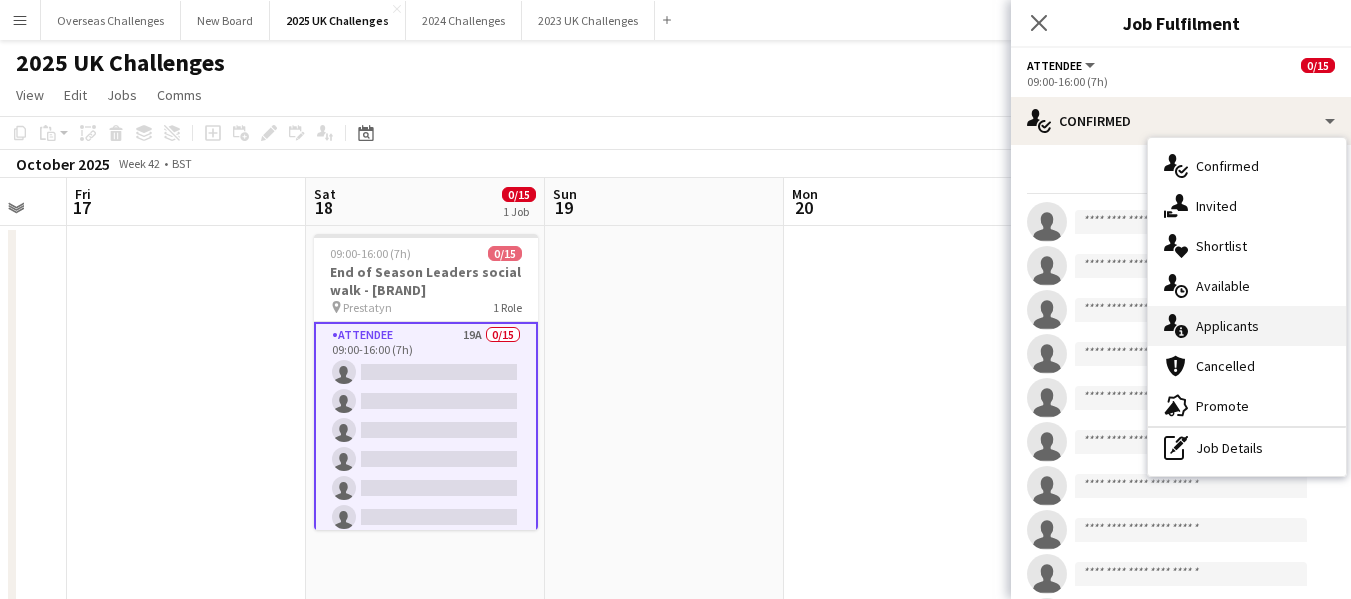 click on "single-neutral-actions-information
Applicants" at bounding box center [1247, 326] 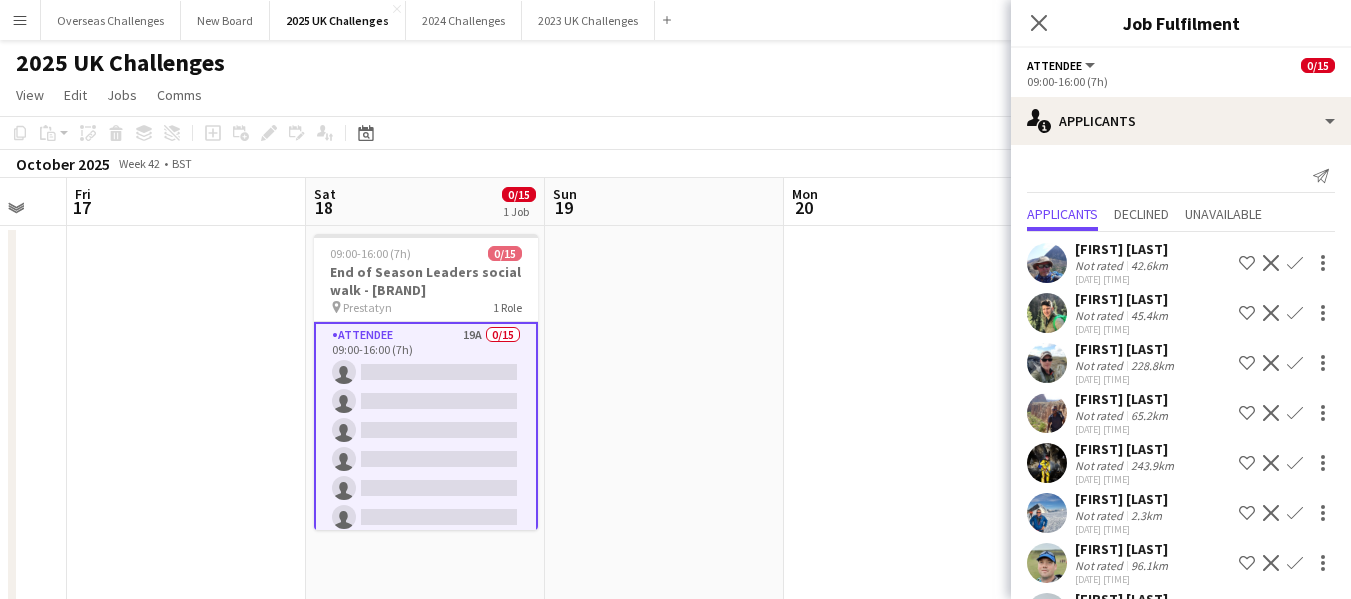 scroll, scrollTop: 0, scrollLeft: 0, axis: both 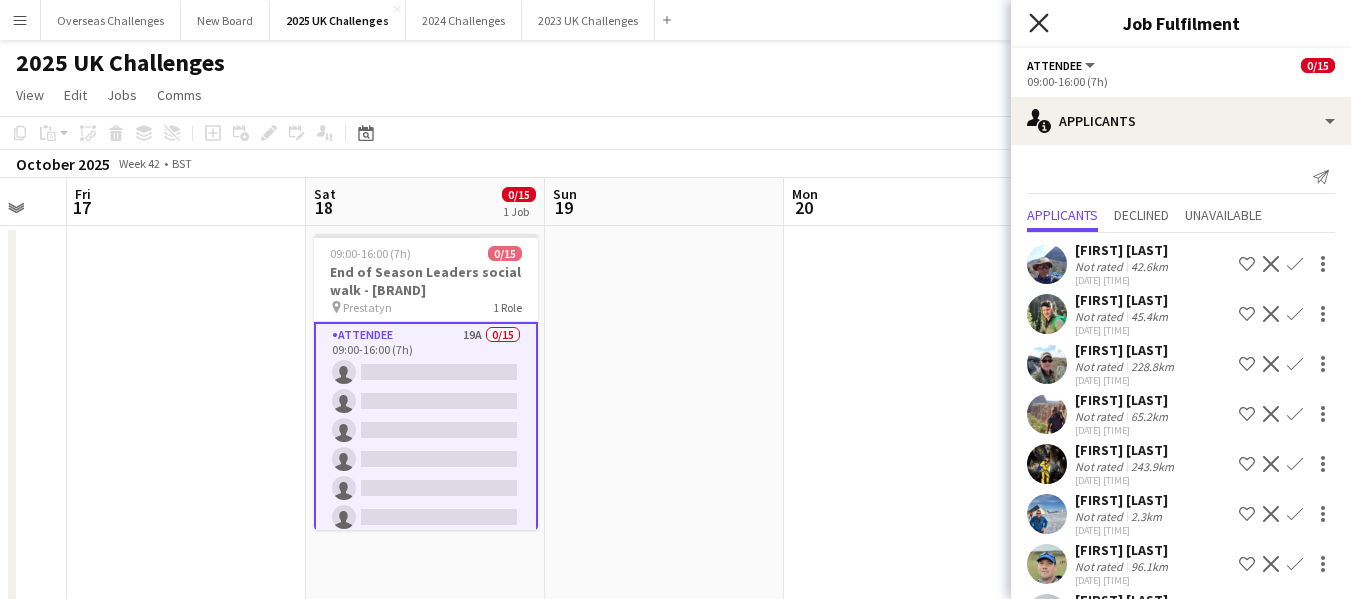 click 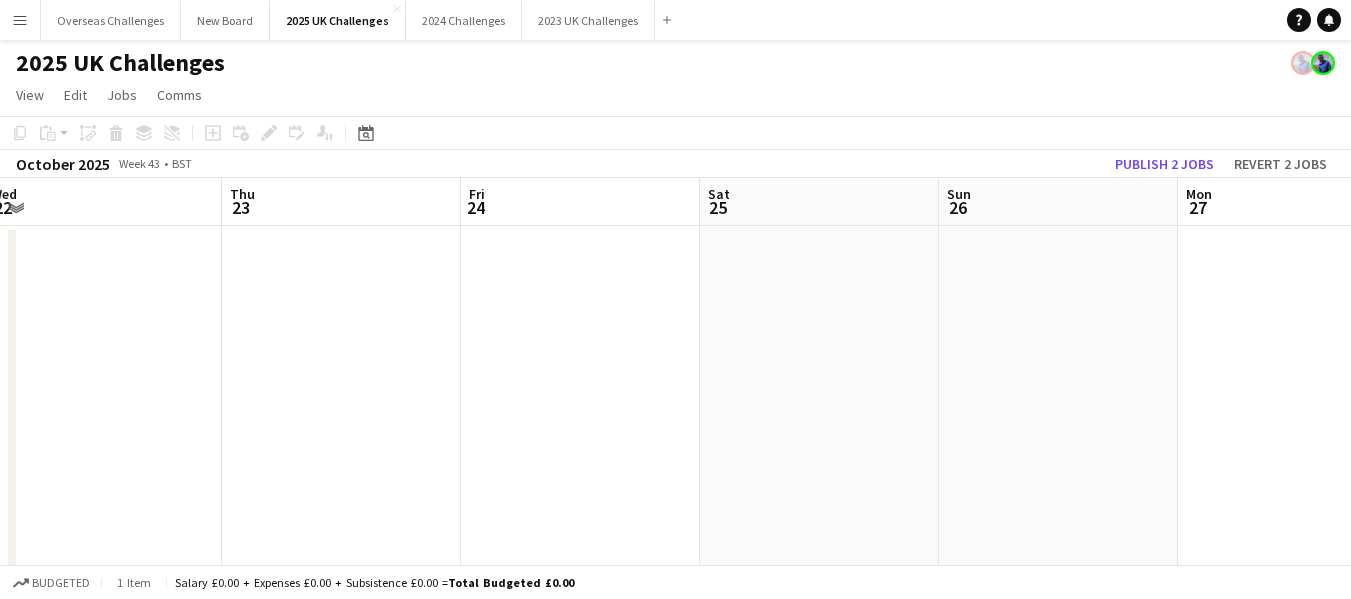 drag, startPoint x: 1230, startPoint y: 354, endPoint x: 38, endPoint y: 460, distance: 1196.7039 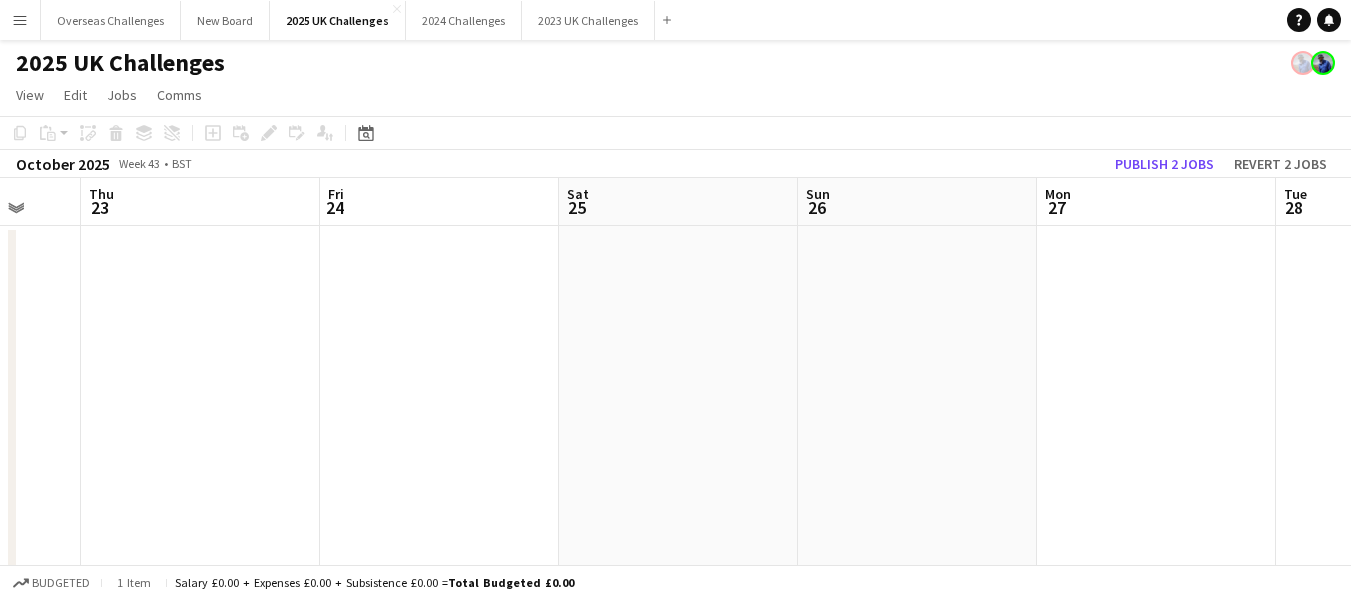 scroll, scrollTop: 0, scrollLeft: 835, axis: horizontal 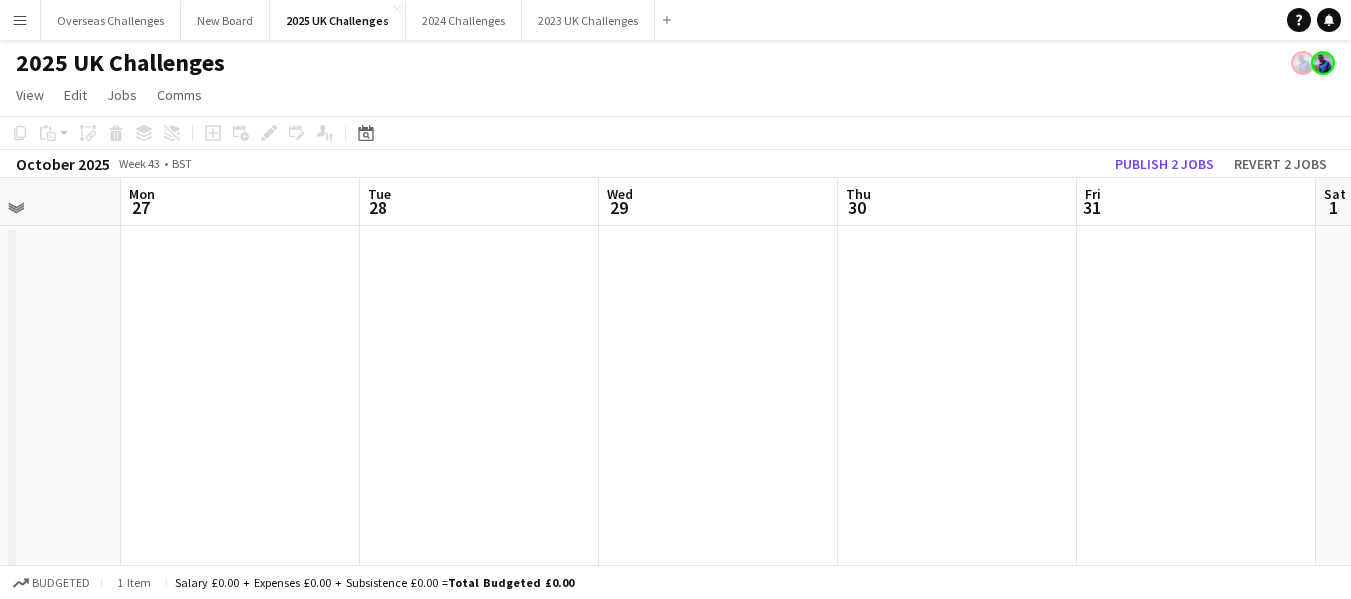 drag, startPoint x: 1063, startPoint y: 436, endPoint x: 0, endPoint y: 478, distance: 1063.8293 